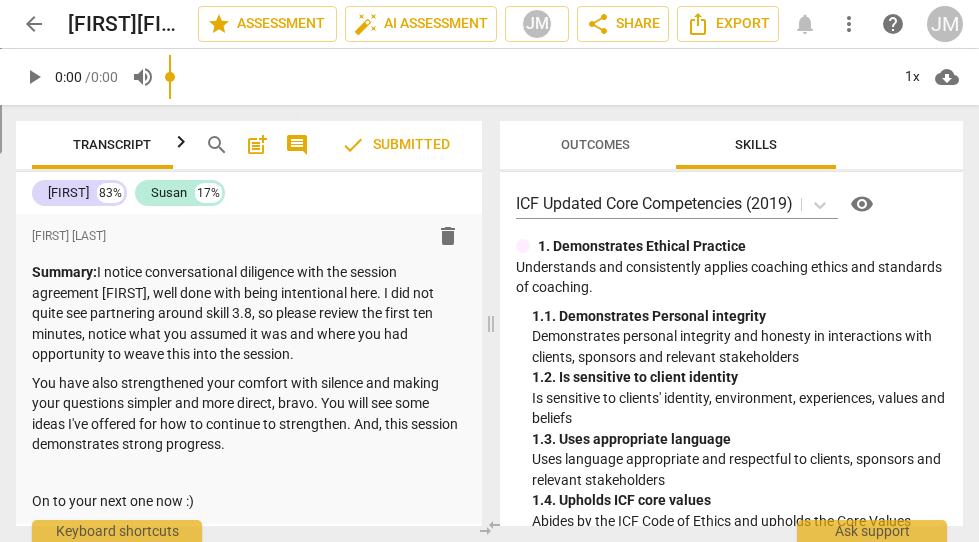 scroll, scrollTop: 0, scrollLeft: 0, axis: both 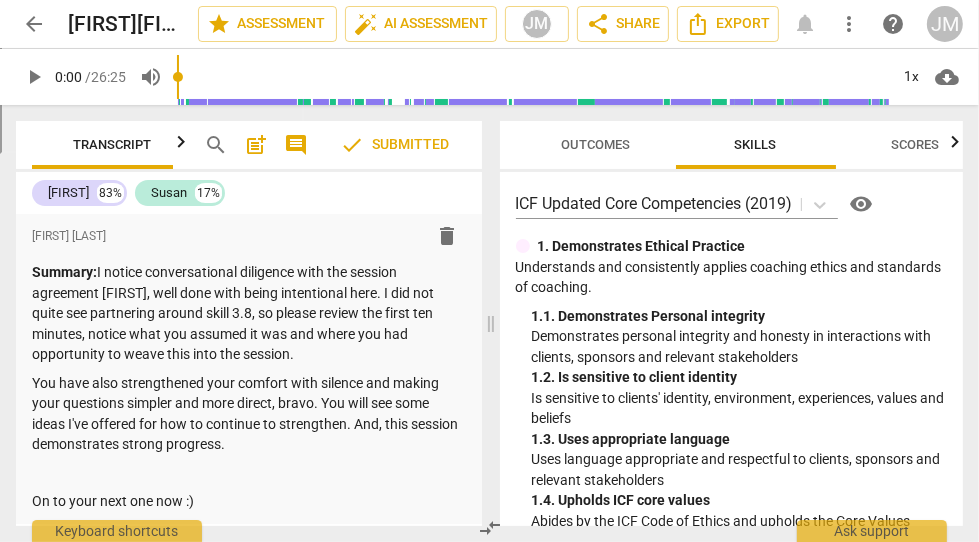 click on "arrow_back" at bounding box center [34, 24] 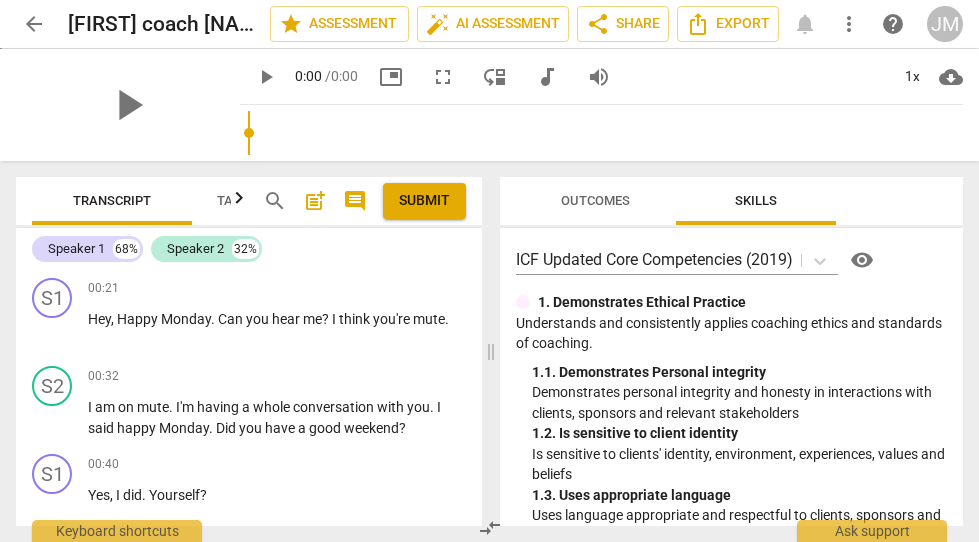 scroll, scrollTop: 0, scrollLeft: 0, axis: both 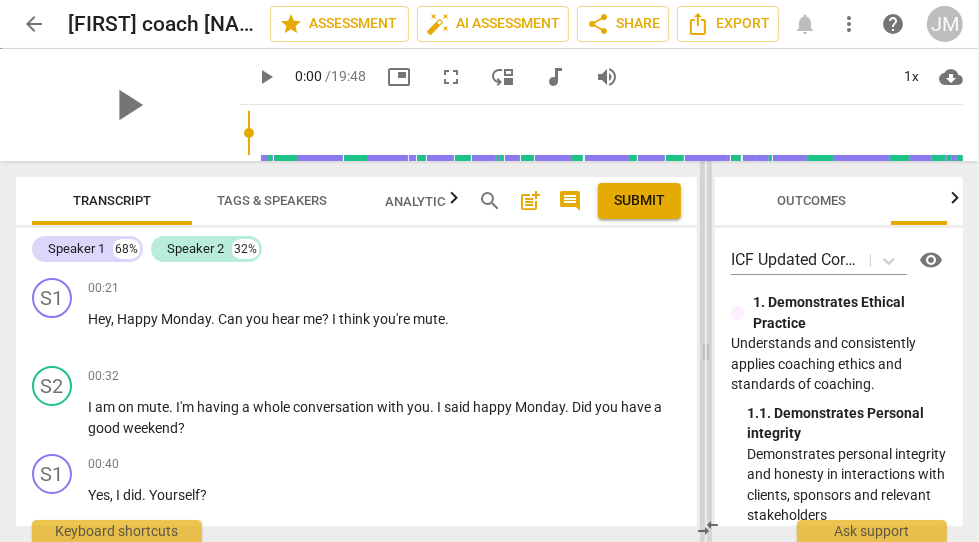 drag, startPoint x: 493, startPoint y: 352, endPoint x: 709, endPoint y: 353, distance: 216.00232 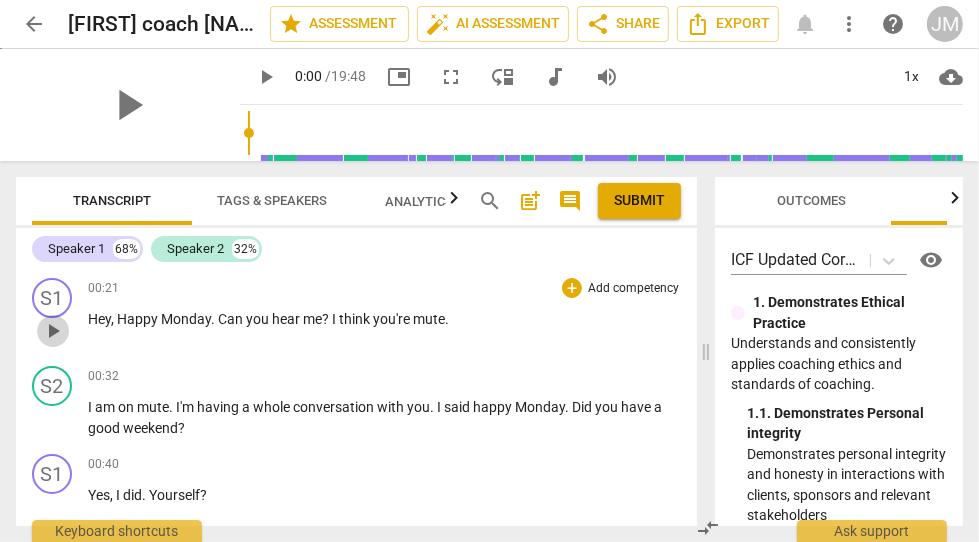 click on "play_arrow" at bounding box center (53, 331) 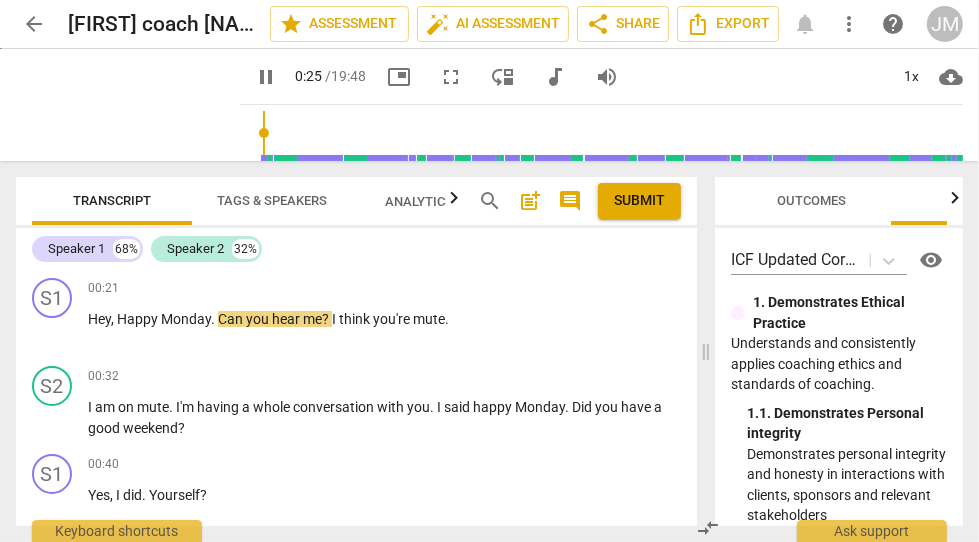 click on "Tags & Speakers" at bounding box center [272, 200] 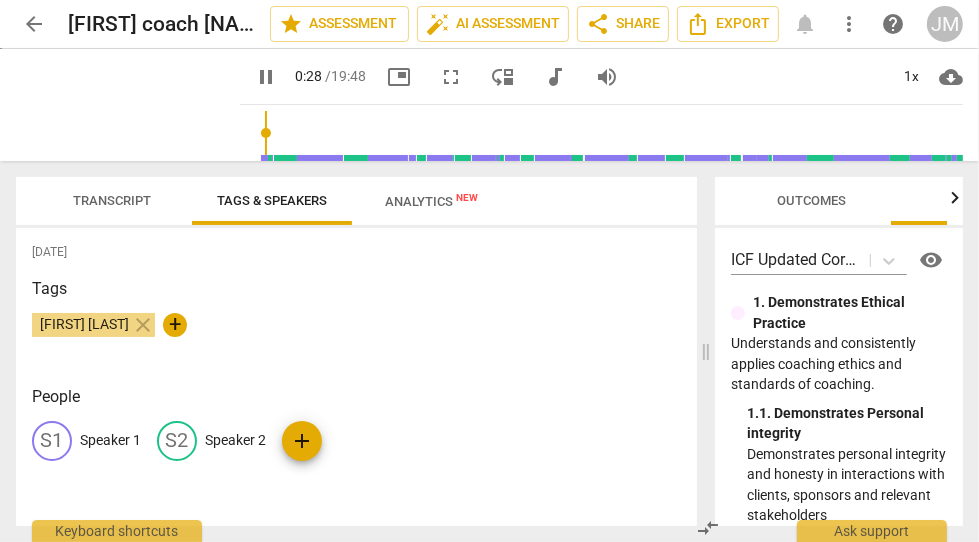 click on "Speaker 1" at bounding box center [110, 440] 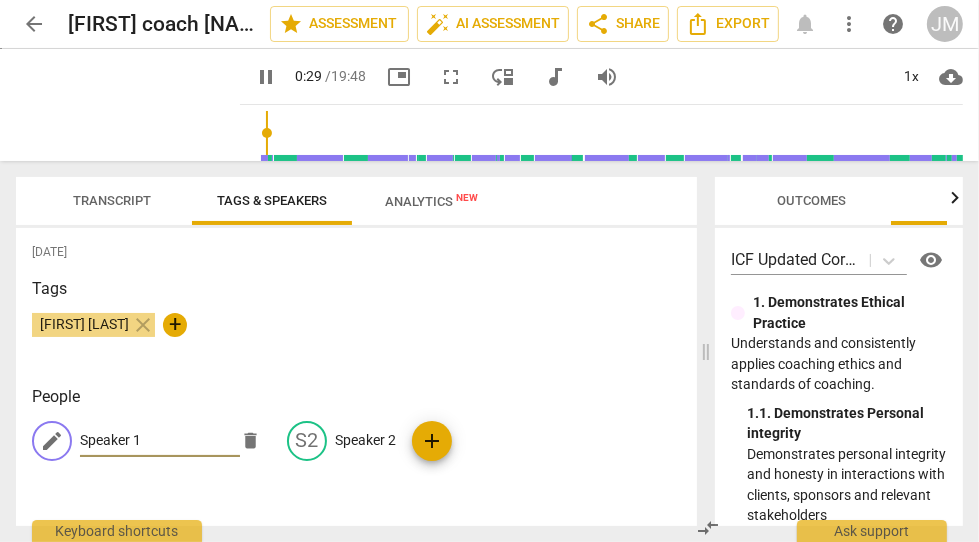 type on "30" 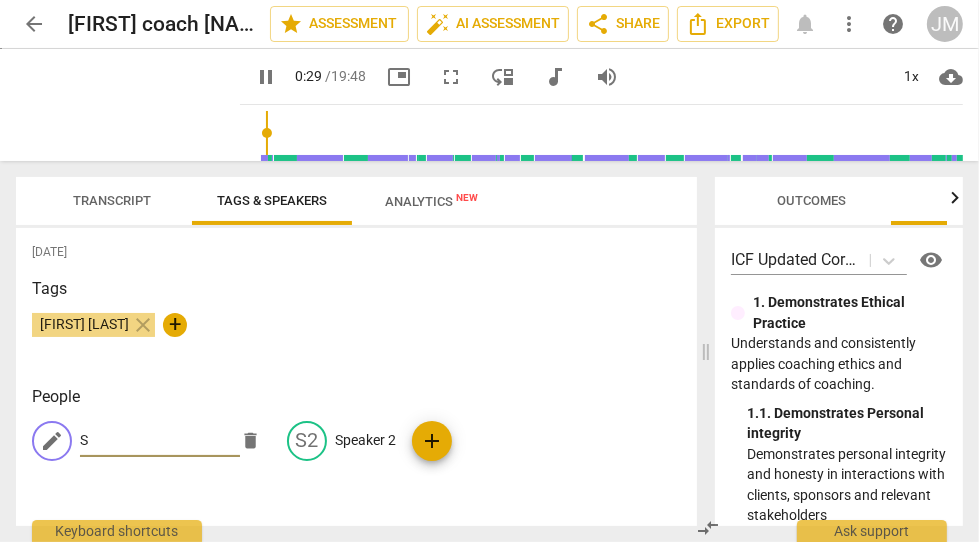 type on "30" 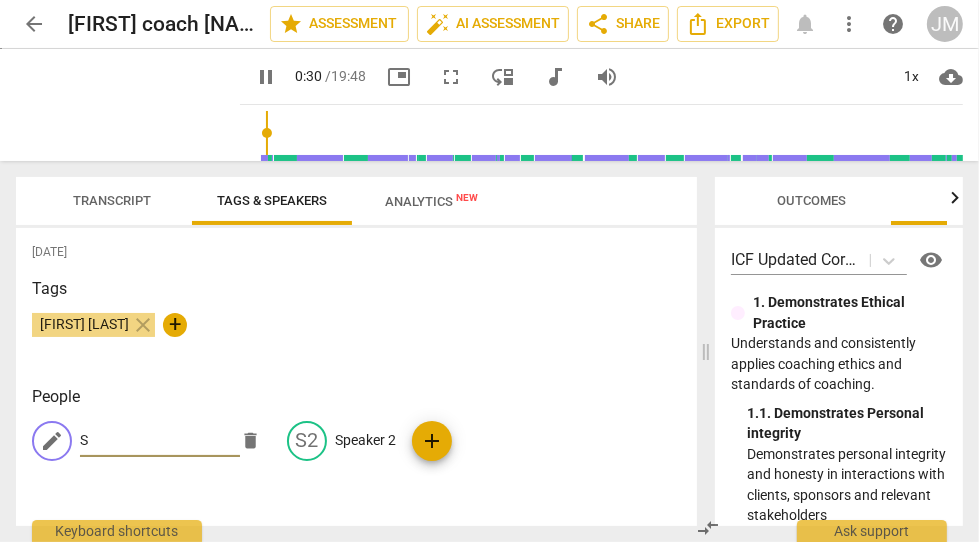 type on "Sa" 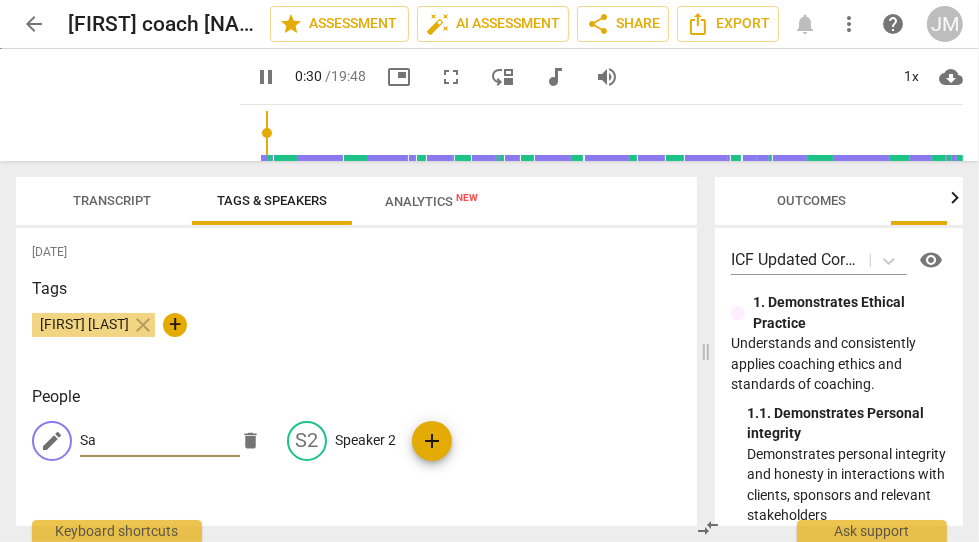 type on "30" 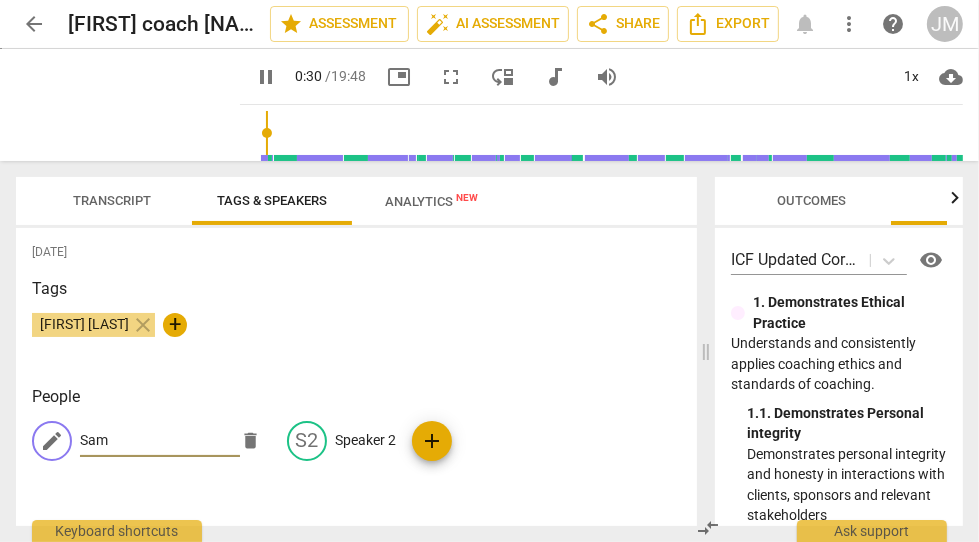 type on "[PERSON]" 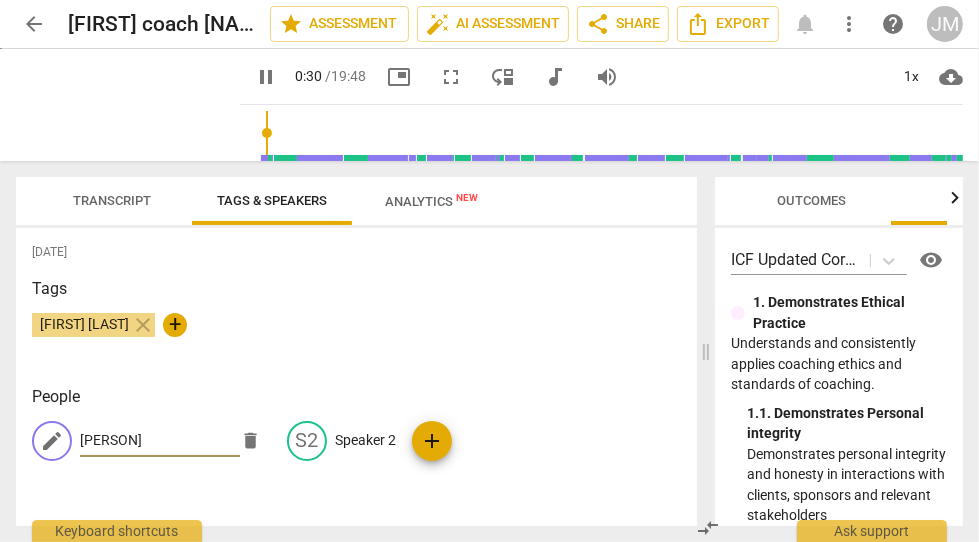 type on "31" 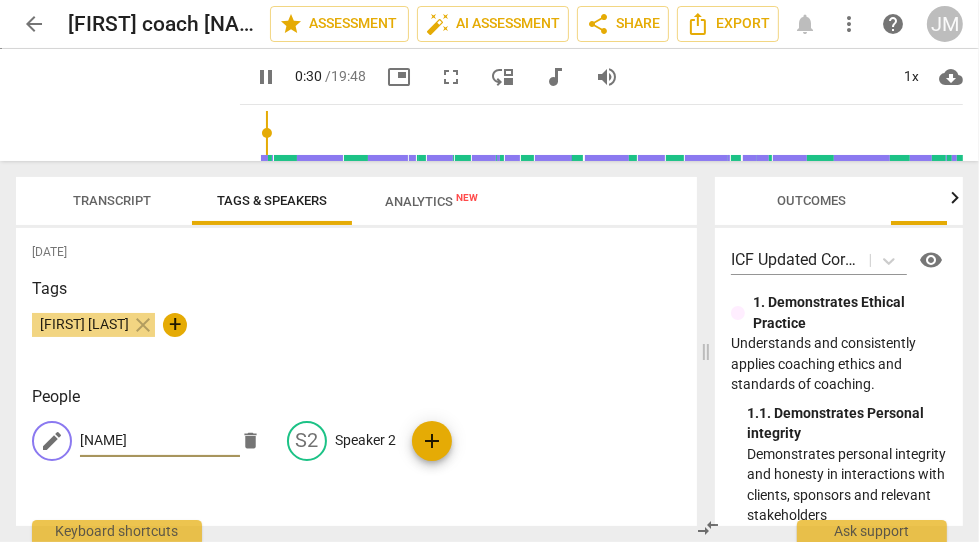 type on "[NAME]" 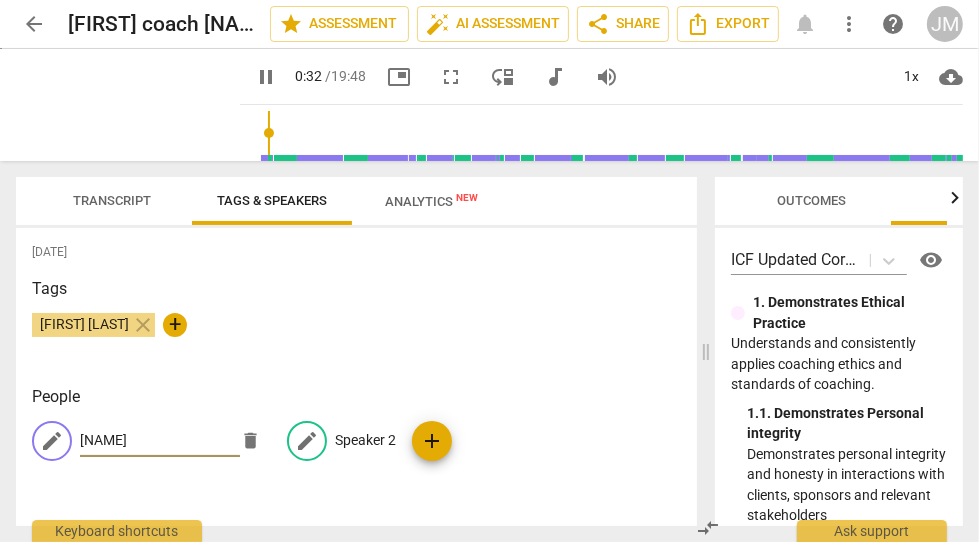 type on "33" 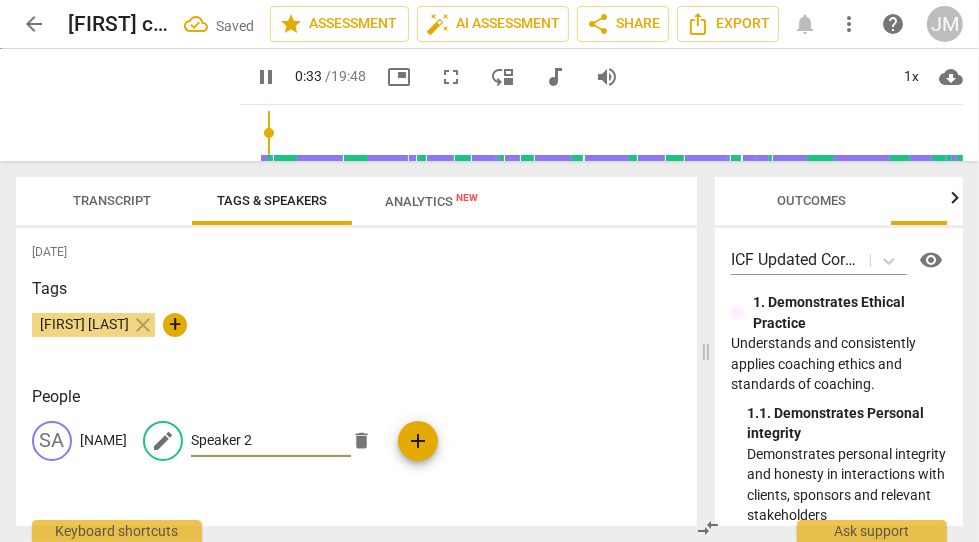 type on "34" 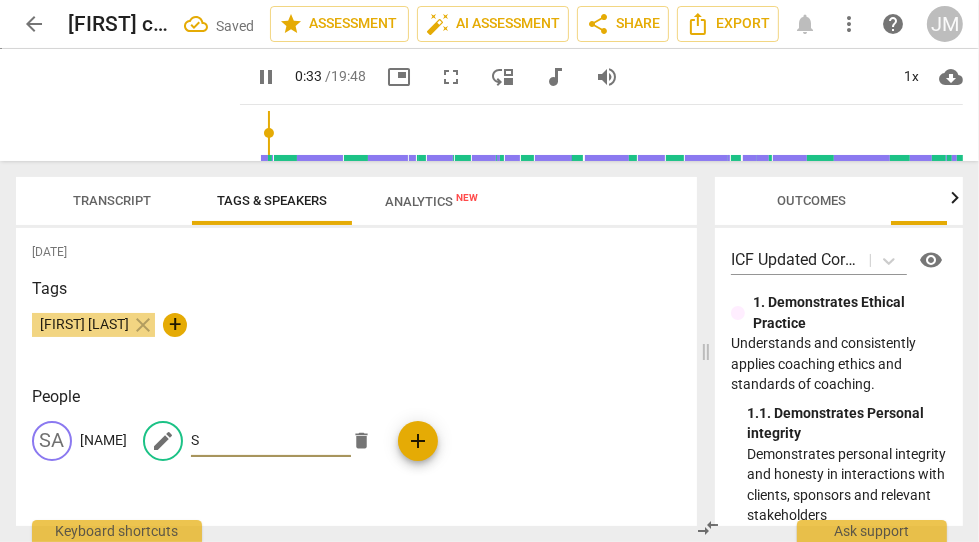 type on "34" 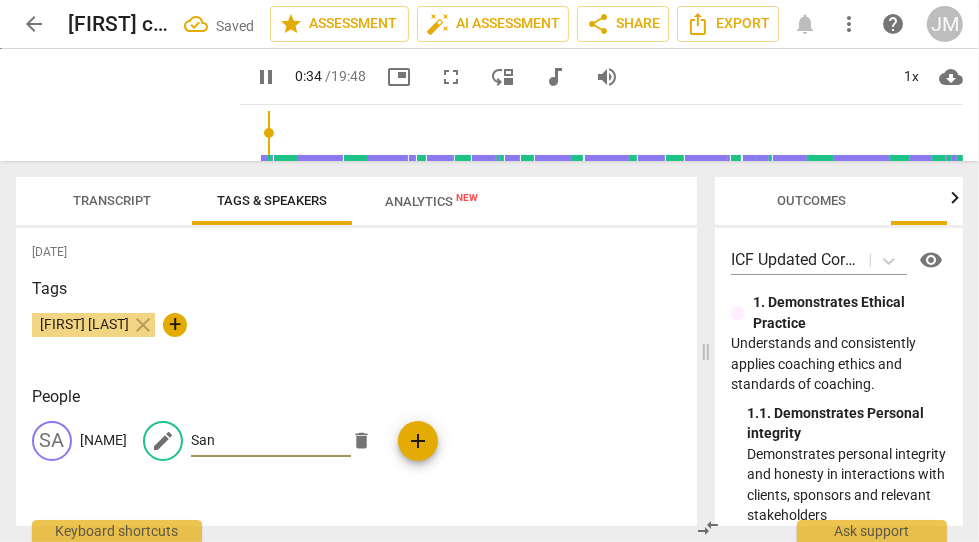 type on "[FIRST]" 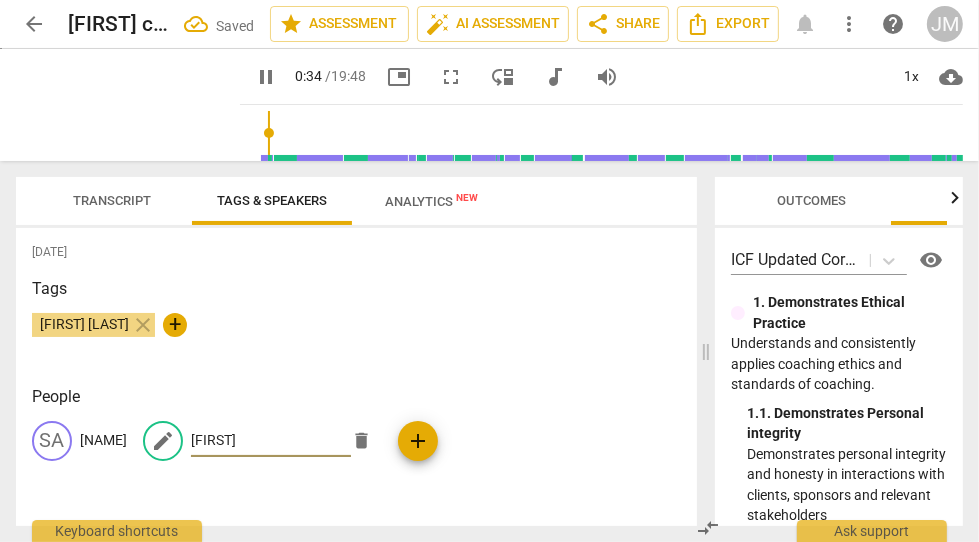 type on "34" 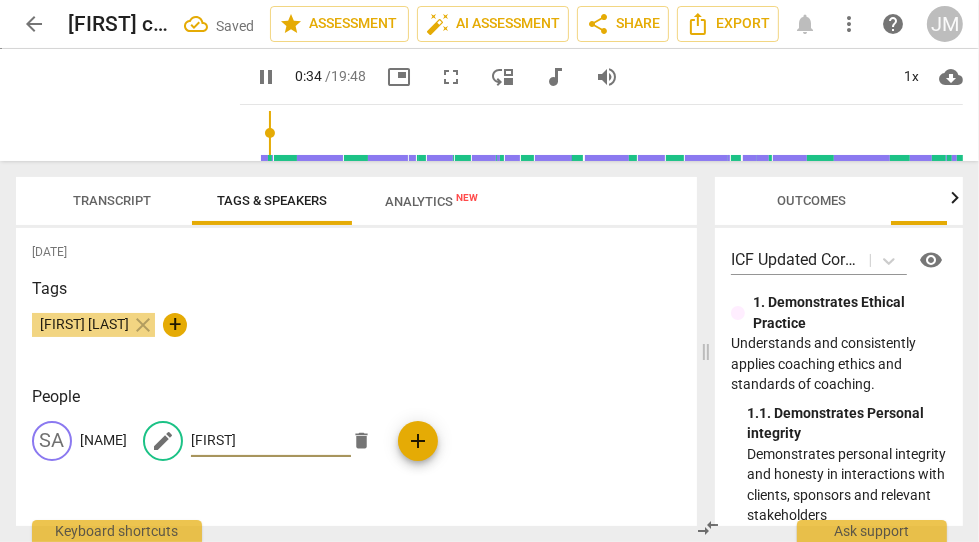 type on "Sandra" 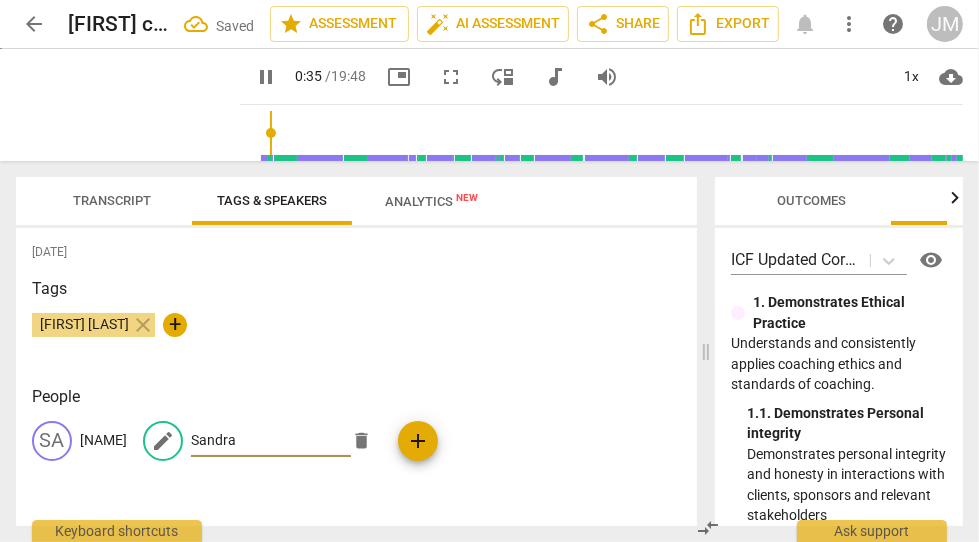 type on "36" 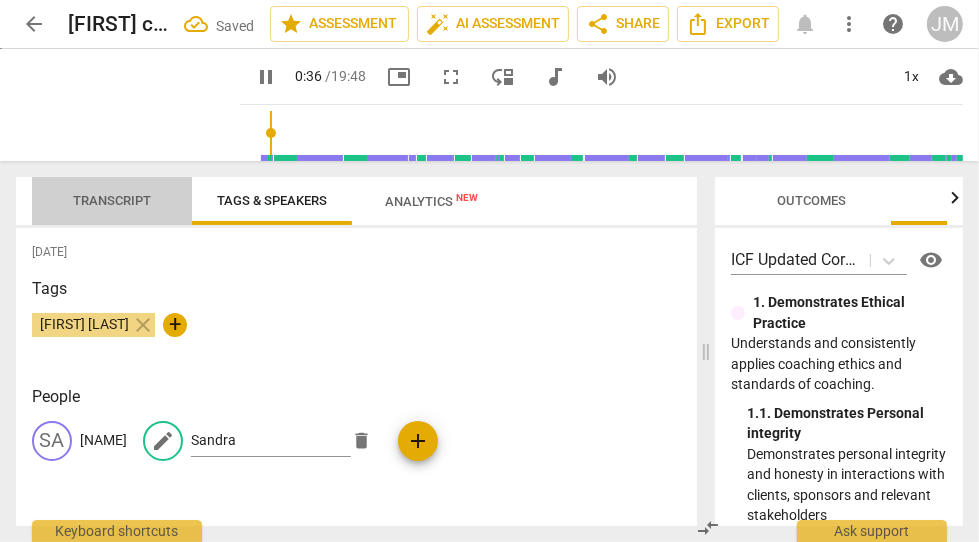 click on "Transcript" at bounding box center (112, 200) 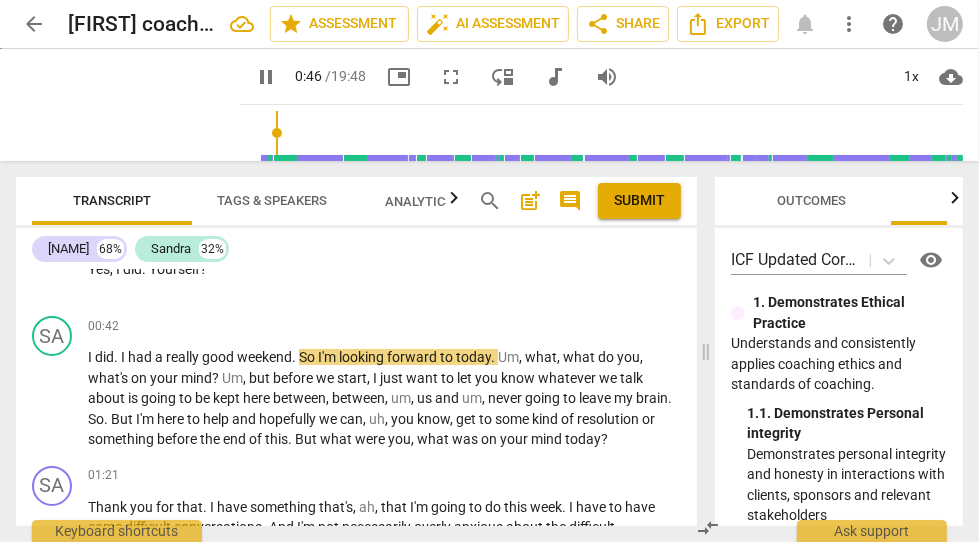 scroll, scrollTop: 240, scrollLeft: 0, axis: vertical 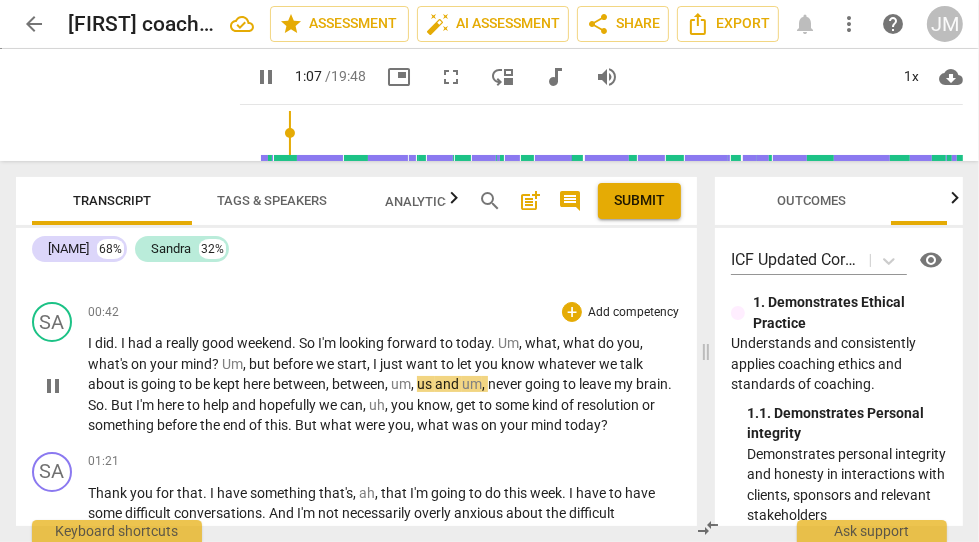 click on "Add competency" at bounding box center [633, 313] 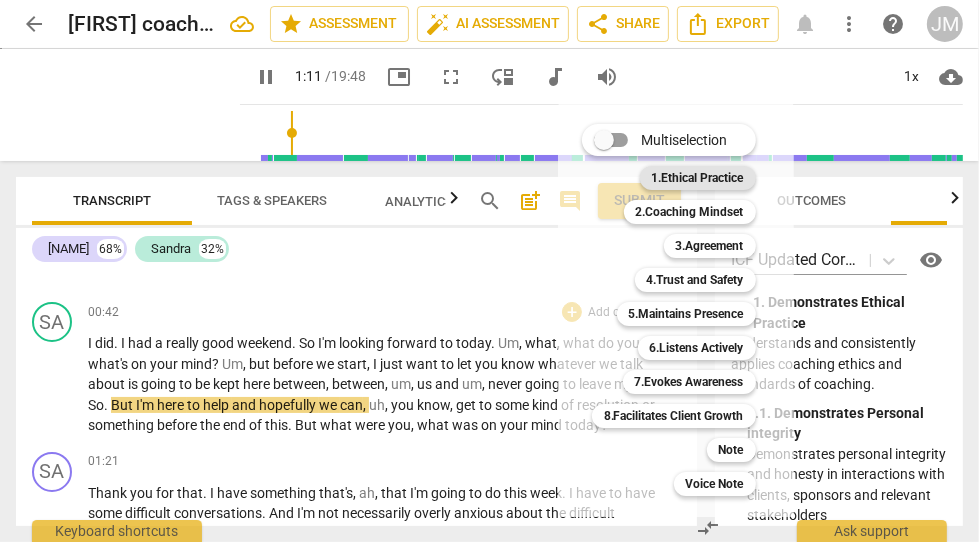 click on "1.Ethical Practice" at bounding box center (698, 178) 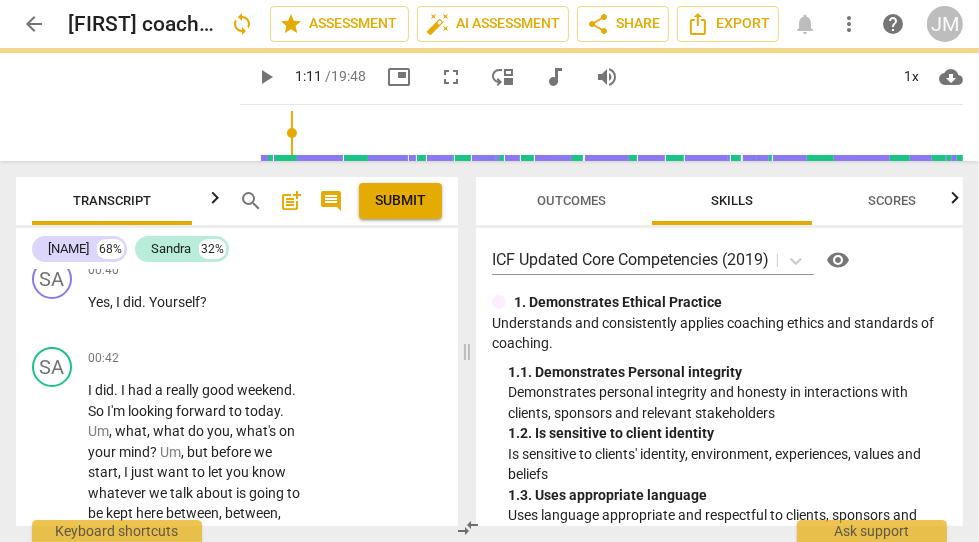 type on "72" 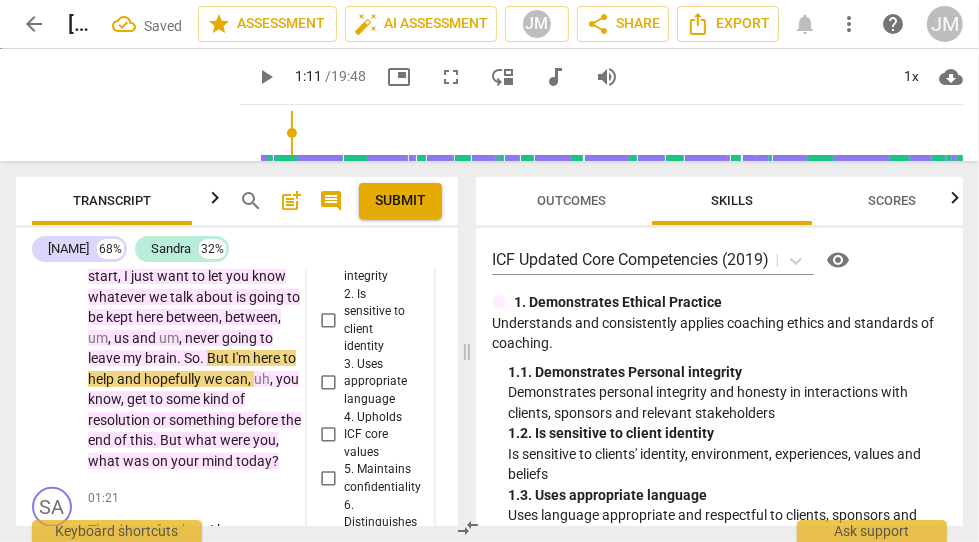 scroll, scrollTop: 368, scrollLeft: 0, axis: vertical 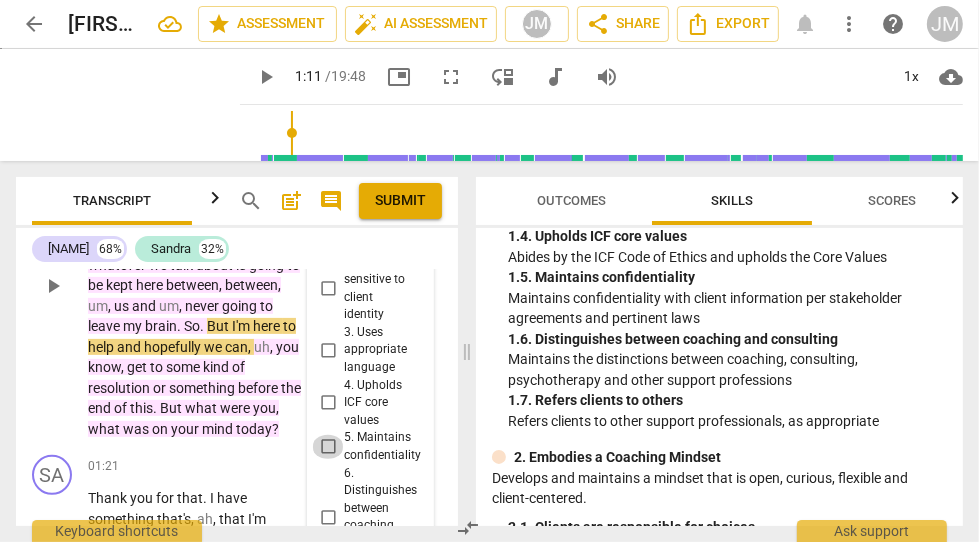 click on "5. Maintains confidentiality" at bounding box center [328, 447] 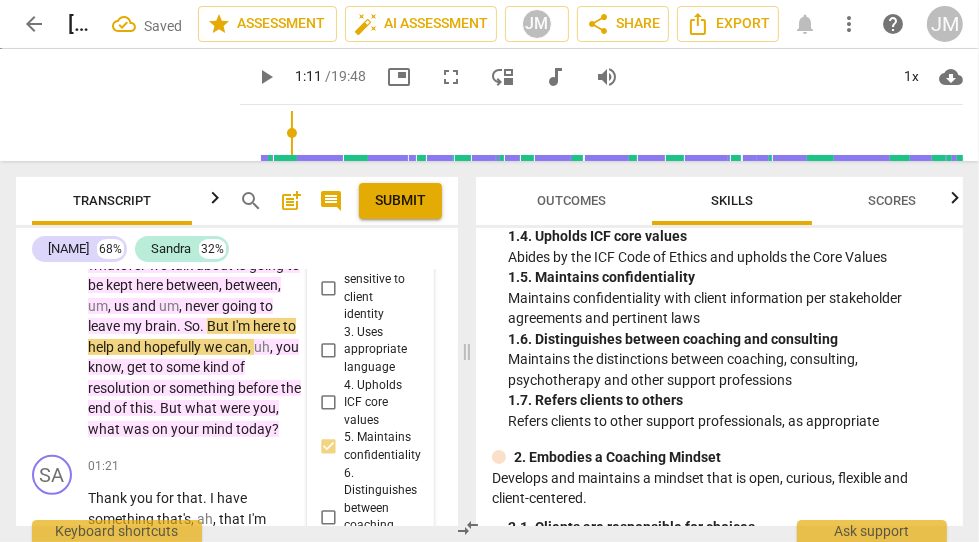 scroll, scrollTop: 406, scrollLeft: 0, axis: vertical 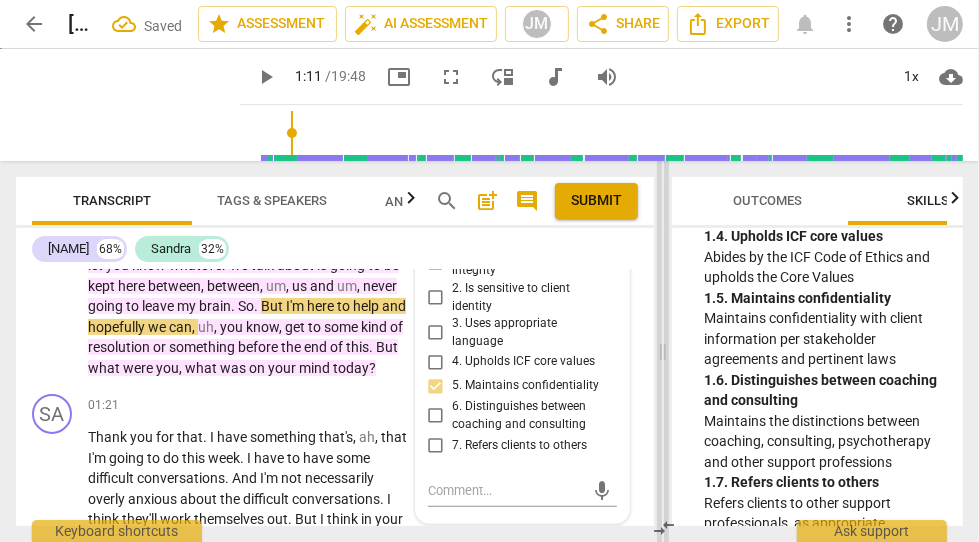 drag, startPoint x: 465, startPoint y: 351, endPoint x: 661, endPoint y: 354, distance: 196.02296 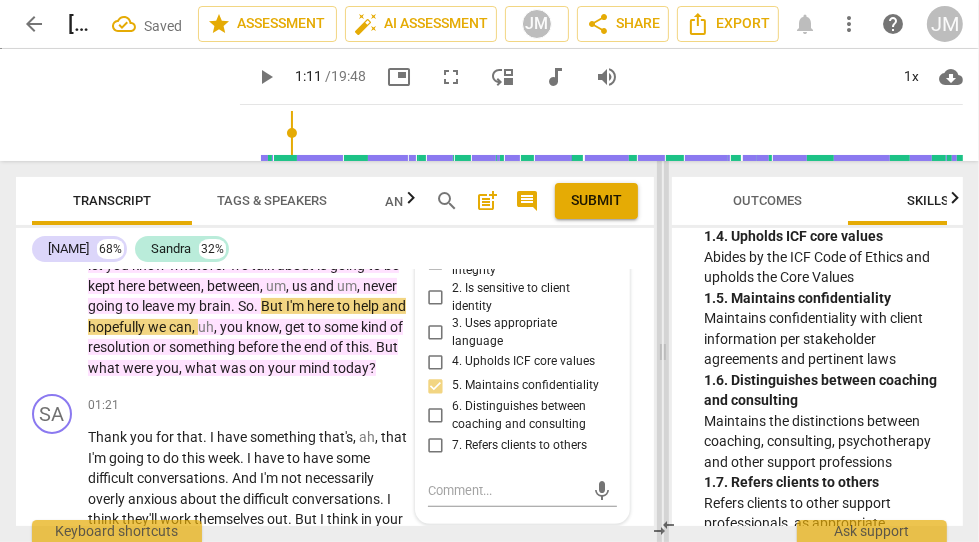 click at bounding box center [663, 351] 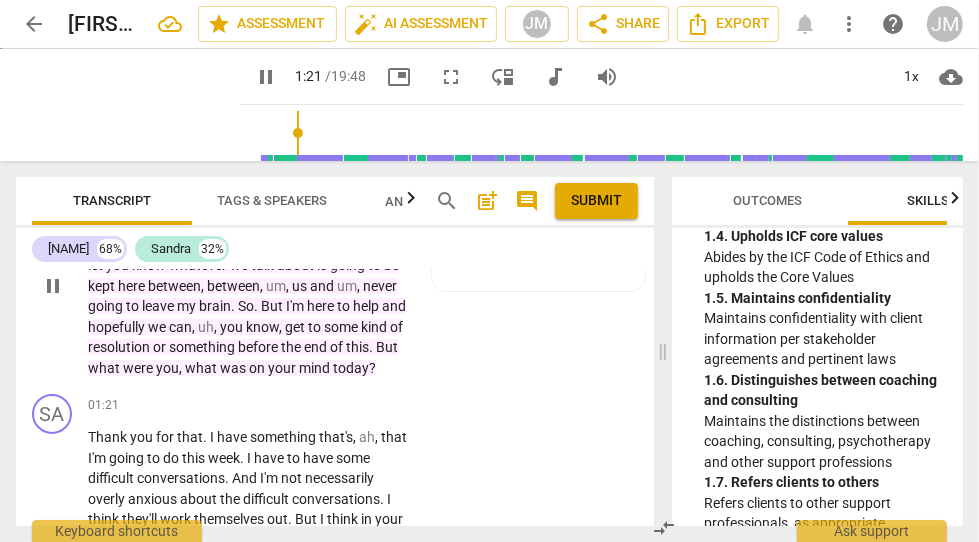click on "I   did .   I   had   a   really   good   weekend .   So   I'm   looking   forward   to   today .   Um ,   what ,   what   do   you ,   what's   on   your   mind ?   Um ,   but   before   we   start ,   I   just   want   to   let   you   know   whatever   we   talk   about   is   going   to   be   kept   here   between ,   between ,   um ,   us   and   um ,   never   going   to   leave   my   brain .   So .   But   I'm   here   to   help   and   hopefully   we   can ,   uh ,   you   know ,   get   to   some   kind   of   resolution   or   something   before   the   end   of   this .   But   what   were   you ,   what   was   on   your   mind   today ?" at bounding box center [248, 286] 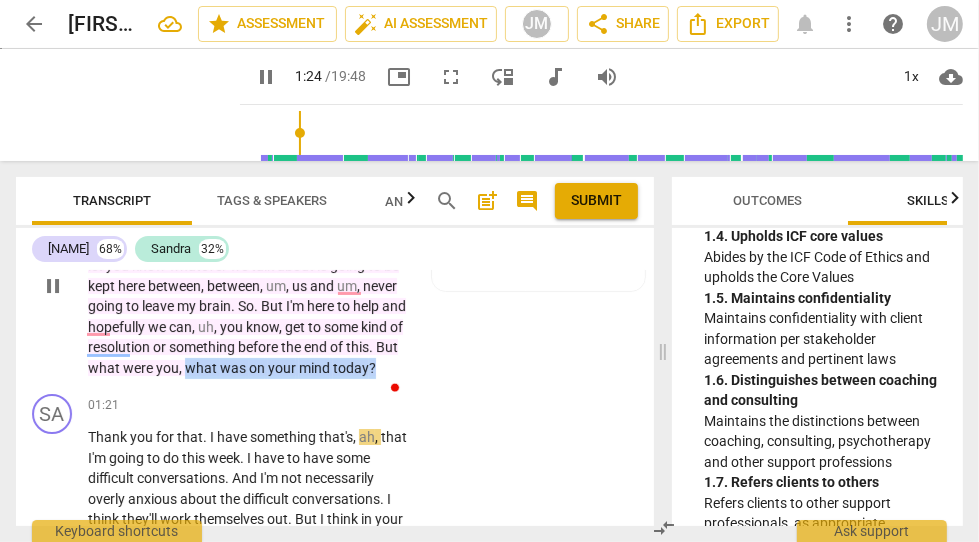 drag, startPoint x: 240, startPoint y: 366, endPoint x: 252, endPoint y: 379, distance: 17.691807 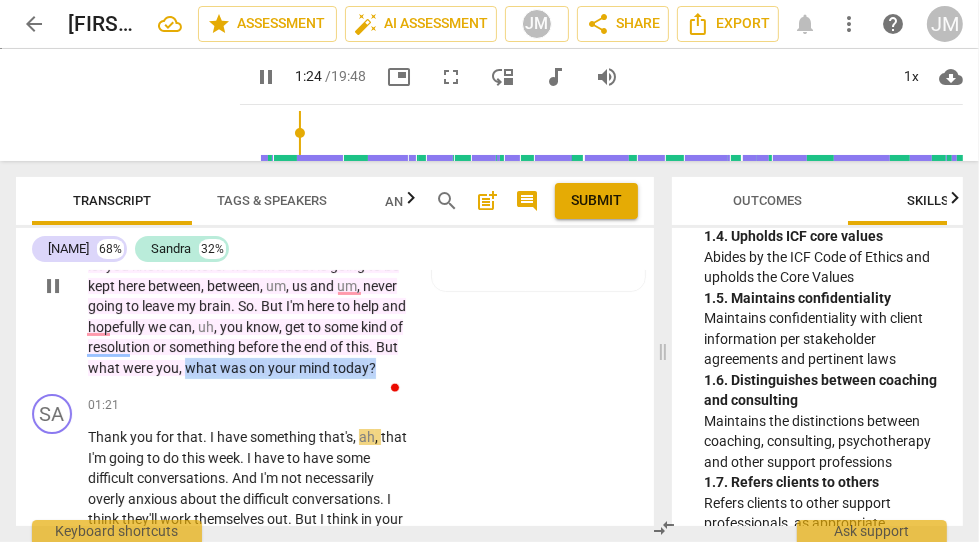 click on "I   did .   I   had   a   really   good   weekend .   So   I'm   looking   forward   to   today .   Um ,   what ,   what   do   you ,   what's   on   your   mind ?   Um ,   but   before   we   start ,   I   just   want   to   let   you   know   whatever   we   talk   about   is   going   to   be   kept   here   between ,   between ,   um ,   us   and   um ,   never   going   to   leave   my   brain .   So .   But   I'm   here   to   help   and   hopefully   we   can ,   uh ,   you   know ,   get   to   some   kind   of   resolution   or   something   before   the   end   of   this .   But   what   were   you ,   what   was   on   your   mind   today ?" at bounding box center [248, 286] 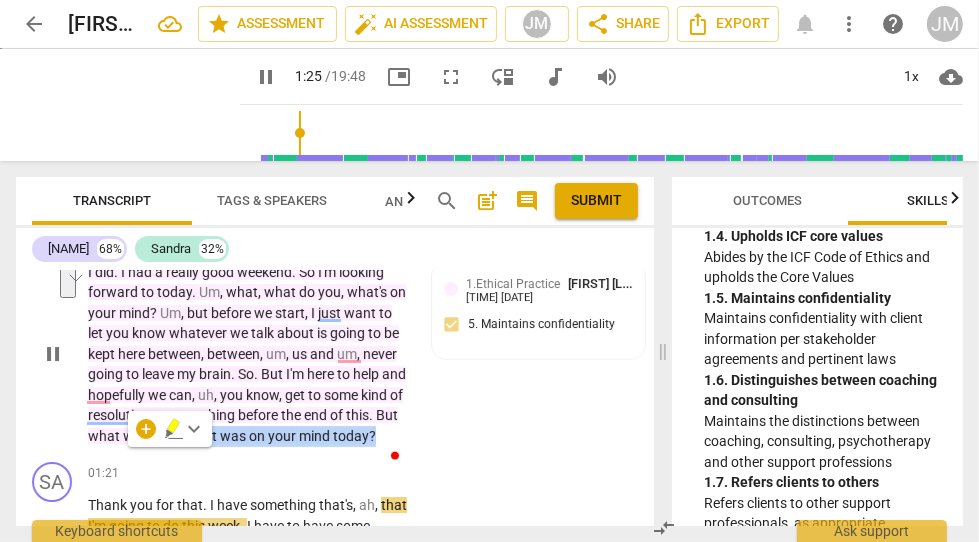 scroll, scrollTop: 289, scrollLeft: 0, axis: vertical 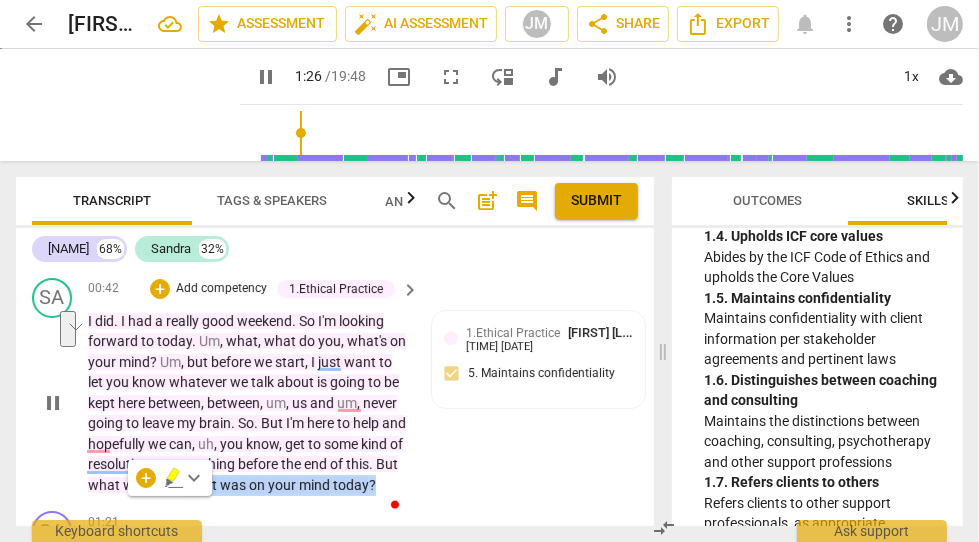 click on "Add competency" at bounding box center [221, 289] 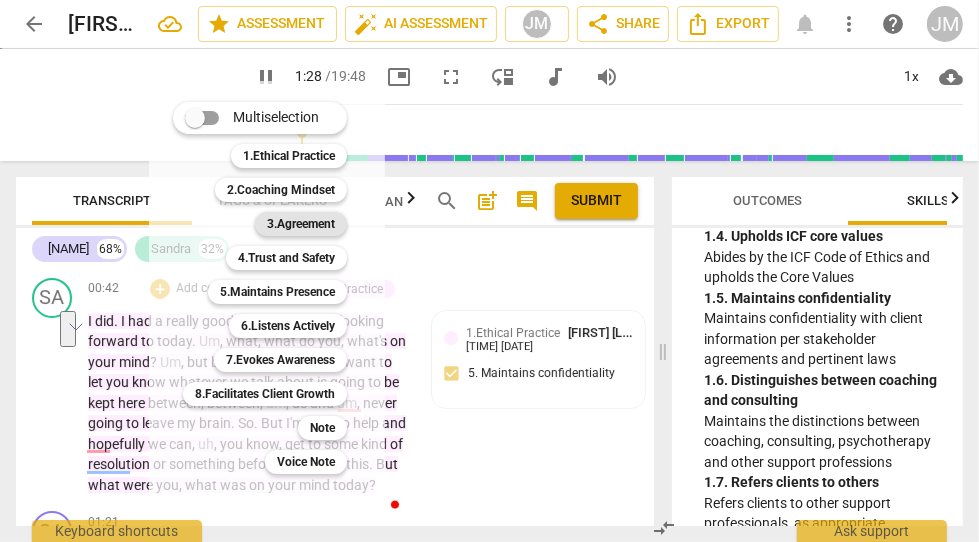click on "3.Agreement" at bounding box center [301, 224] 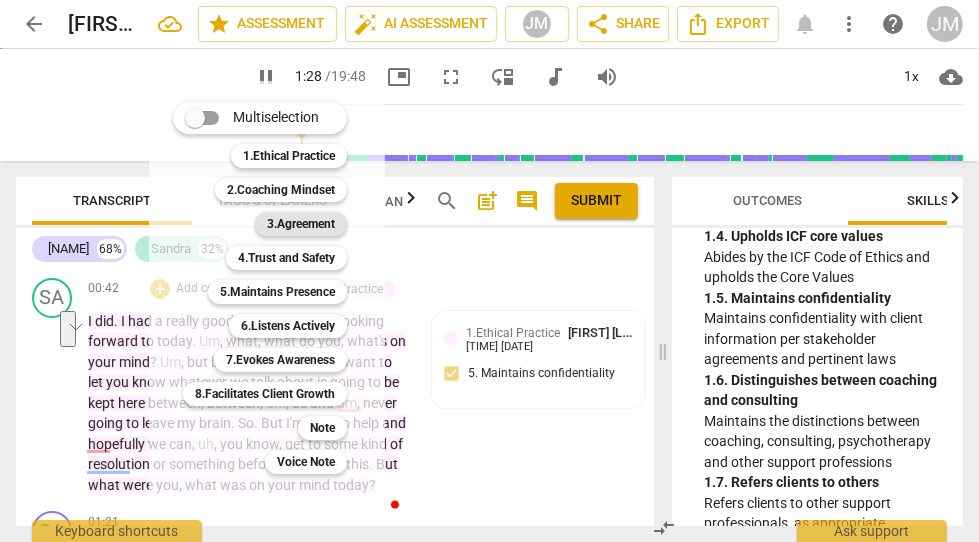 type on "88" 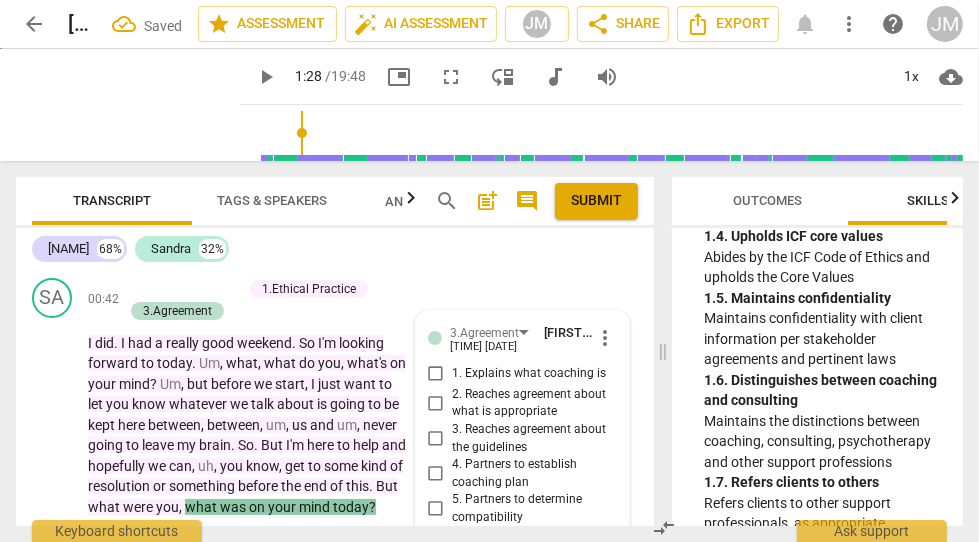 scroll, scrollTop: 660, scrollLeft: 0, axis: vertical 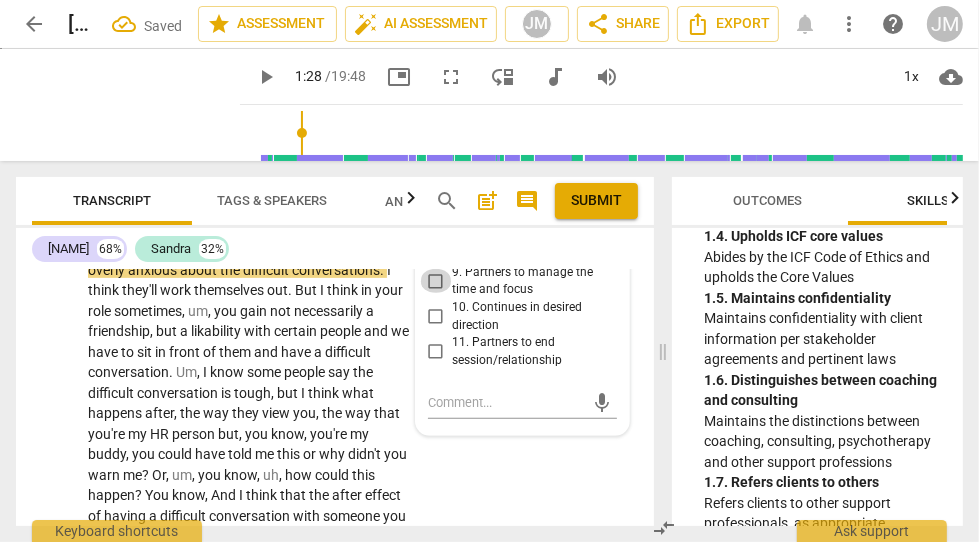 click on "9. Partners to manage the time and focus" at bounding box center (436, 281) 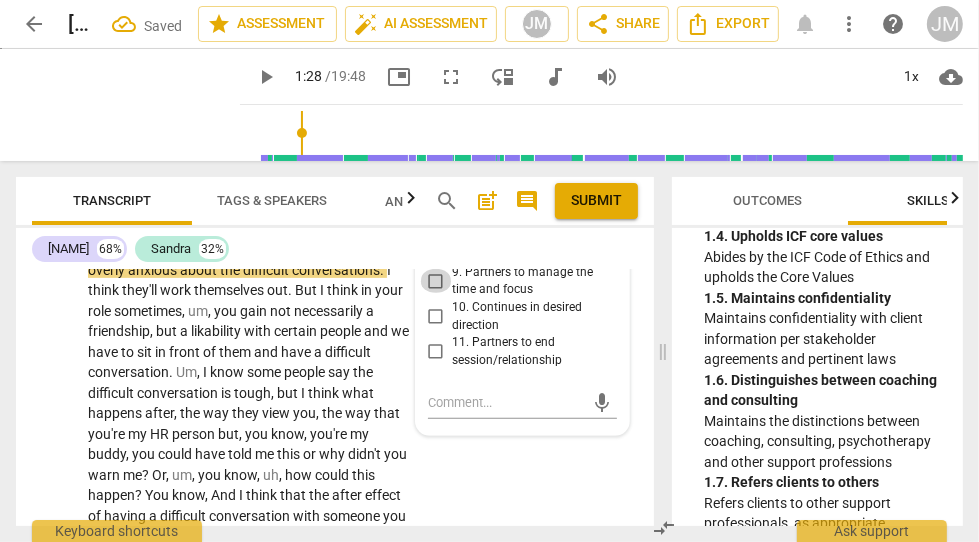 checkbox on "true" 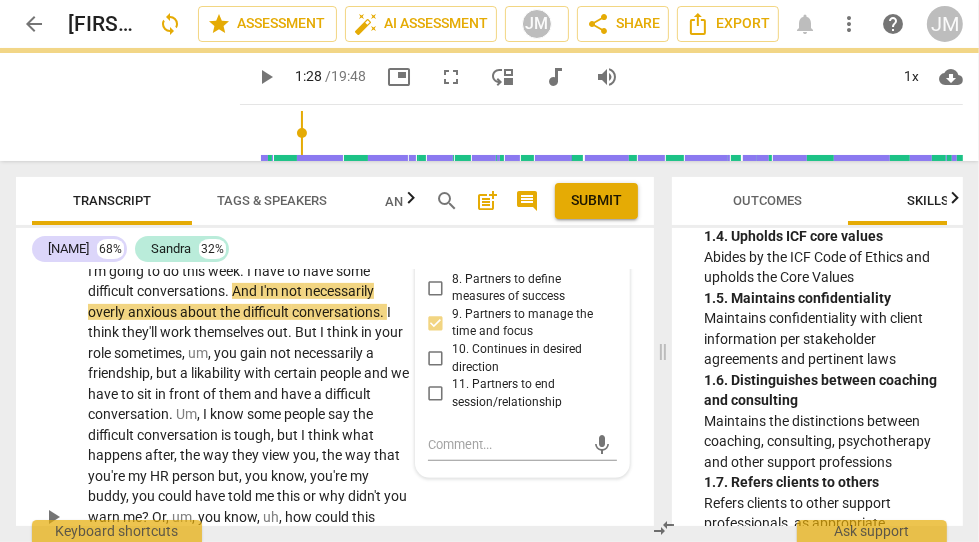 scroll, scrollTop: 849, scrollLeft: 0, axis: vertical 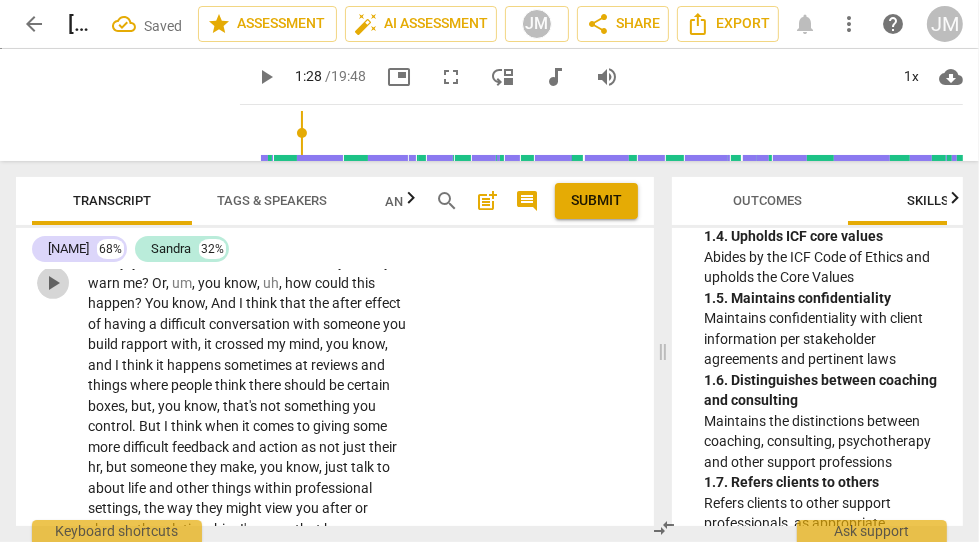 click on "play_arrow" at bounding box center [53, 283] 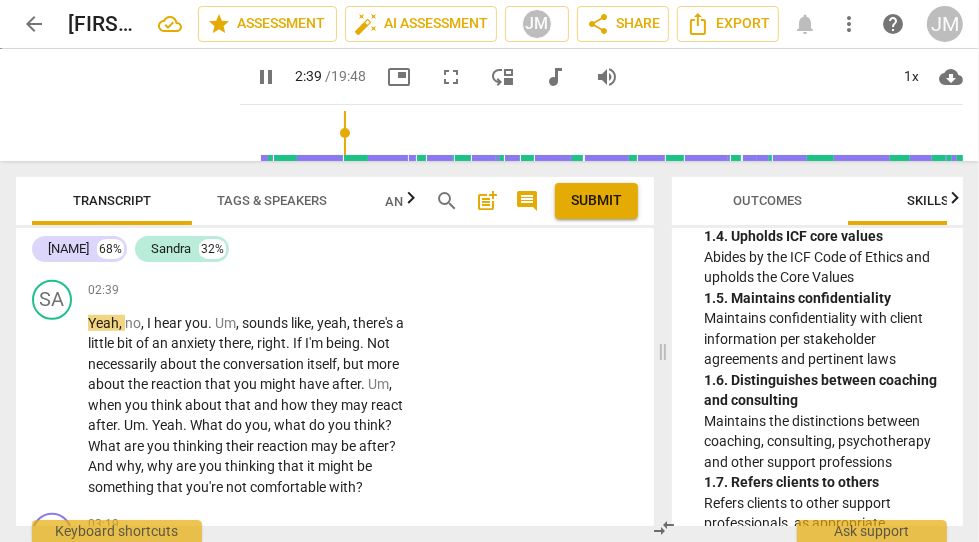 scroll, scrollTop: 1146, scrollLeft: 0, axis: vertical 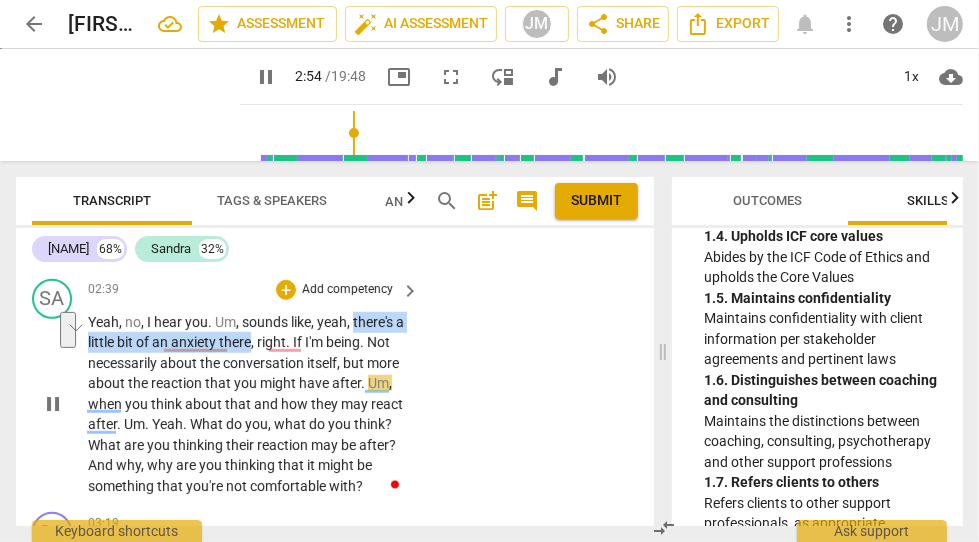 drag, startPoint x: 353, startPoint y: 339, endPoint x: 262, endPoint y: 363, distance: 94.11163 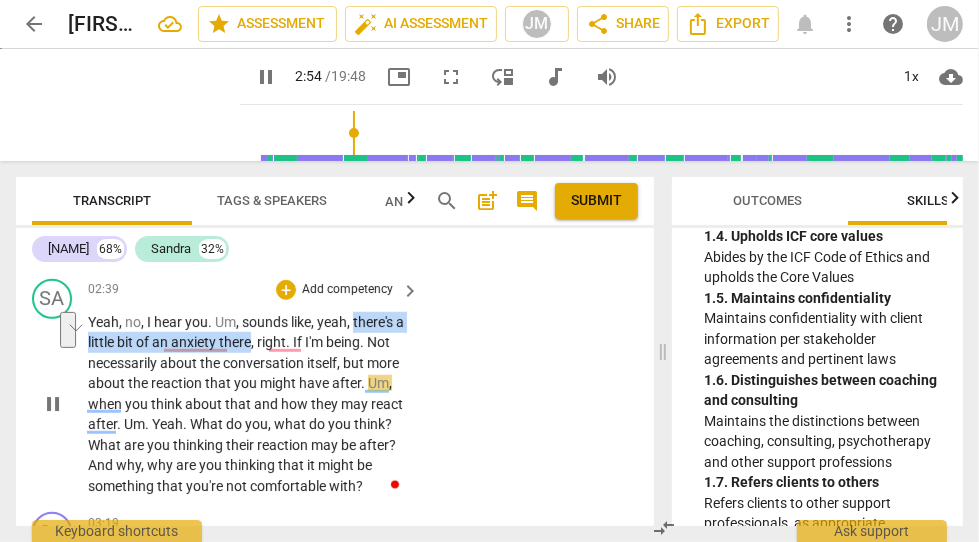 click on "Yeah ,   no ,   I   hear   you .   Um ,   sounds   like ,   yeah ,   there's   a   little   bit   of   an   anxiety   there ,   right .   If   I'm   being .   Not   necessarily   about   the   conversation   itself ,   but   more   about   the   reaction   that   you   might   have   after .   Um ,   when   you   think   about   that   and   how   they   may   react   after .   Um .   Yeah .   What   do   you ,   what   do   you   think ?   What   are   you   thinking   their   reaction   may   be   after ?   And   why ,   why   are   you   thinking   that   it   might   be   something   that   you're   not   comfortable   with ?" at bounding box center [248, 404] 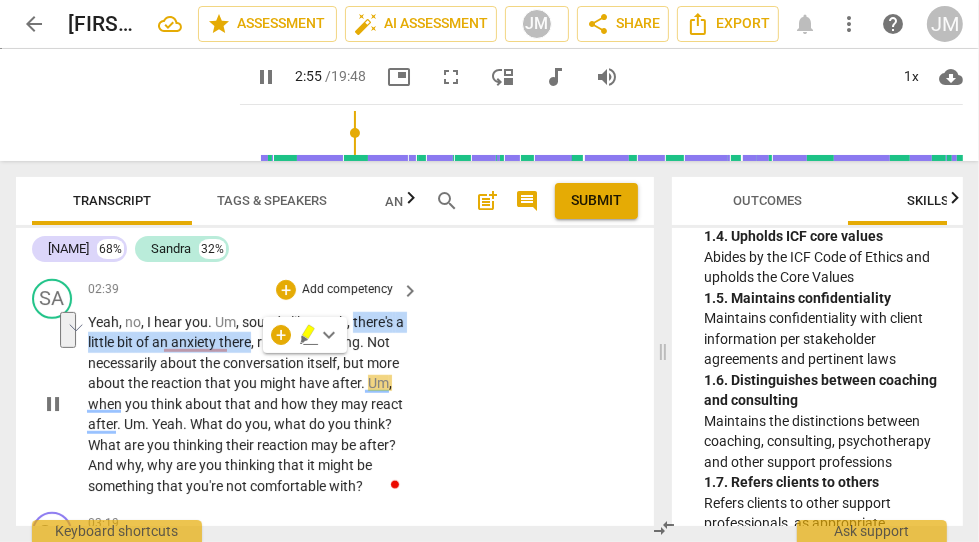 click on "Add competency" at bounding box center (347, 290) 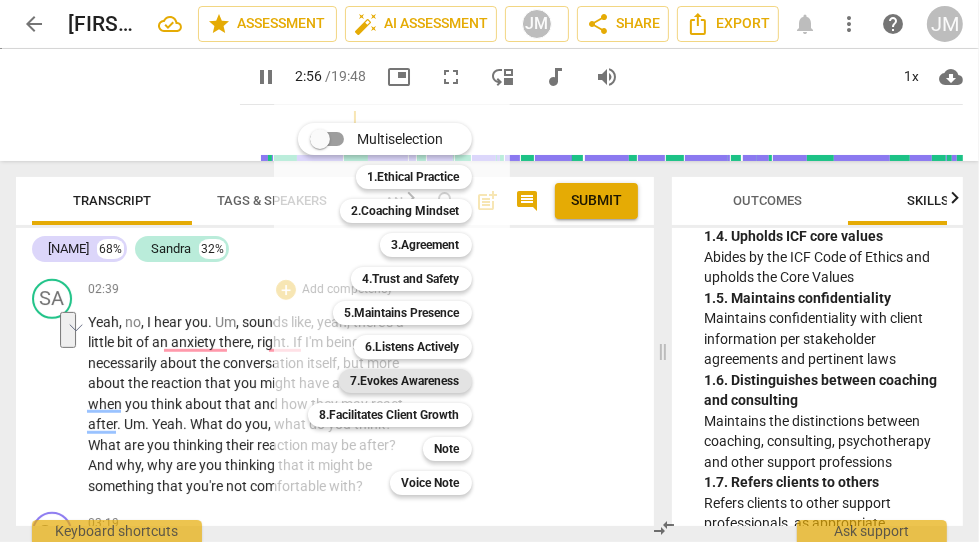 click on "7.Evokes Awareness" at bounding box center [405, 381] 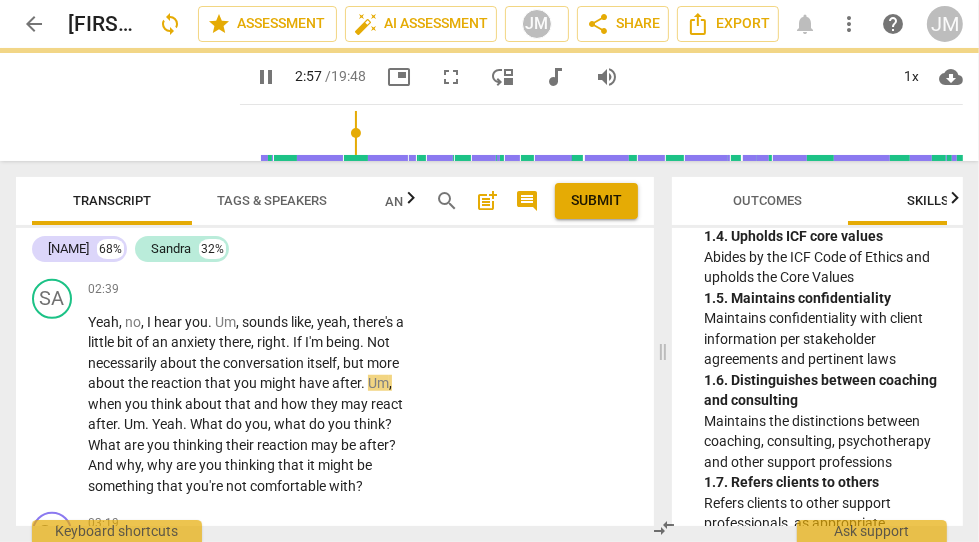 type on "177" 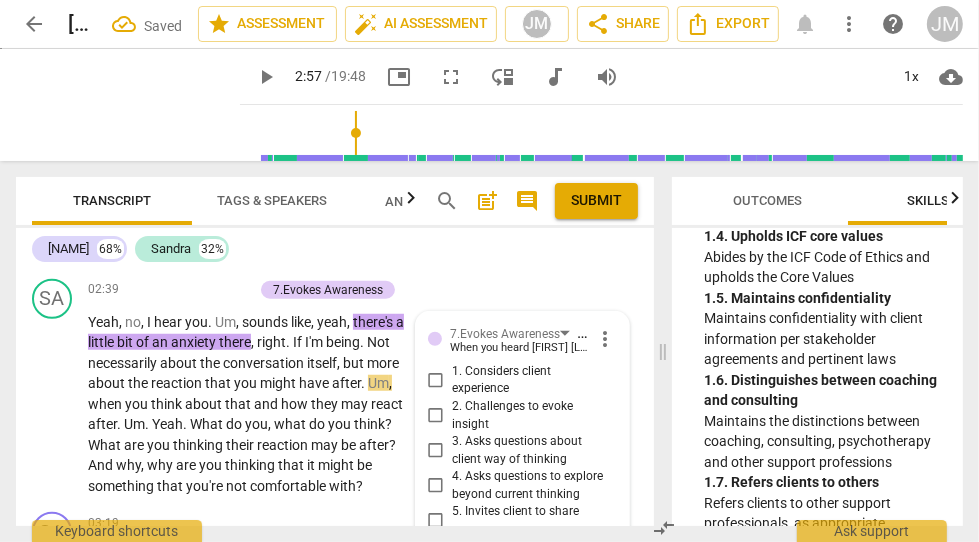 scroll, scrollTop: 1539, scrollLeft: 0, axis: vertical 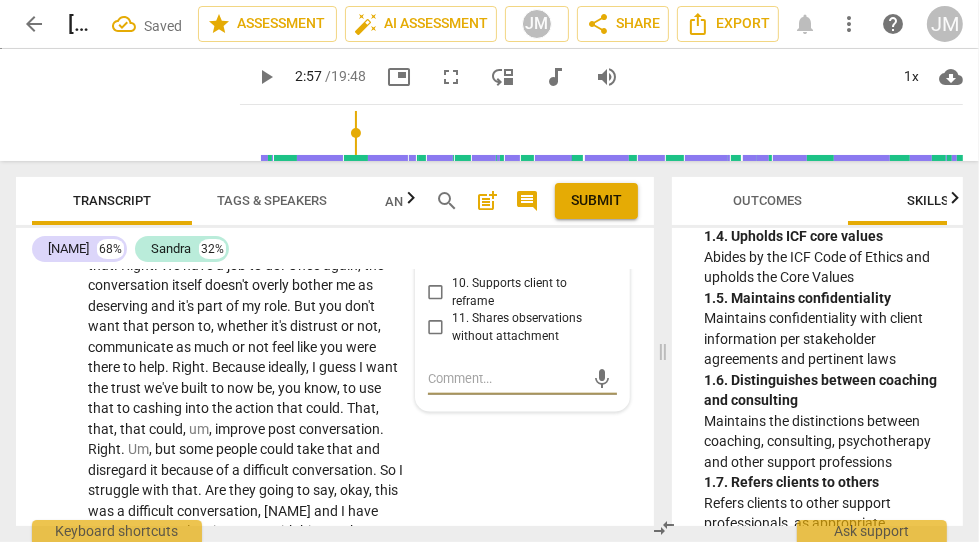 click on "11. Shares observations without attachment" at bounding box center (436, 328) 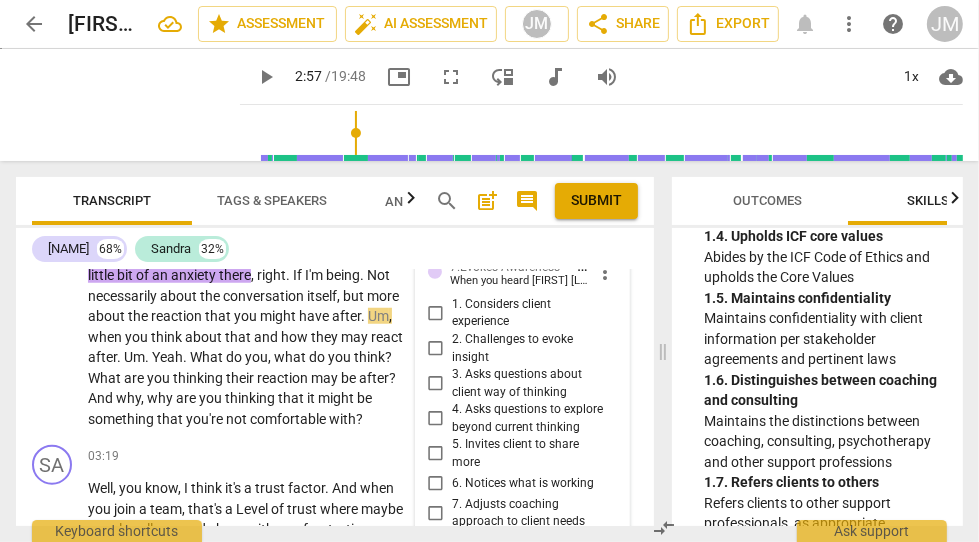 scroll, scrollTop: 1216, scrollLeft: 0, axis: vertical 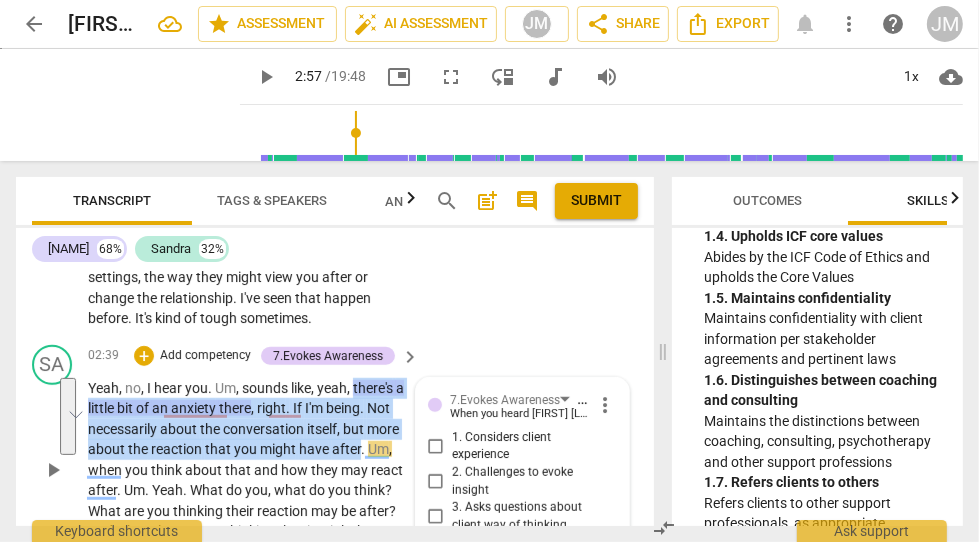 drag, startPoint x: 358, startPoint y: 328, endPoint x: 355, endPoint y: 404, distance: 76.05919 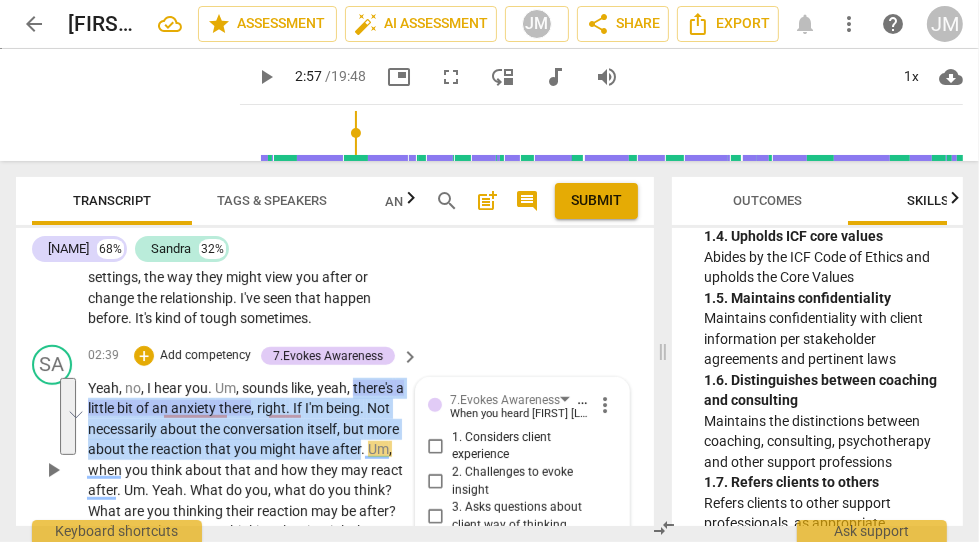 click on "Yeah ,   no ,   I   hear   you .   Um ,   sounds   like ,   yeah ,   there's   a   little   bit   of   an   anxiety   there ,   right .   If   I'm   being .   Not   necessarily   about   the   conversation   itself ,   but   more   about   the   reaction   that   you   might   have   after .   Um ,   when   you   think   about   that   and   how   they   may   react   after .   Um .   Yeah .   What   do   you ,   what   do   you   think ?   What   are   you   thinking   their   reaction   may   be   after ?   And   why ,   why   are   you   thinking   that   it   might   be   something   that   you're   not   comfortable   with ?" at bounding box center (248, 470) 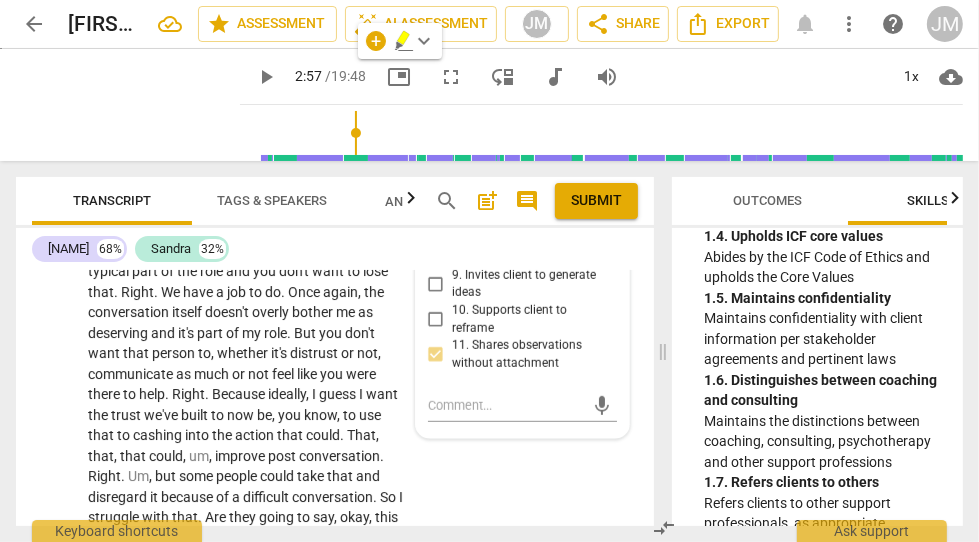 scroll, scrollTop: 1528, scrollLeft: 0, axis: vertical 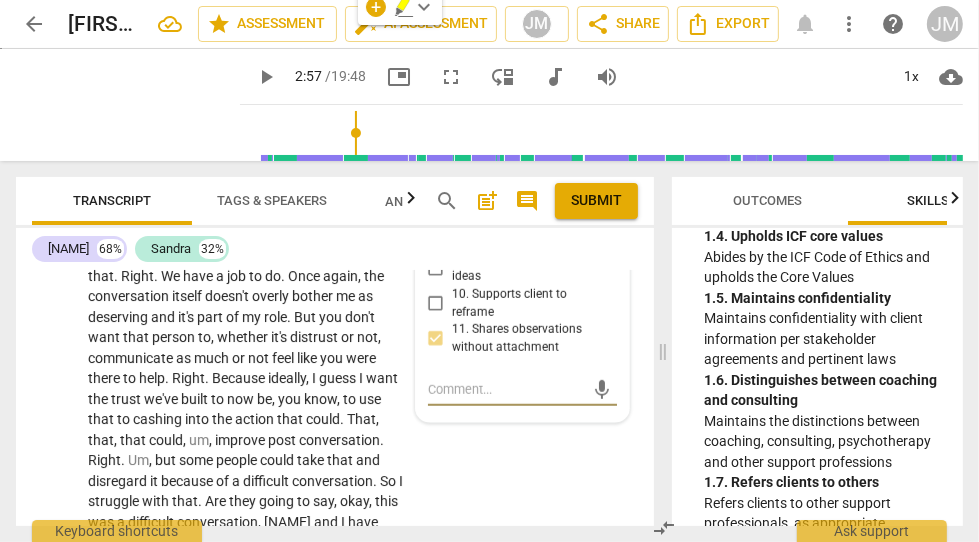 click at bounding box center (506, 389) 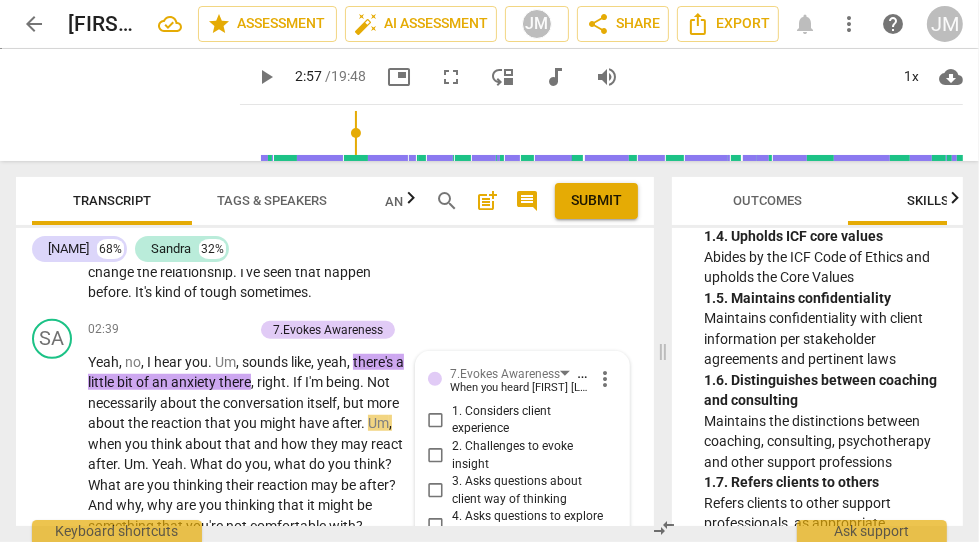 scroll, scrollTop: 1117, scrollLeft: 0, axis: vertical 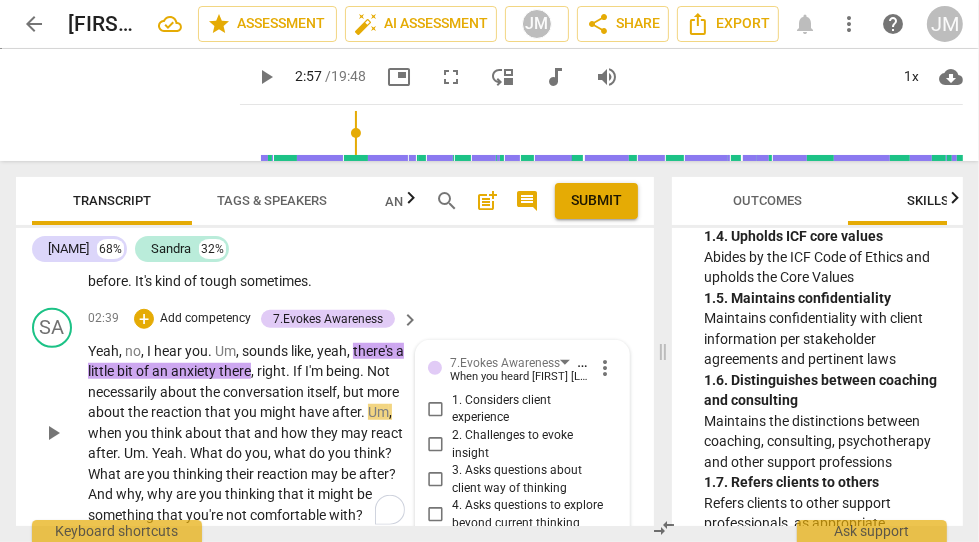 click on "itself" at bounding box center (322, 392) 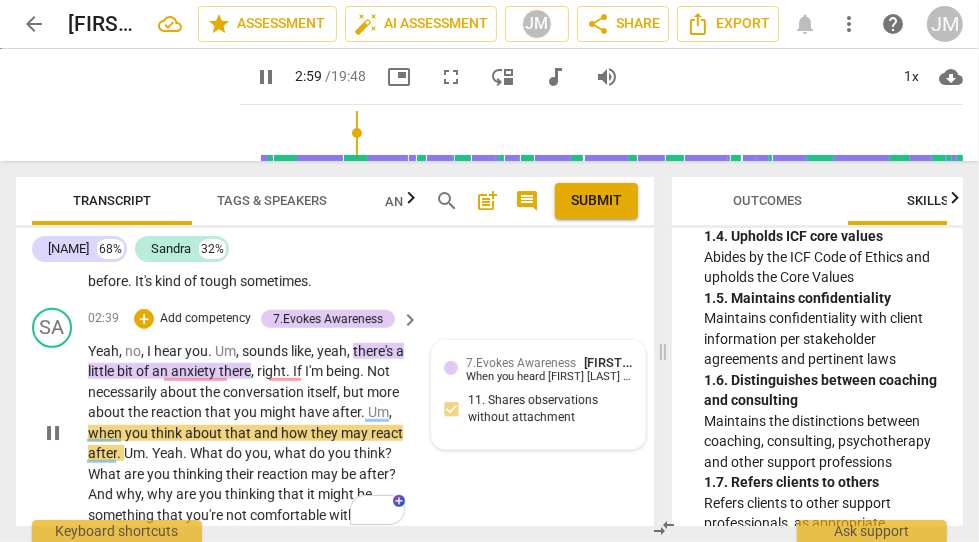 click on "[FIRST] [LAST]" at bounding box center [624, 362] 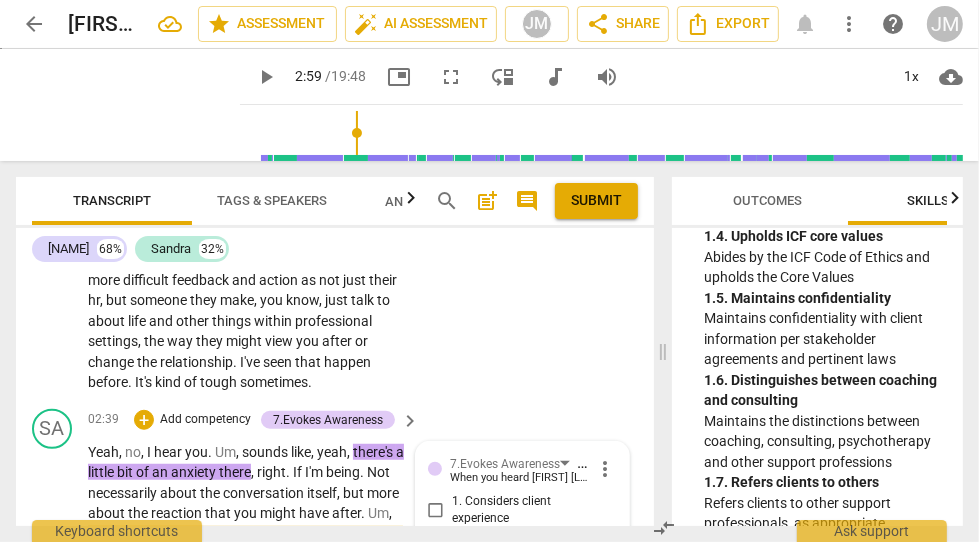scroll, scrollTop: 1010, scrollLeft: 0, axis: vertical 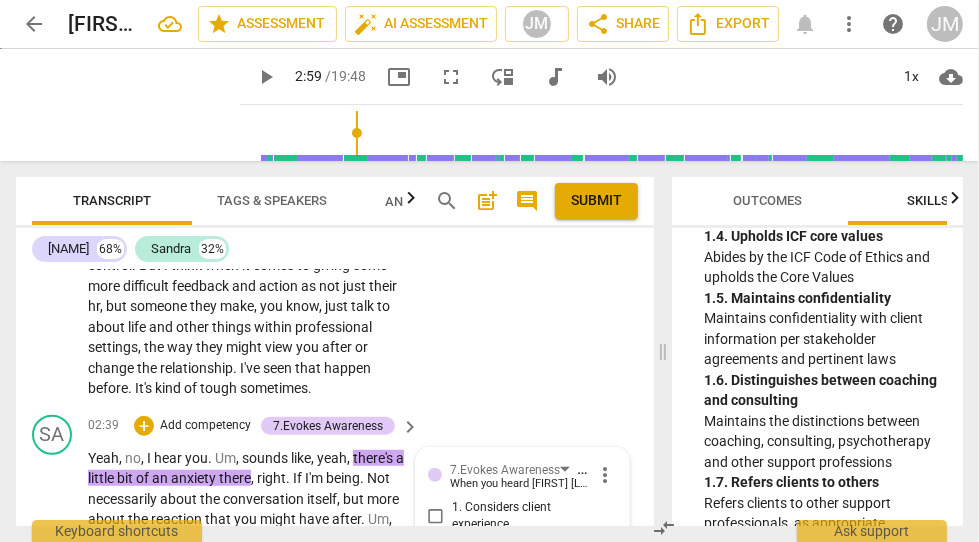 click on "more_vert" at bounding box center (605, 475) 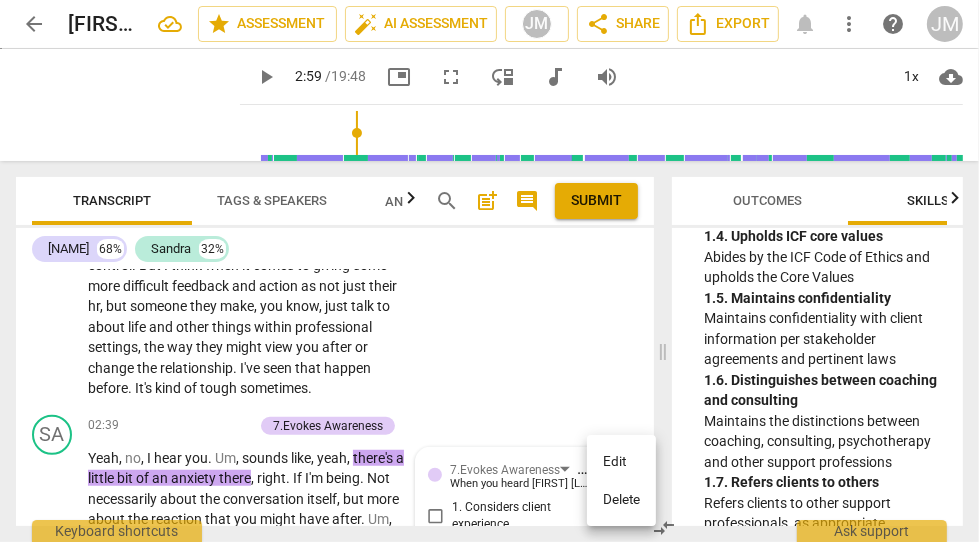 click on "Delete" at bounding box center (621, 500) 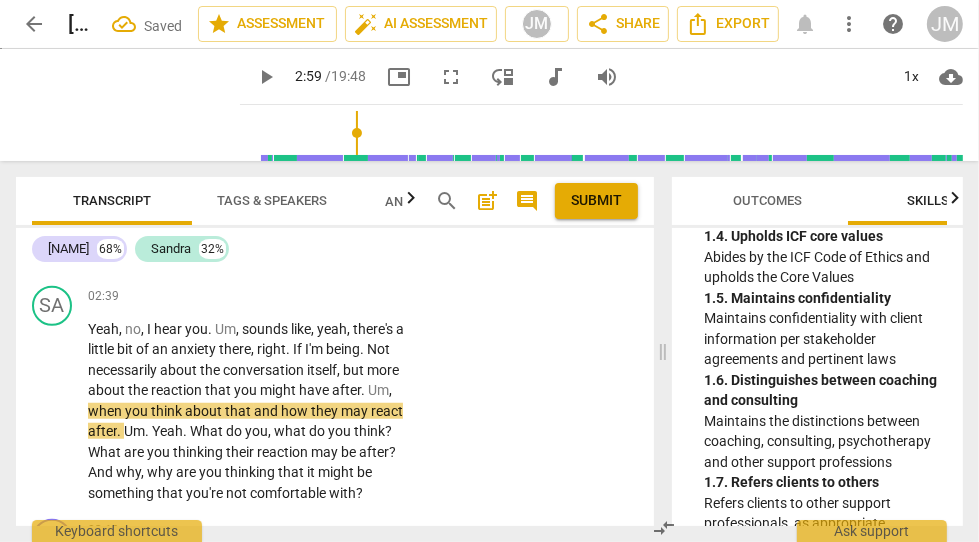 scroll, scrollTop: 1144, scrollLeft: 0, axis: vertical 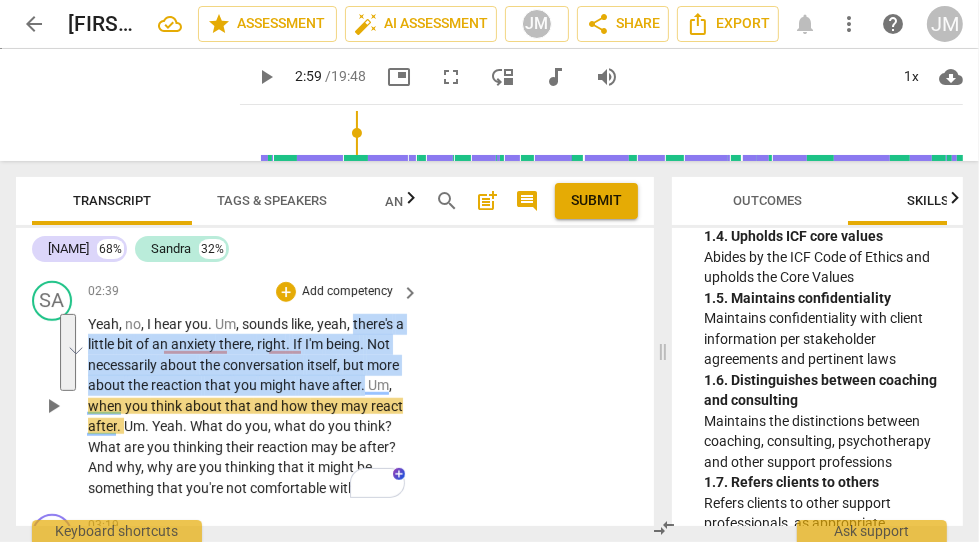 drag, startPoint x: 353, startPoint y: 343, endPoint x: 359, endPoint y: 398, distance: 55.326305 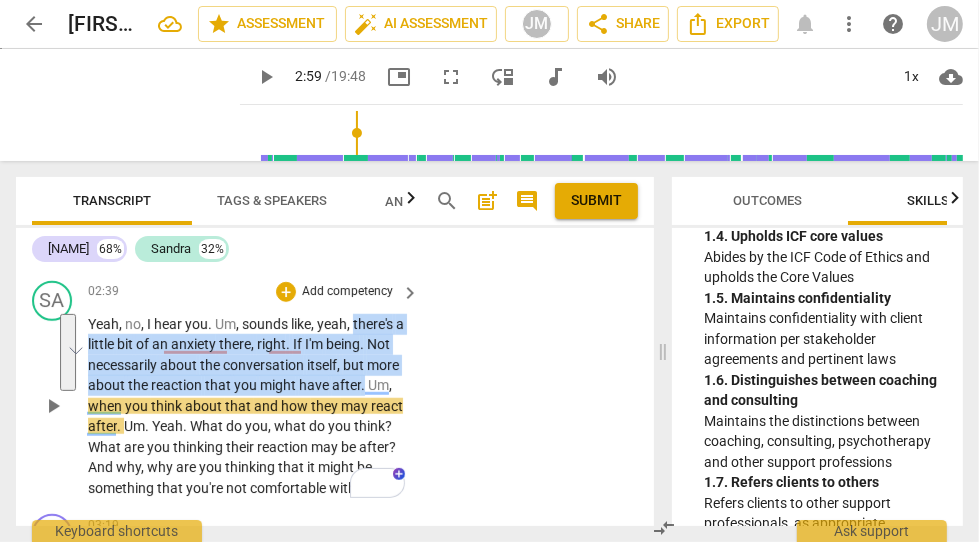 click on "Yeah ,   no ,   I   hear   you .   Um ,   sounds   like ,   yeah ,   there's   a   little   bit   of   an   anxiety   there ,   right .   If   I'm   being .   Not   necessarily   about   the   conversation   itself ,   but   more   about   the   reaction   that   you   might   have   after .   Um ,   when   you   think   about   that   and   how   they   may   react   after .   Um .   Yeah .   What   do   you ,   what   do   you   think ?   What   are   you   thinking   their   reaction   may   be   after ?   And   why ,   why   are   you   thinking   that   it   might   be   something   that   you're   not   comfortable   with ?" at bounding box center [248, 406] 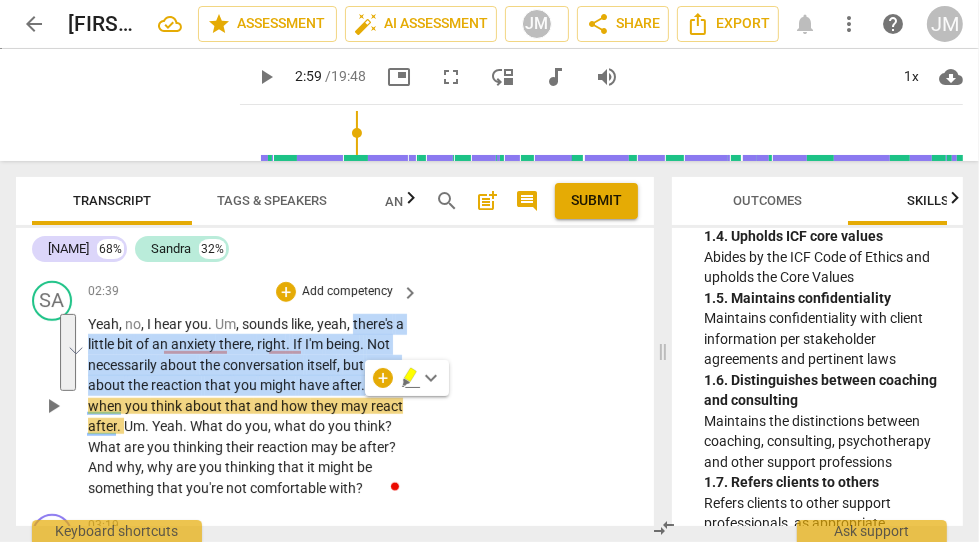 click on "Add competency" at bounding box center (347, 292) 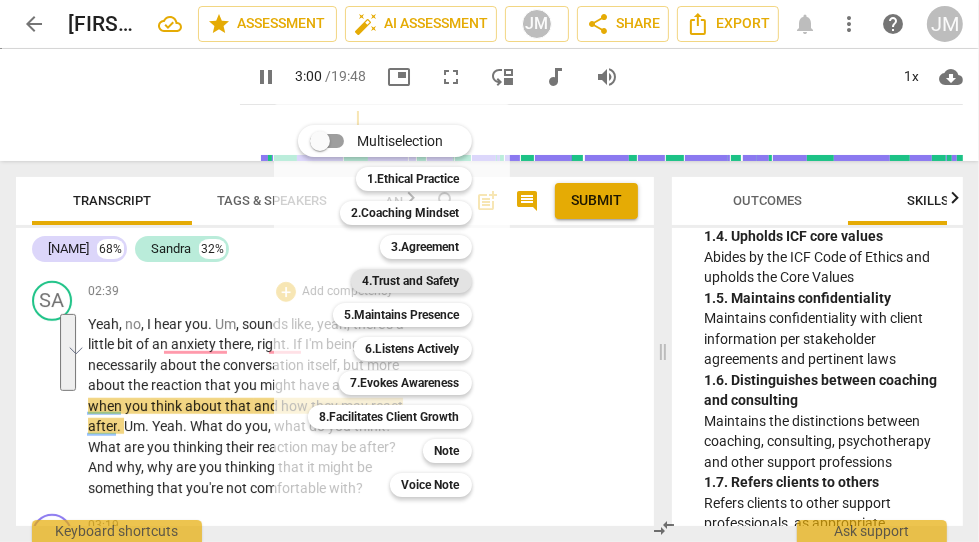 click on "4.Trust and Safety" at bounding box center [411, 281] 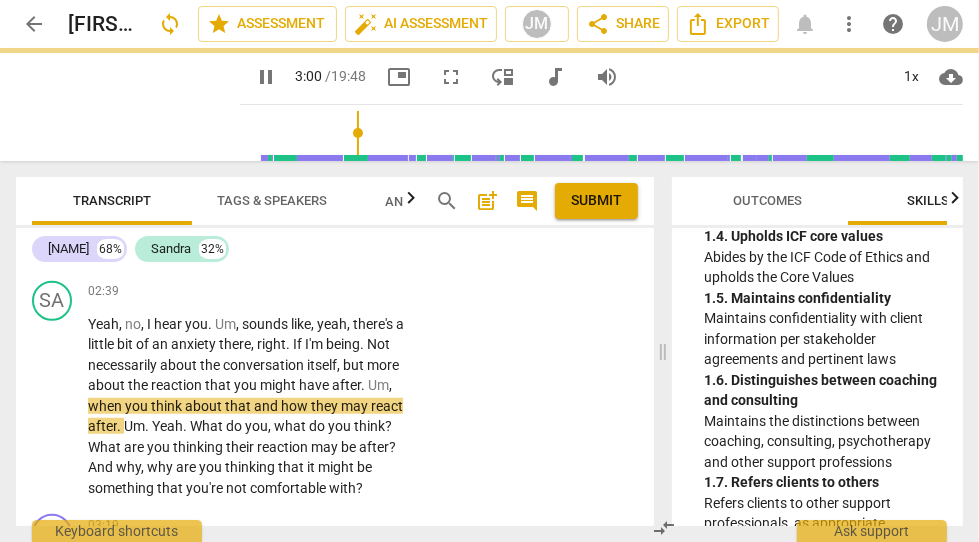 type on "181" 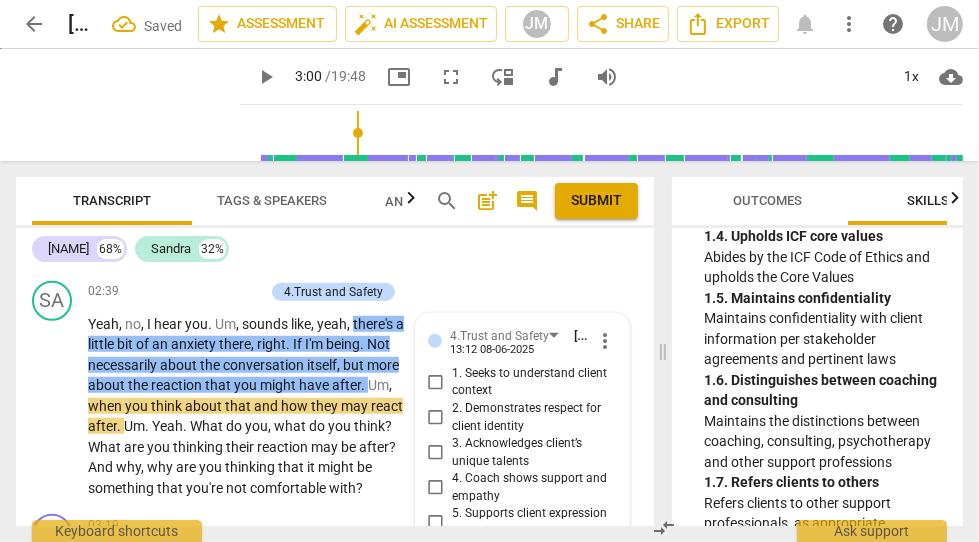 scroll, scrollTop: 1375, scrollLeft: 0, axis: vertical 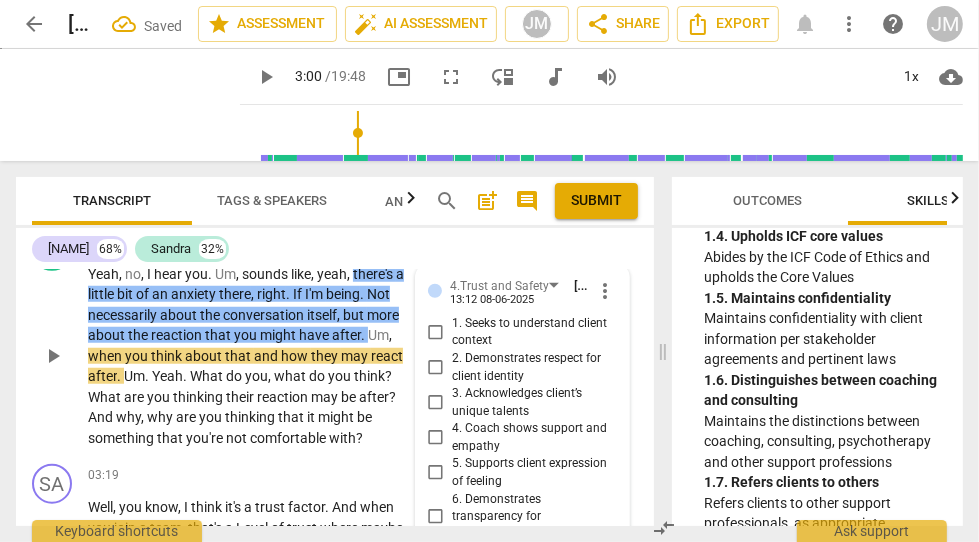 click on "5. Supports client expression of feeling" at bounding box center [436, 473] 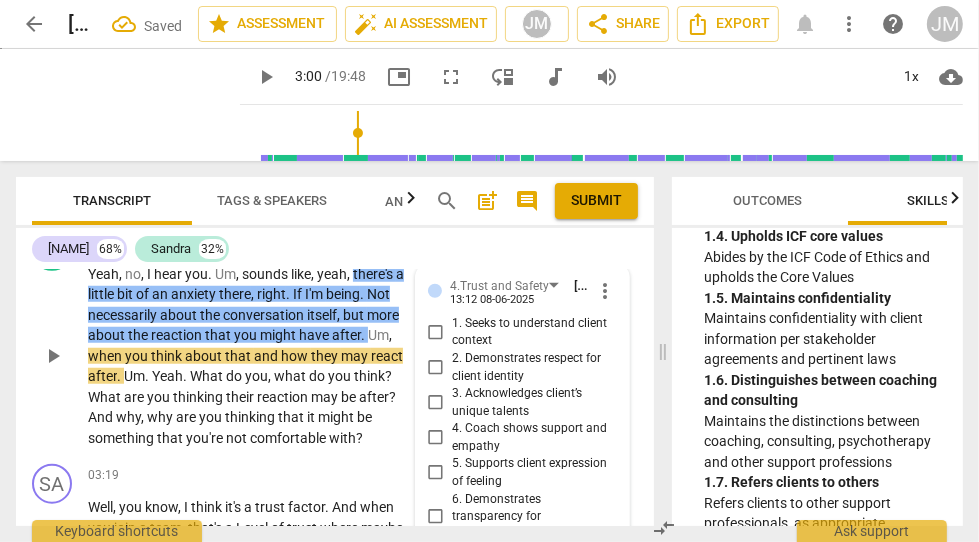 checkbox on "true" 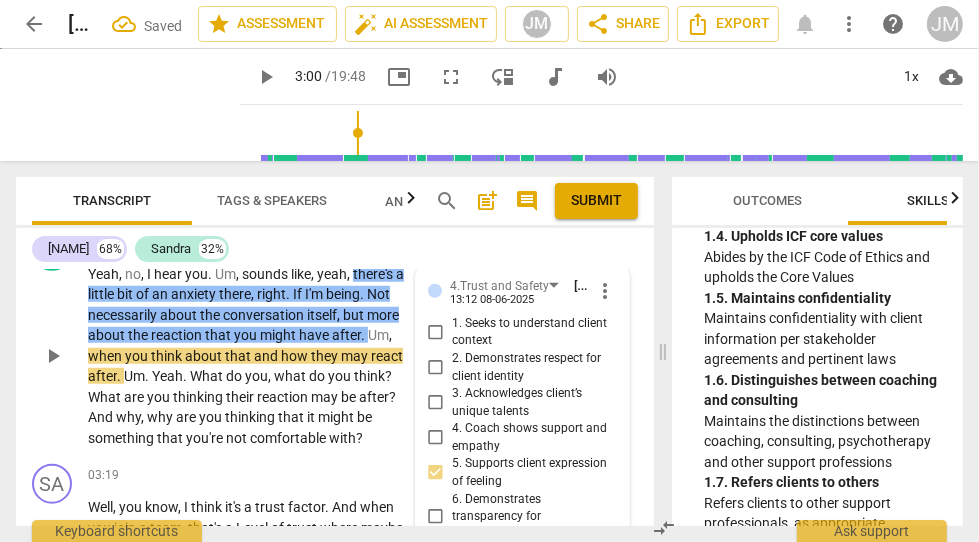 click on "4. Coach shows support and empathy" at bounding box center (436, 438) 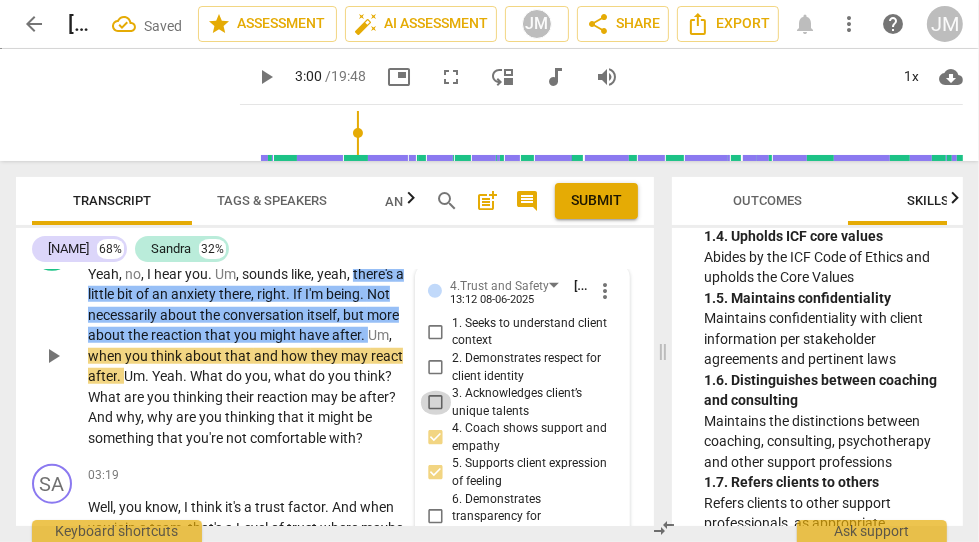 click on "3. Acknowledges client’s unique talents" at bounding box center [436, 403] 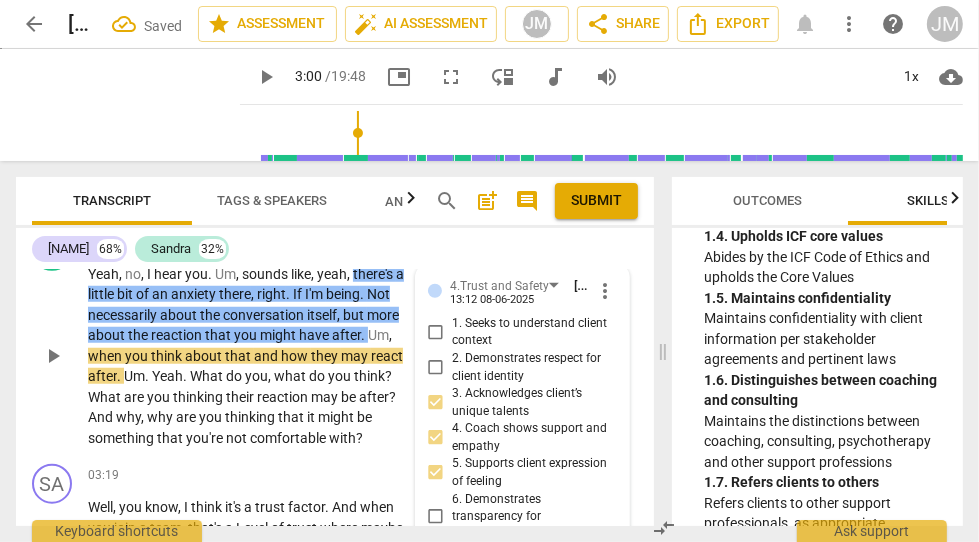 click on "," at bounding box center (350, 274) 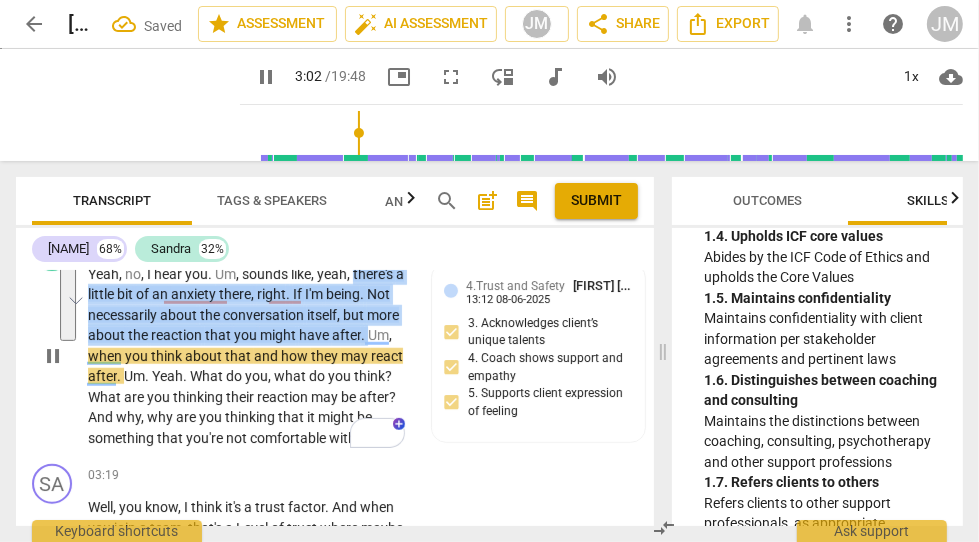 drag, startPoint x: 352, startPoint y: 293, endPoint x: 365, endPoint y: 349, distance: 57.48913 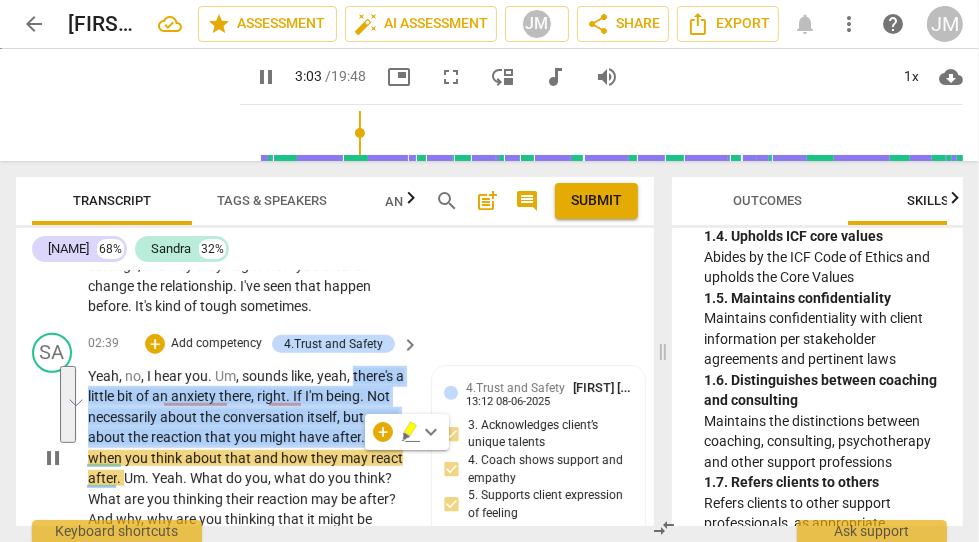 scroll, scrollTop: 1091, scrollLeft: 0, axis: vertical 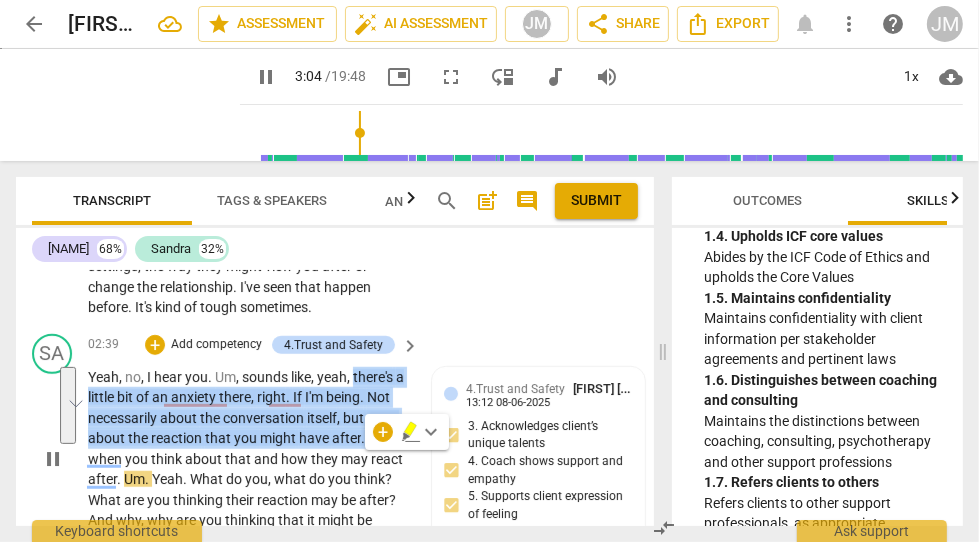 click on "Add competency" at bounding box center [216, 345] 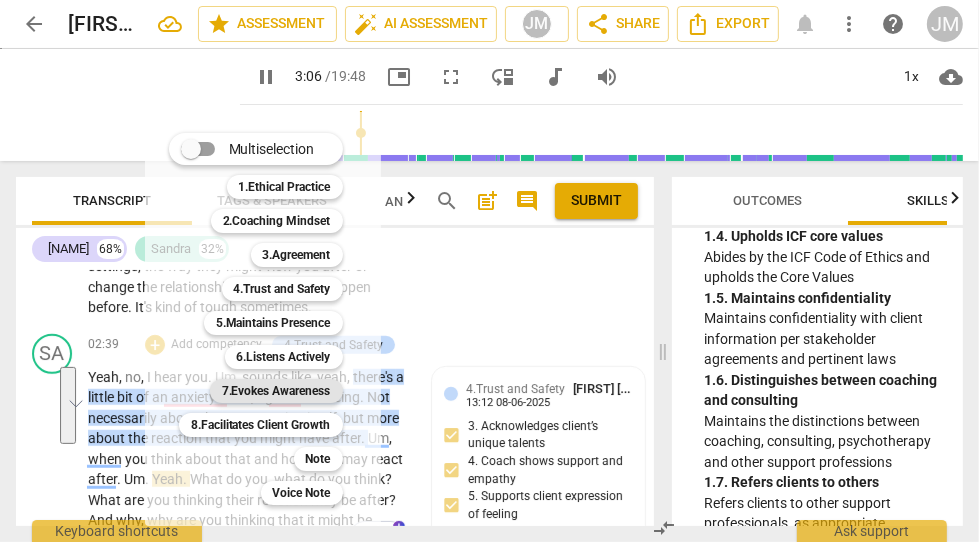 click on "7.Evokes Awareness" at bounding box center [276, 391] 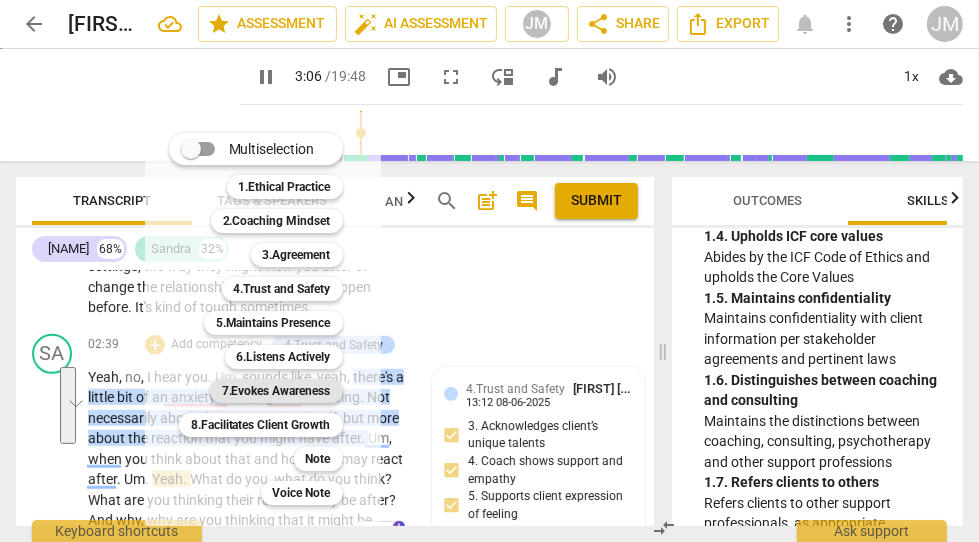 type on "187" 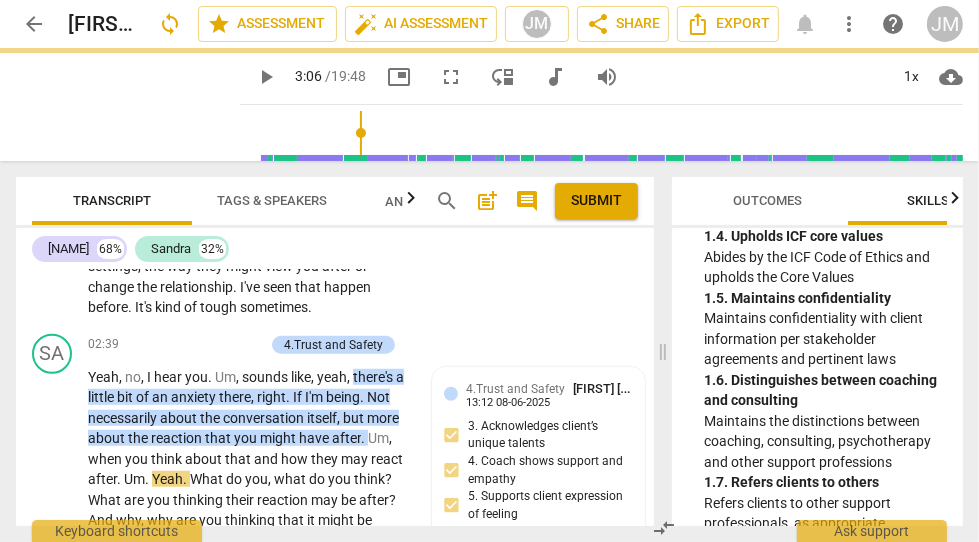 scroll, scrollTop: 1386, scrollLeft: 0, axis: vertical 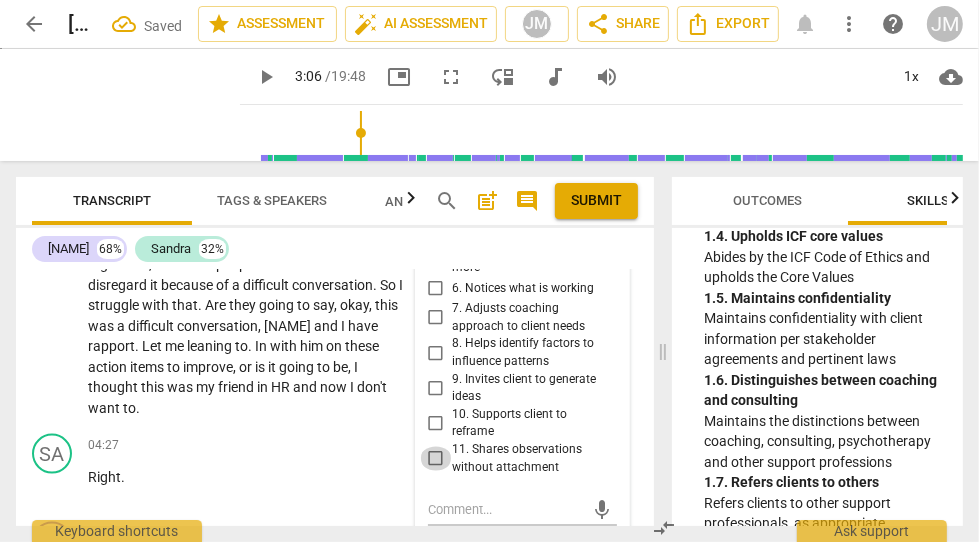 click on "11. Shares observations without attachment" at bounding box center (436, 459) 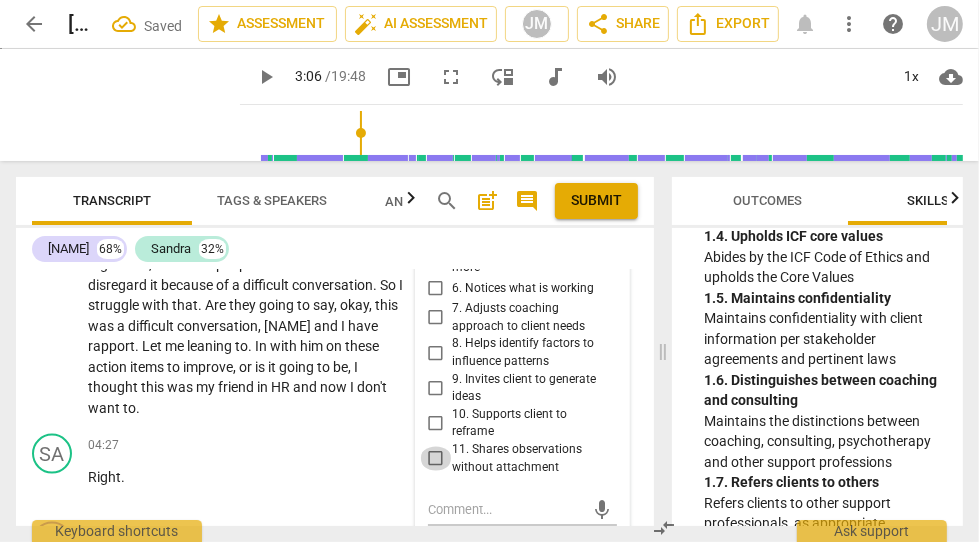 checkbox on "true" 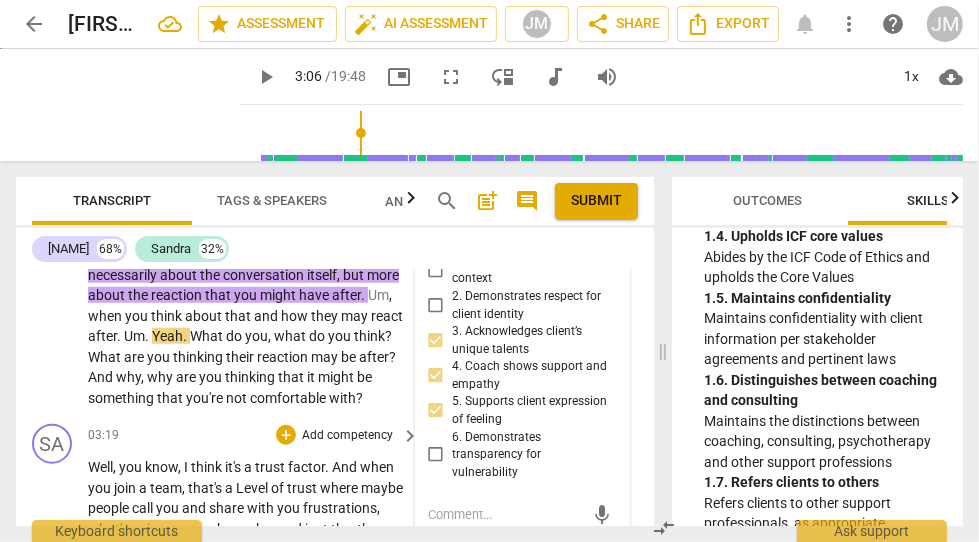 scroll, scrollTop: 1255, scrollLeft: 0, axis: vertical 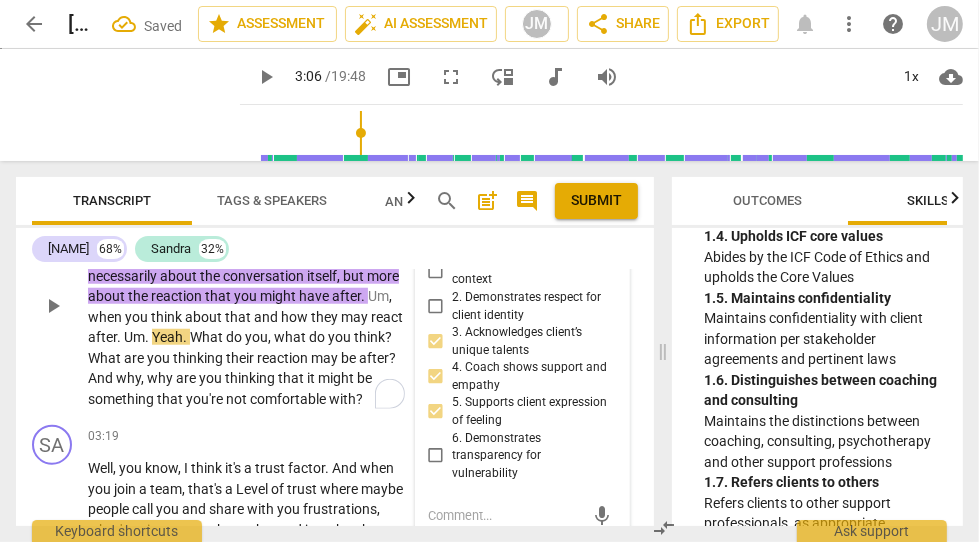 click on "Yeah ,   no ,   I   hear   you .   Um ,   sounds   like ,   yeah ,   there's   a   little   bit   of   an   anxiety   there ,   right .   If   I'm   being .   Not   necessarily   about   the   conversation   itself ,   but   more   about   the   reaction   that   you   might   have   after .   Um ,   when   you   think   about   that   and   how   they   may   react   after .   Um .   Yeah .   What   do   you ,   what   do   you   think ?   What   are   you   thinking   their   reaction   may   be   after ?   And   why ,   why   are   you   thinking   that   it   might   be   something   that   you're   not   comfortable   with ?" at bounding box center [248, 317] 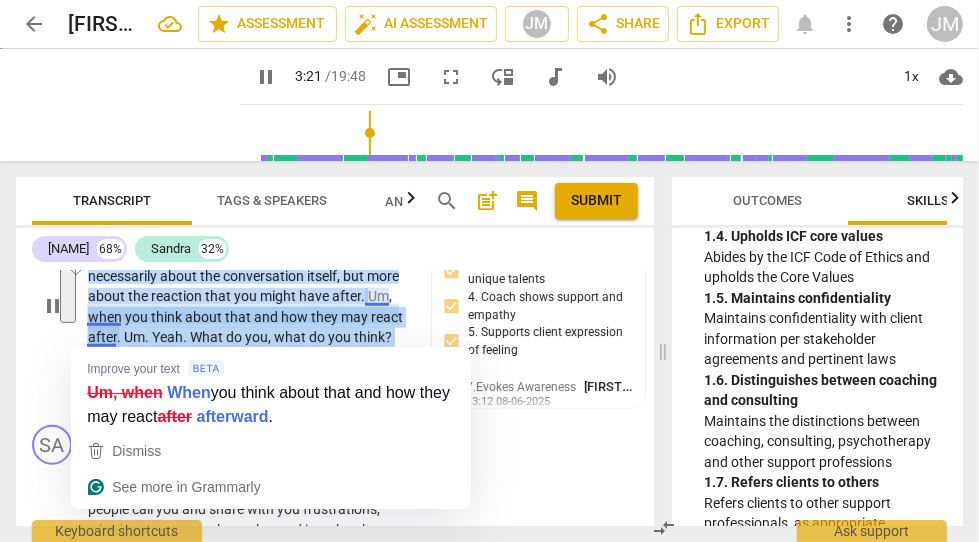 drag, startPoint x: 363, startPoint y: 417, endPoint x: 91, endPoint y: 336, distance: 283.8045 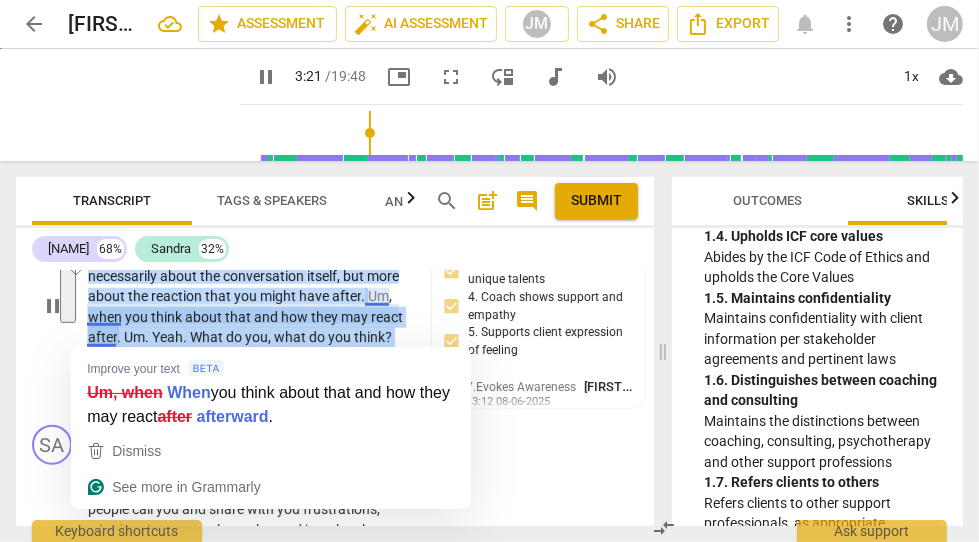 click on "Yeah ,   no ,   I   hear   you .   Um ,   sounds   like ,   yeah ,   there's   a   little   bit   of   an   anxiety   there ,   right .   If   I'm   being .   Not   necessarily   about   the   conversation   itself ,   but   more   about   the   reaction   that   you   might   have   after .   Um ,   when   you   think   about   that   and   how   they   may   react   after .   Um .   Yeah .   What   do   you ,   what   do   you   think ?   What   are   you   thinking   their   reaction   may   be   after ?   And   why ,   why   are   you   thinking   that   it   might   be   something   that   you're   not   comfortable   with ?" at bounding box center [248, 317] 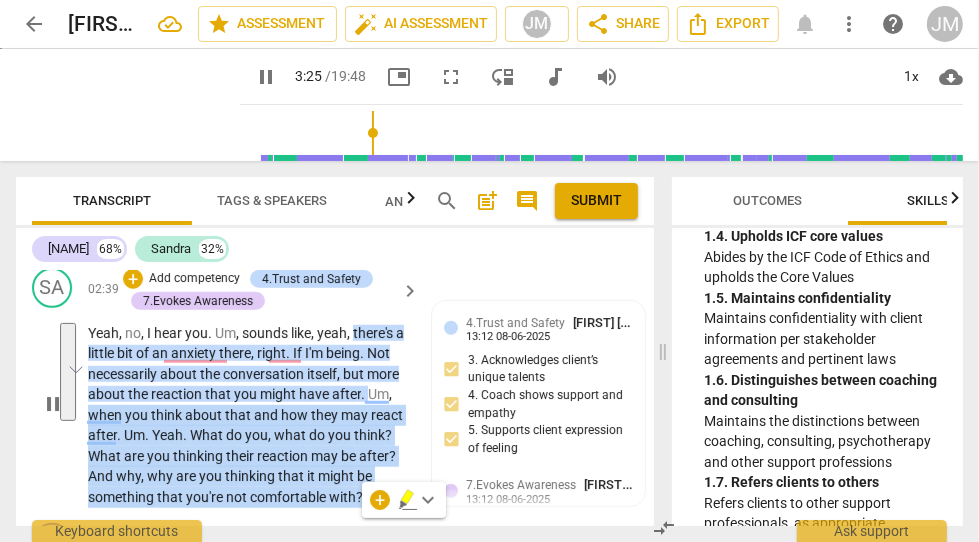 scroll, scrollTop: 1116, scrollLeft: 0, axis: vertical 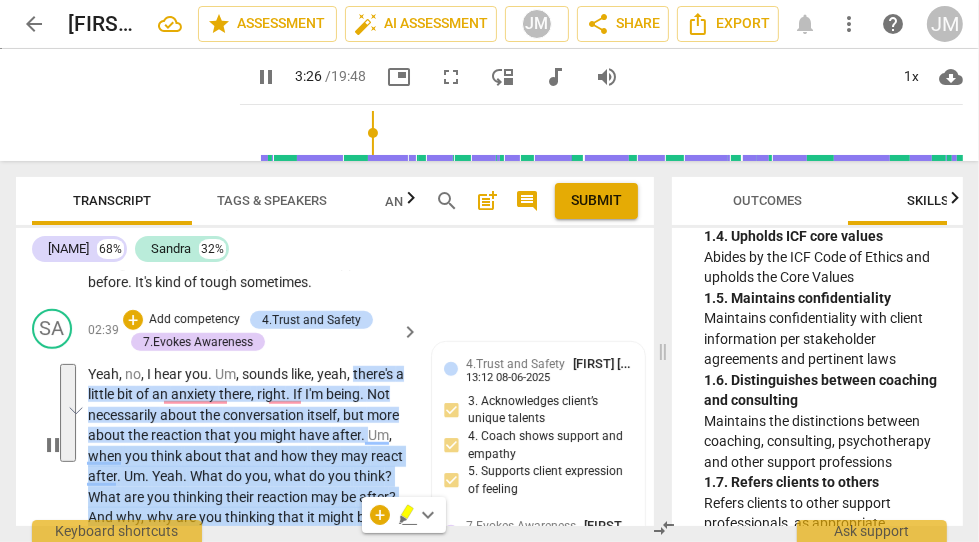click on "Add competency" at bounding box center [194, 320] 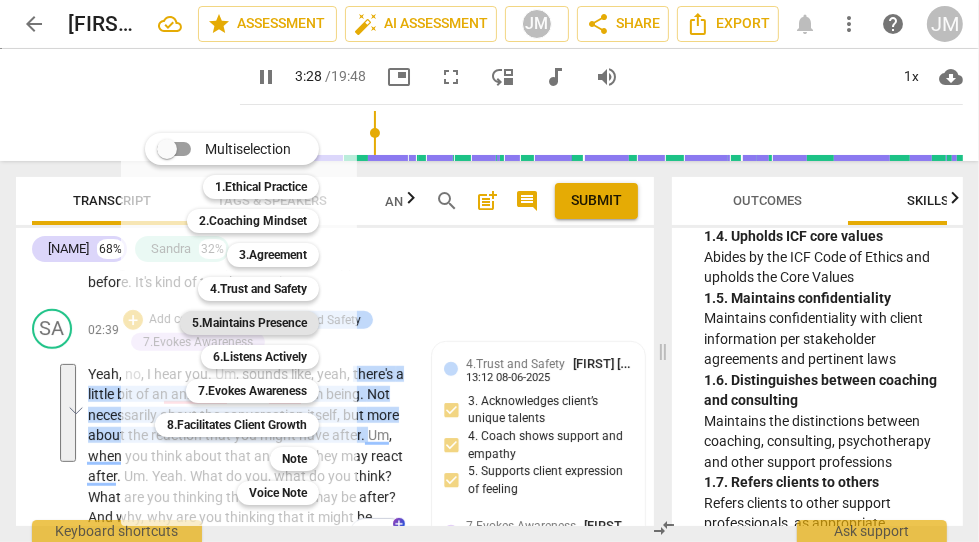 click on "5.Maintains Presence" at bounding box center [249, 323] 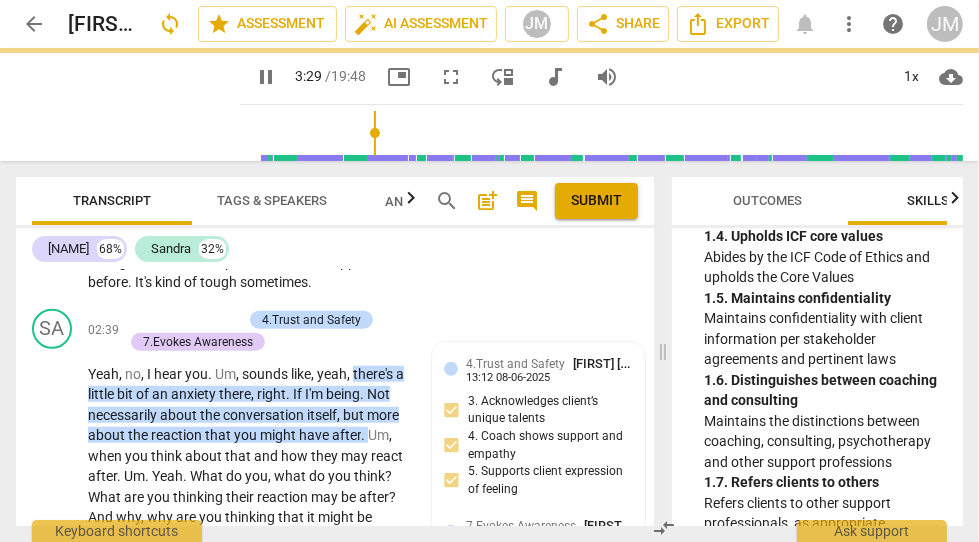 type on "210" 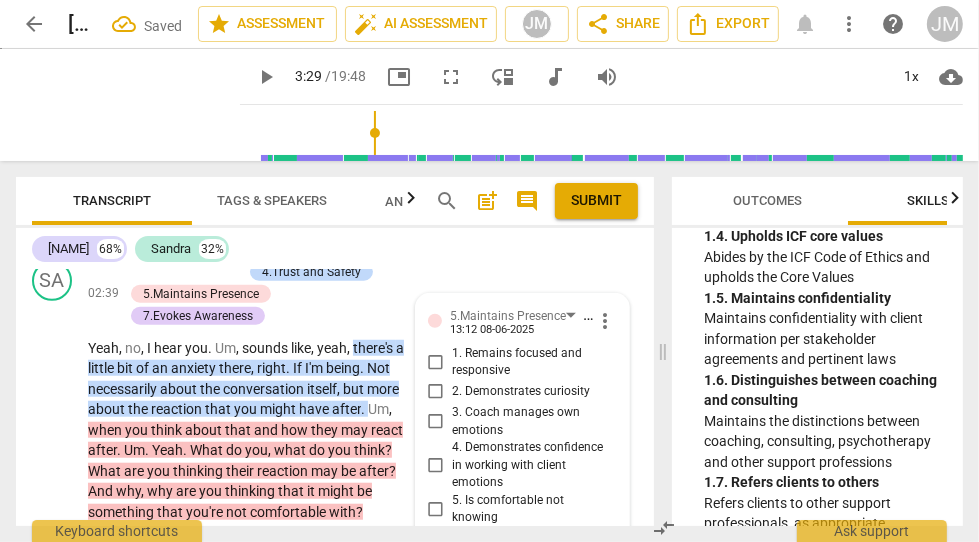 scroll, scrollTop: 1372, scrollLeft: 0, axis: vertical 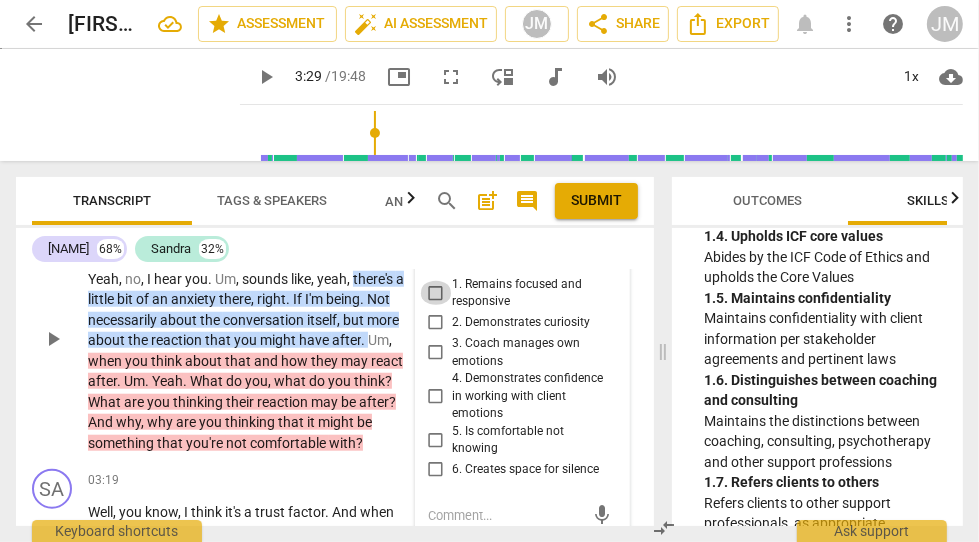 click on "1. Remains focused and responsive" at bounding box center (436, 293) 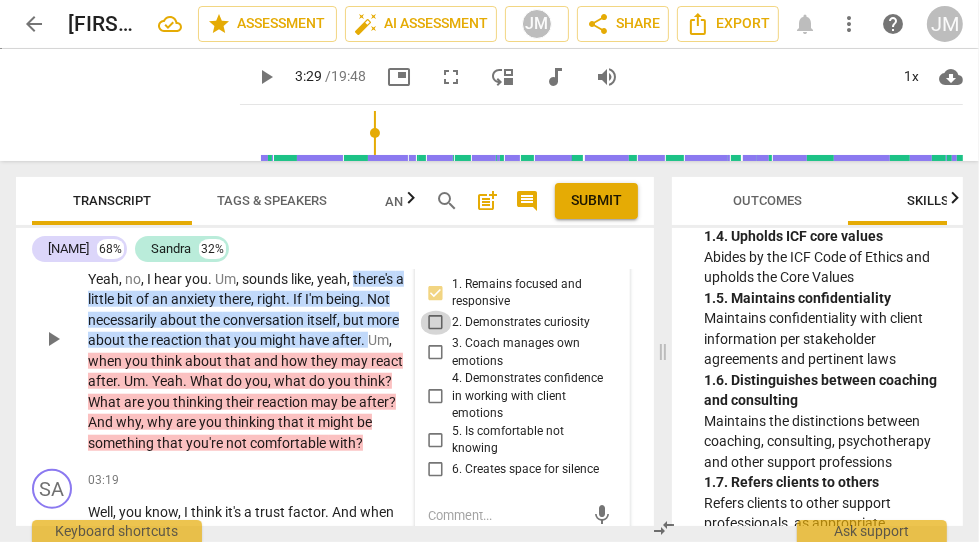 click on "2. Demonstrates curiosity" at bounding box center (436, 323) 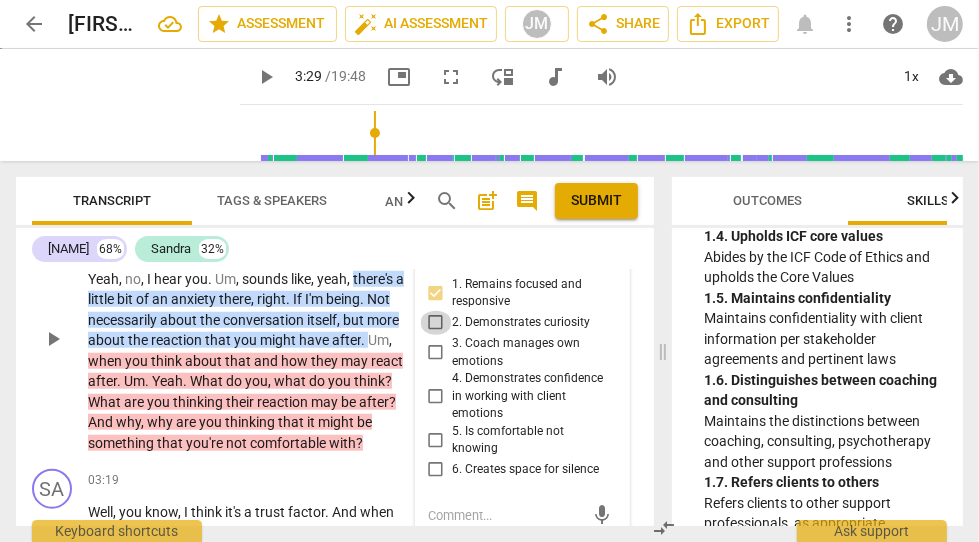 checkbox on "true" 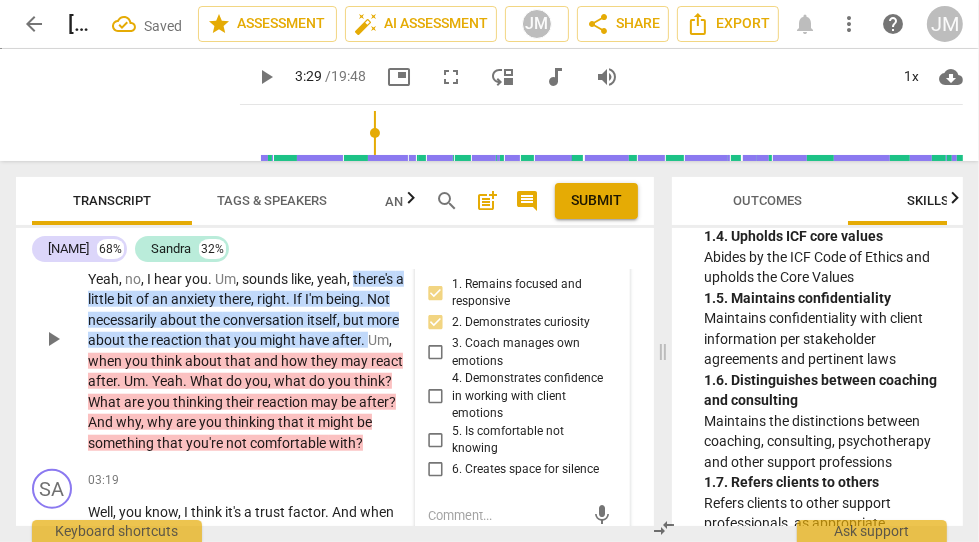 click on "5. Is comfortable not knowing" at bounding box center (436, 440) 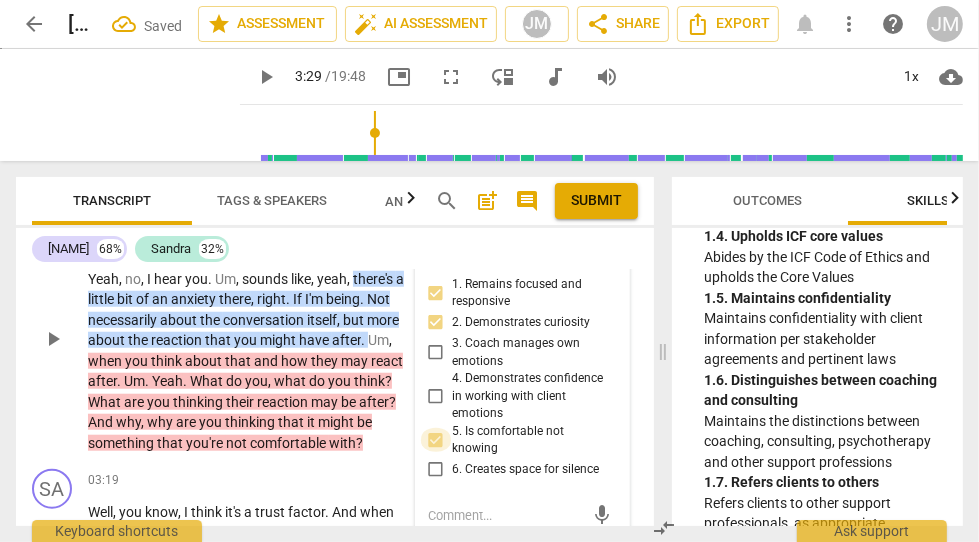 click on "5. Is comfortable not knowing" at bounding box center (436, 440) 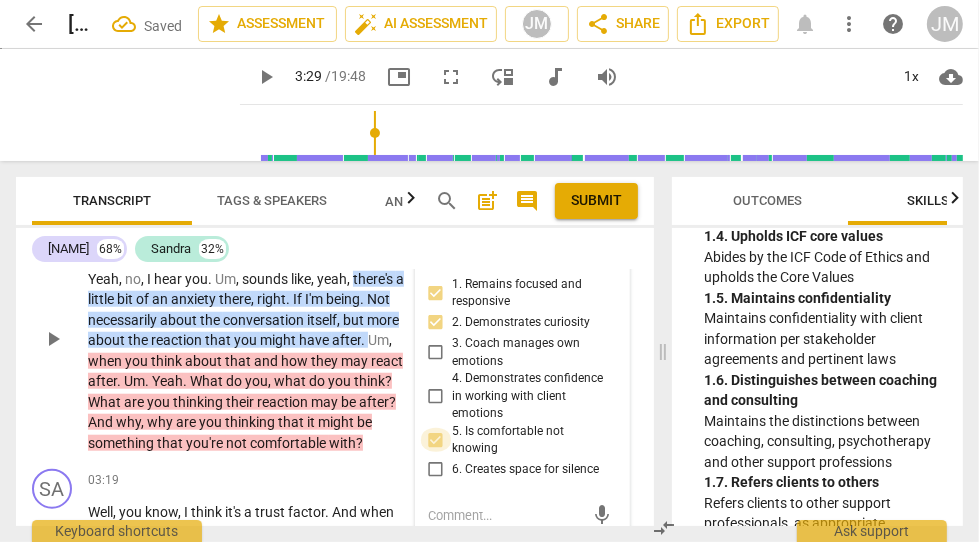 checkbox on "true" 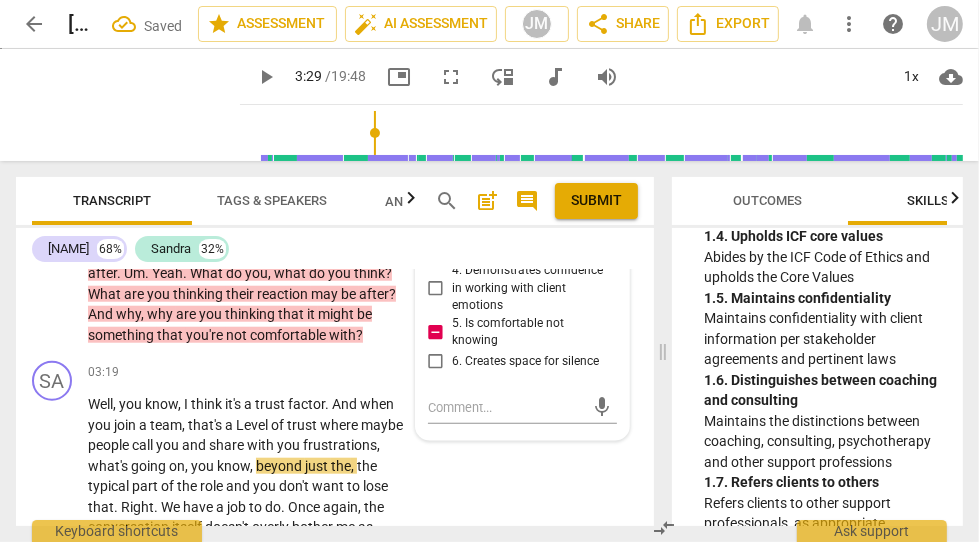 scroll, scrollTop: 1342, scrollLeft: 0, axis: vertical 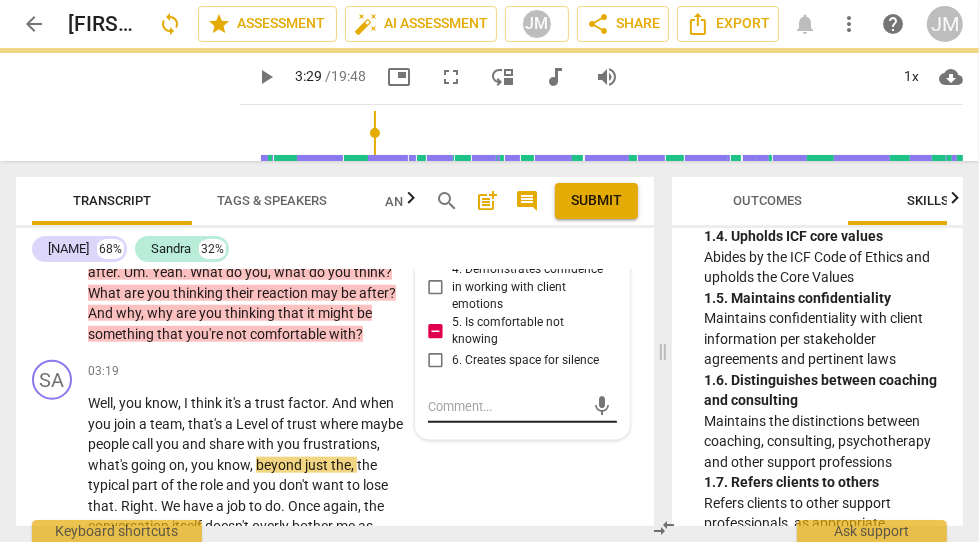 click at bounding box center (506, 406) 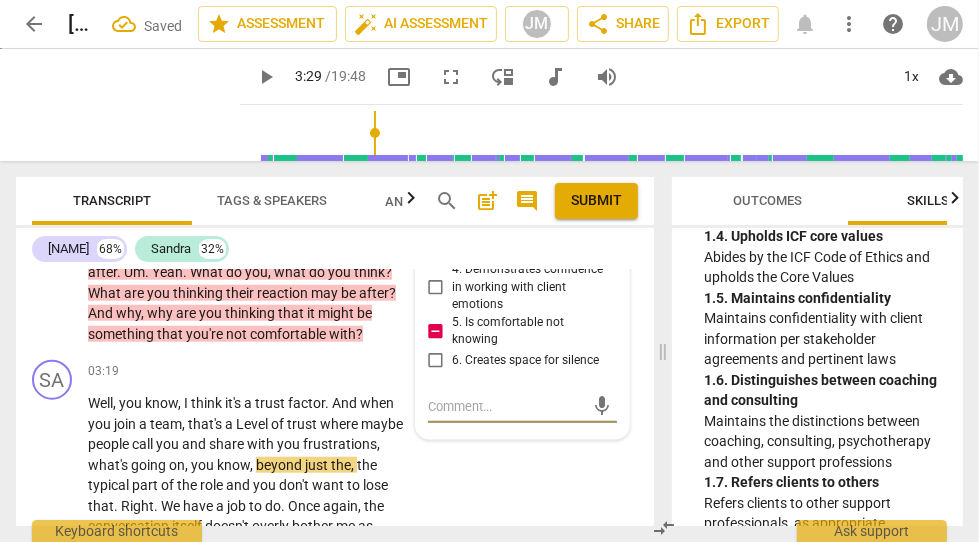type on "T" 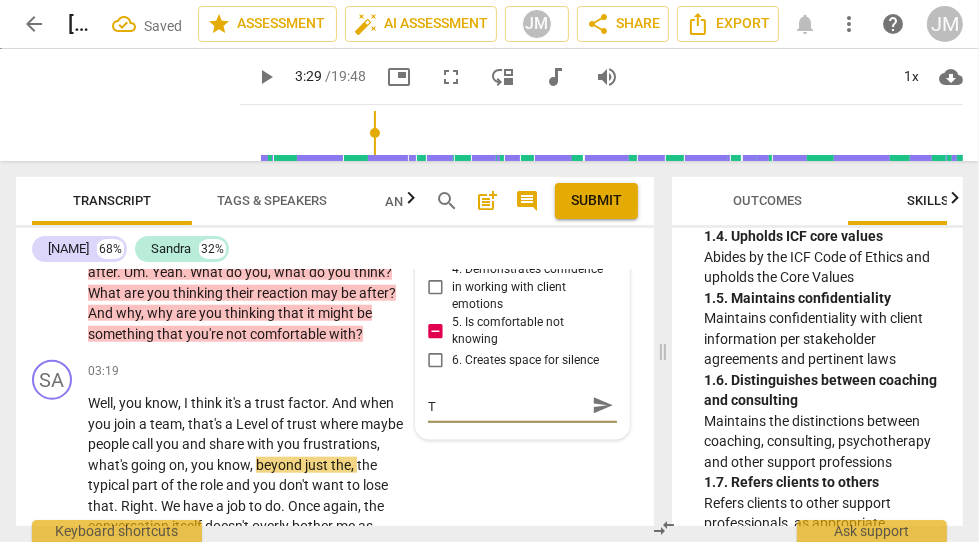 type on "To" 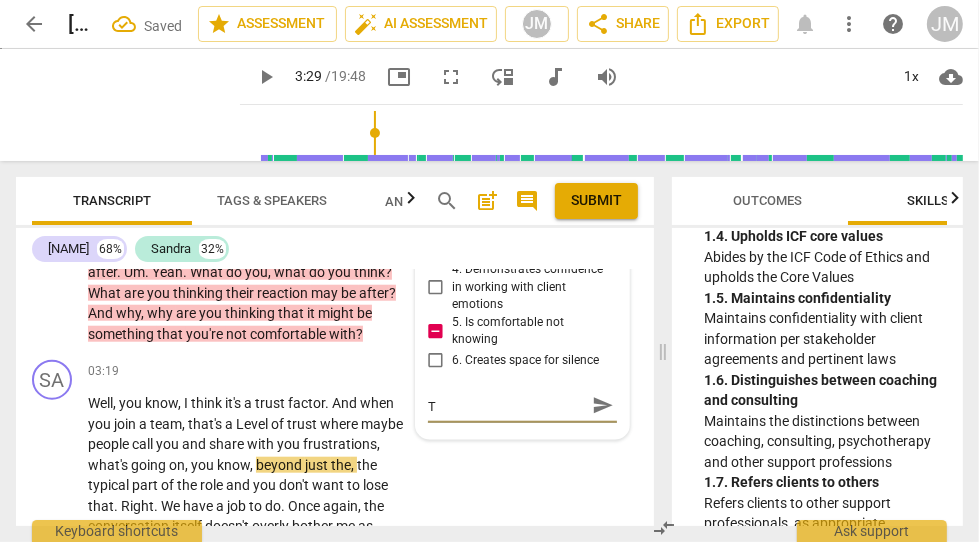 type on "To" 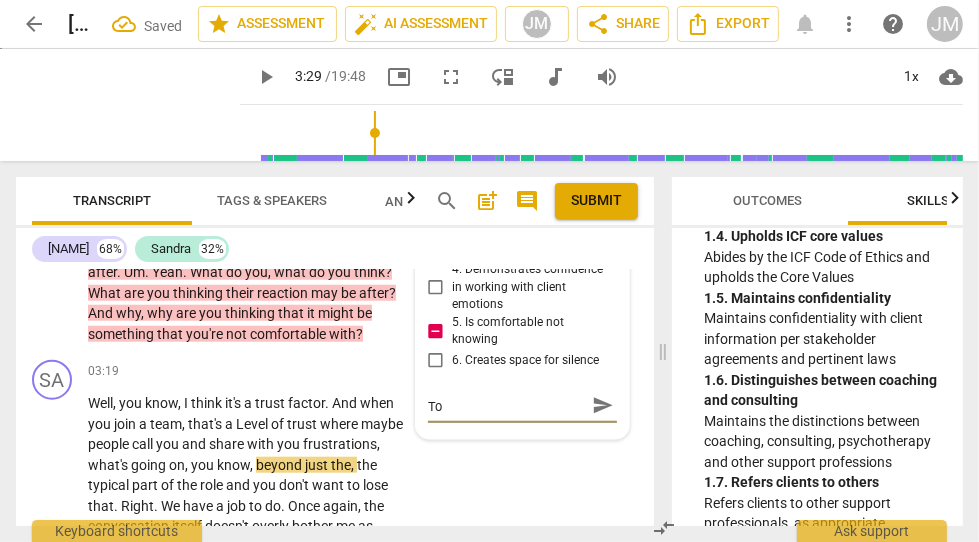 type on "To" 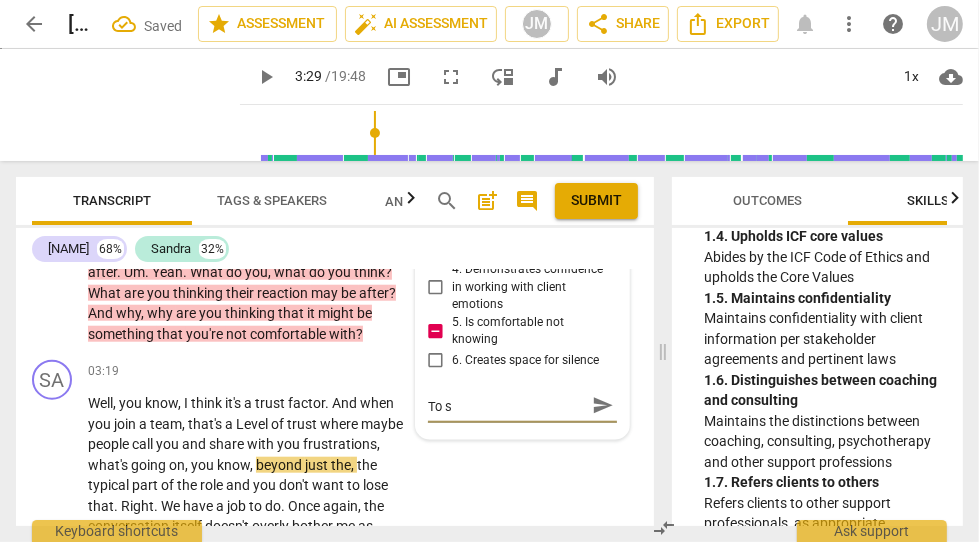 type on "To st" 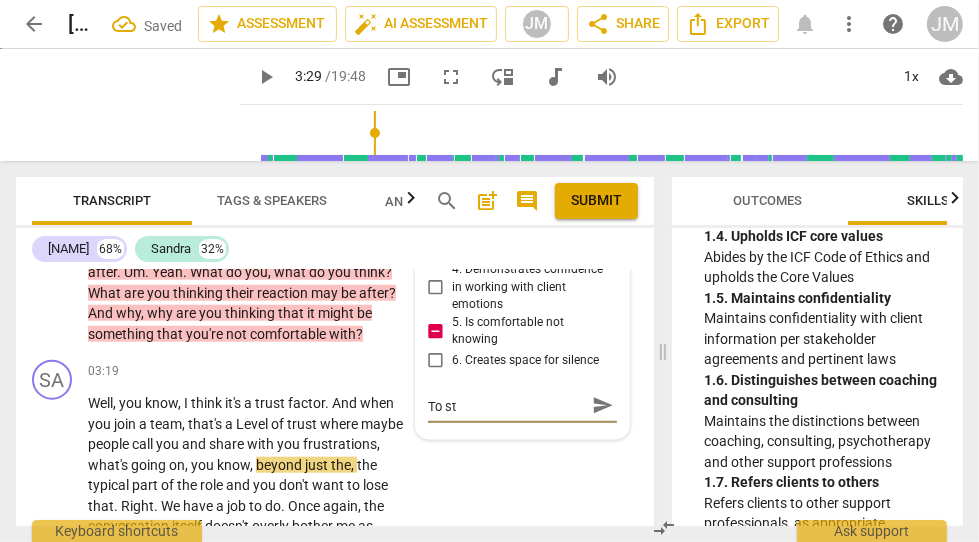 type on "To str" 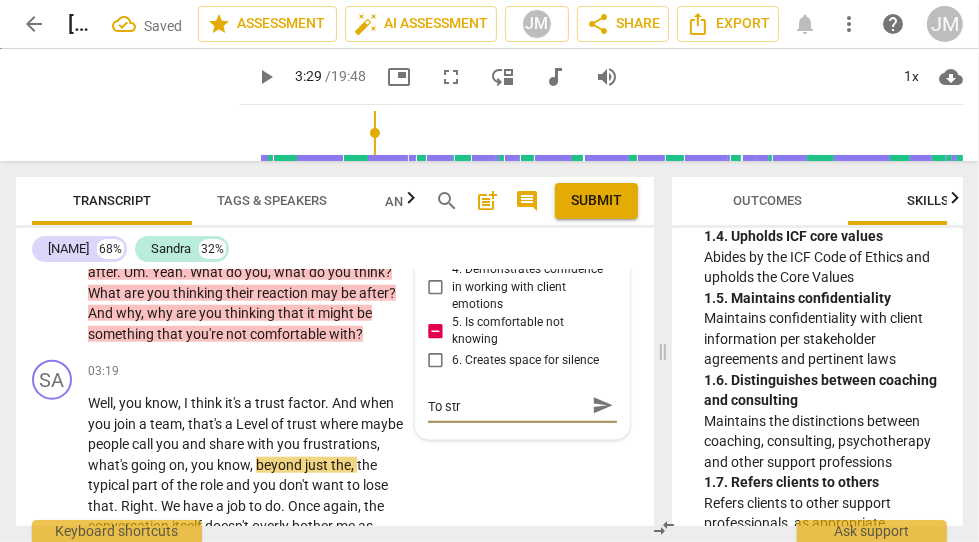 type on "To stre" 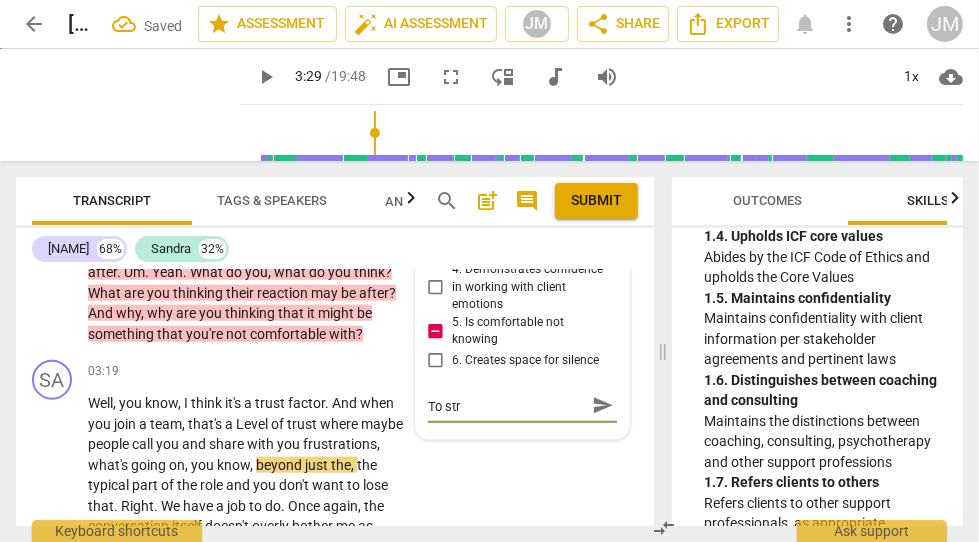type on "To stre" 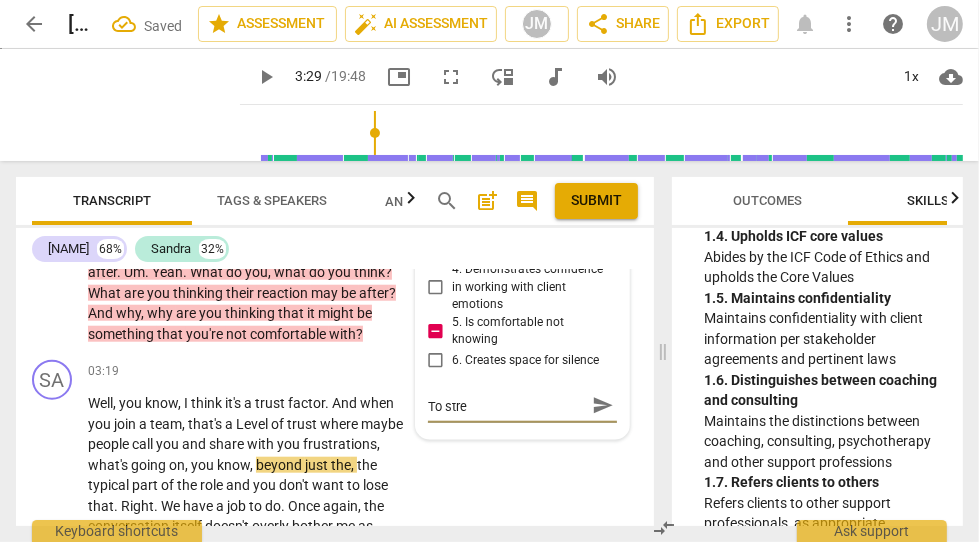 type on "To stren" 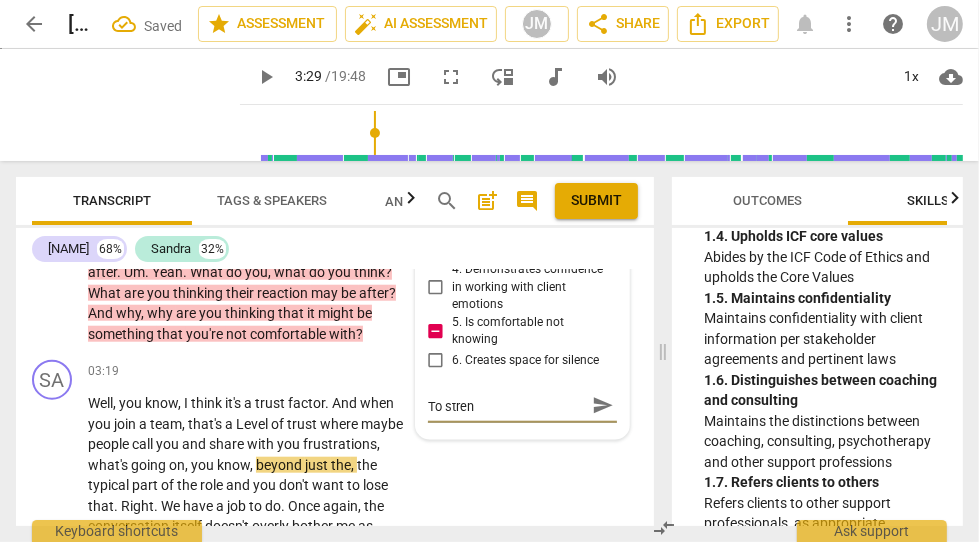 type on "To streng" 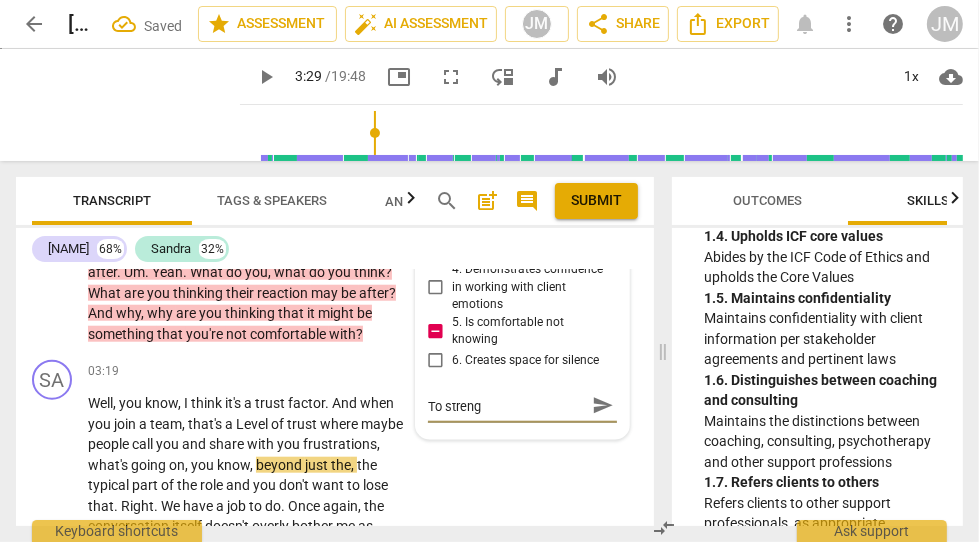type on "To strengt" 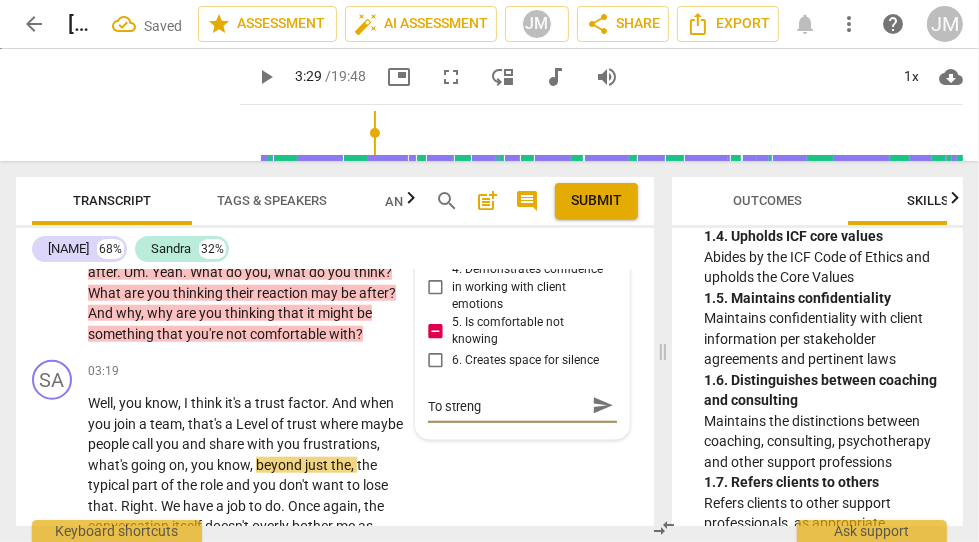 type on "To strengt" 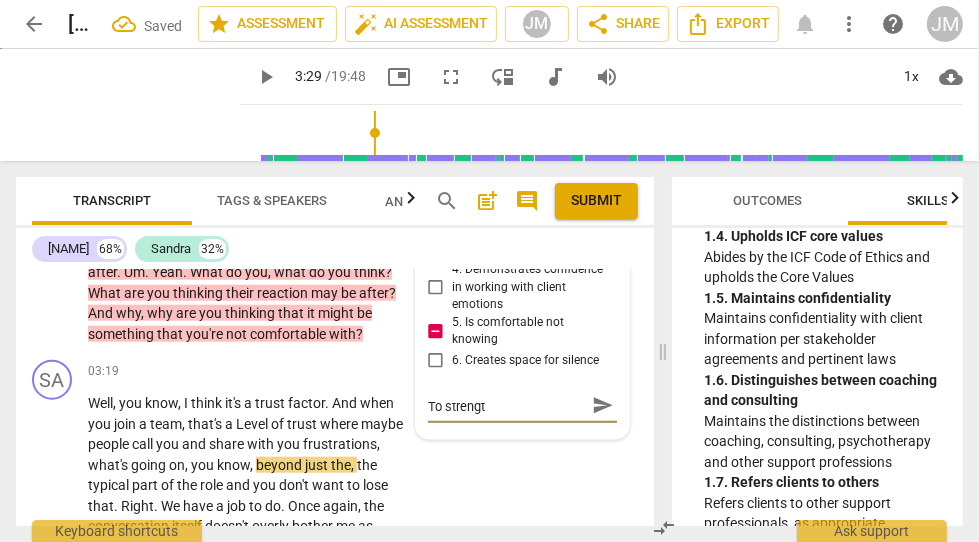 type on "To strength" 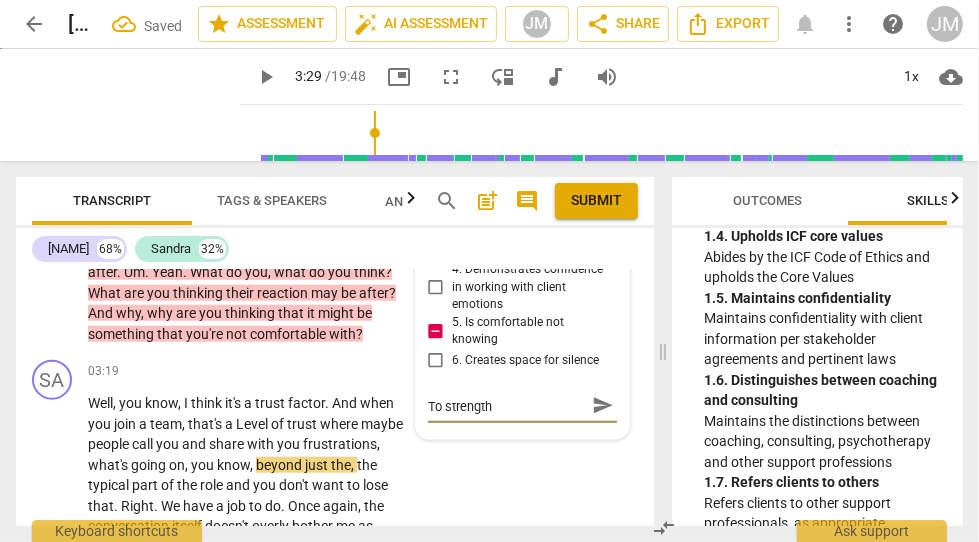 type on "To strengthe" 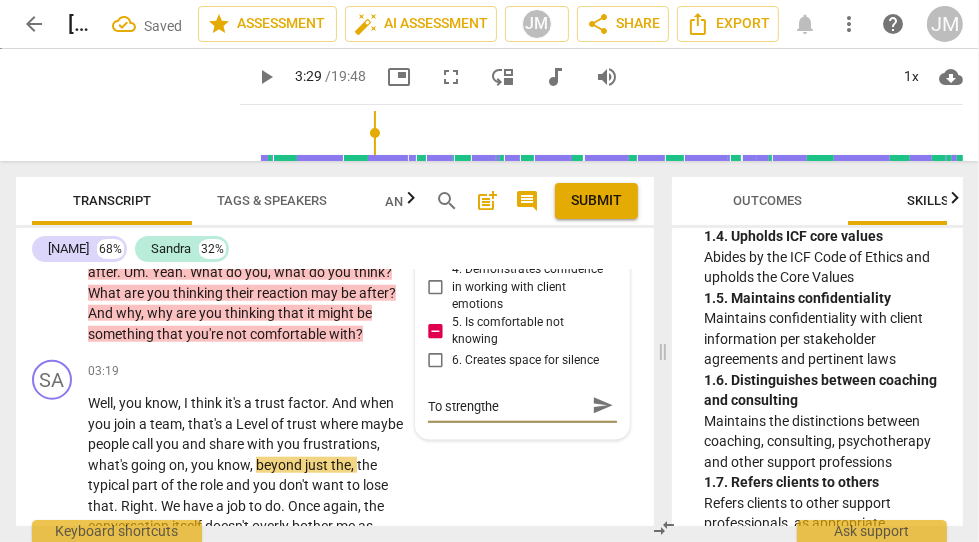type on "To strengthen" 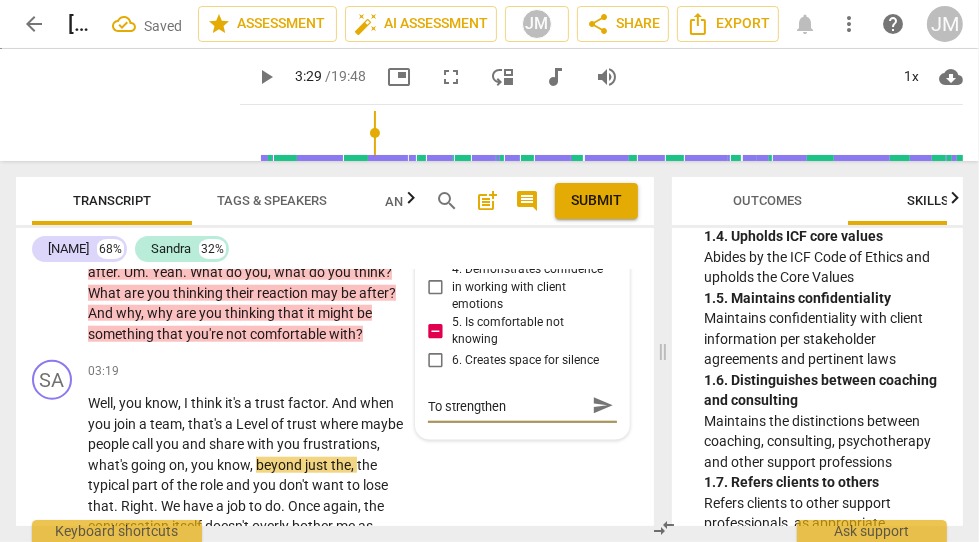 type on "To strengthen," 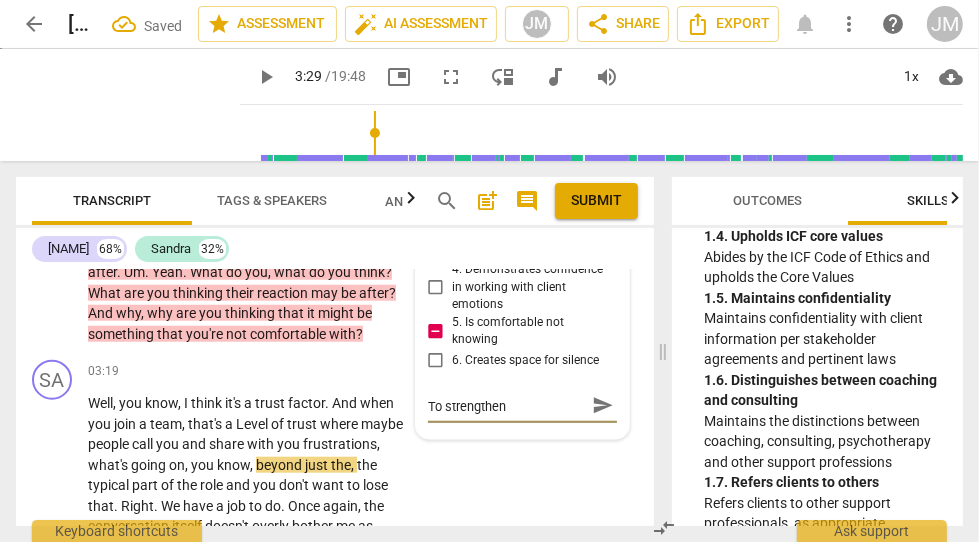 type on "To strengthen," 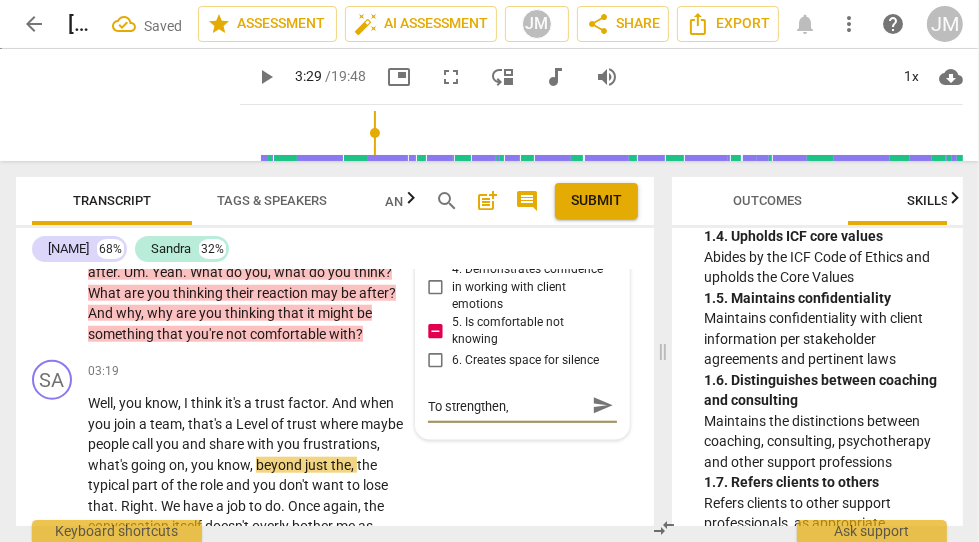type on "To strengthen," 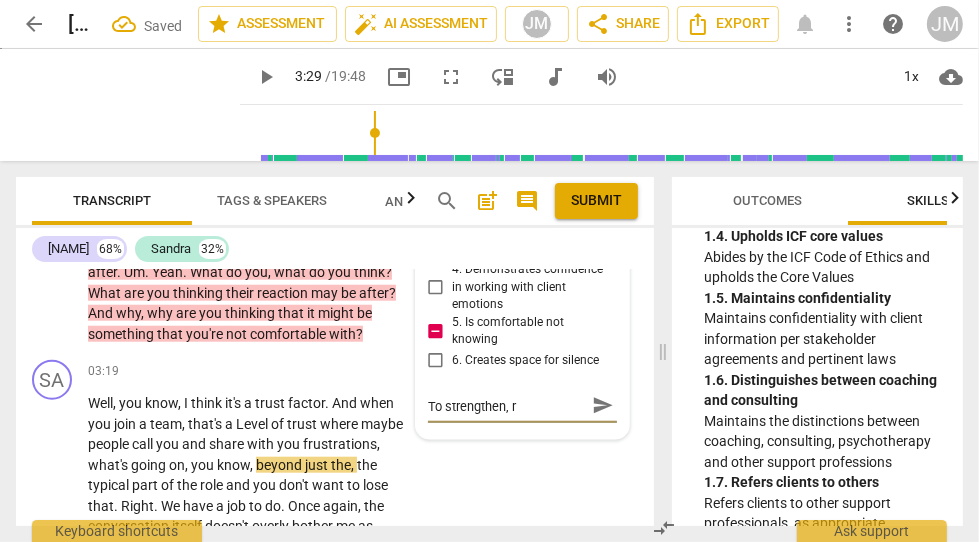 type on "To strengthen, re" 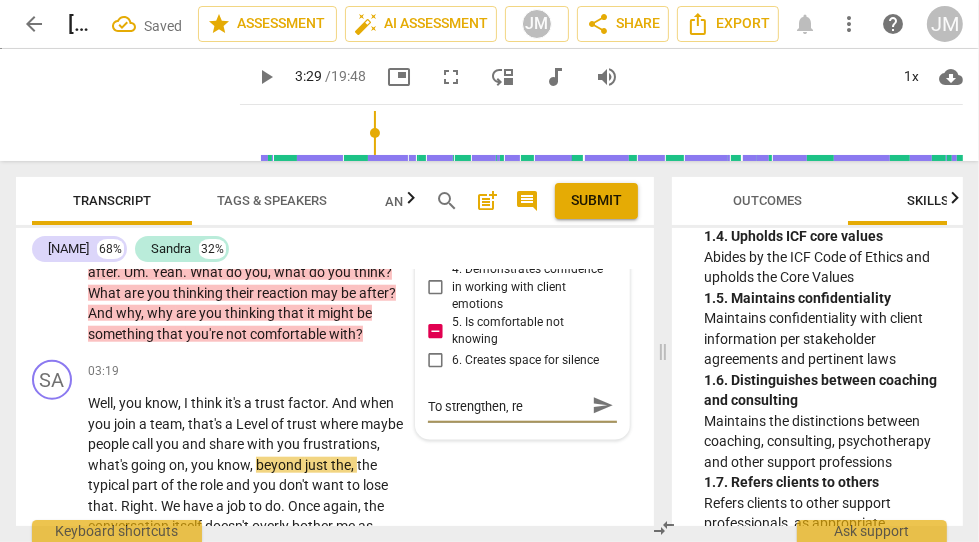 type on "To strengthen, rep" 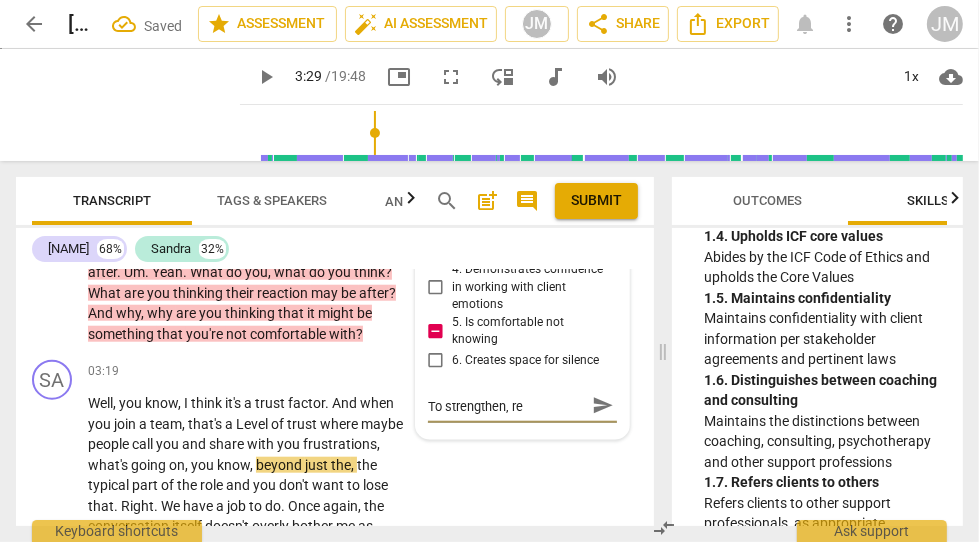 type on "To strengthen, rep" 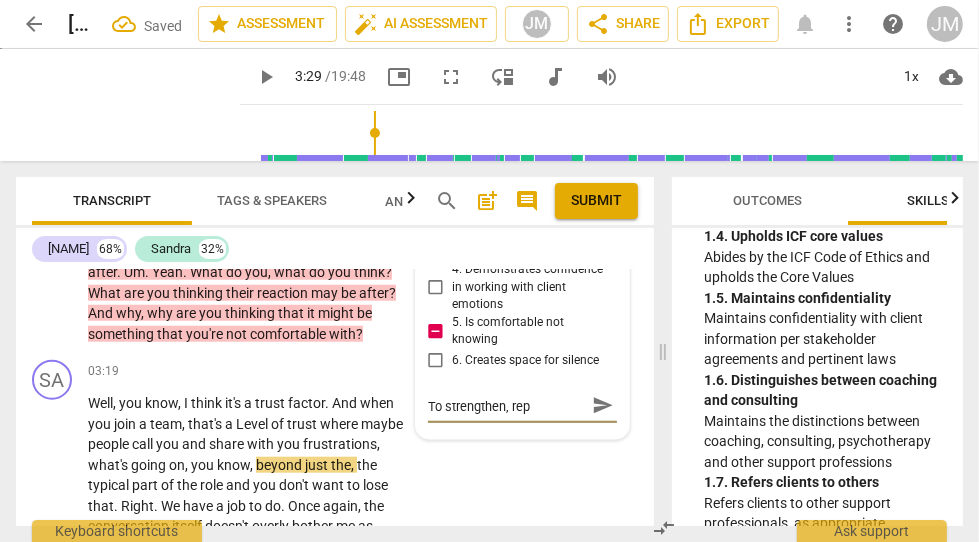type on "To strengthen, repl" 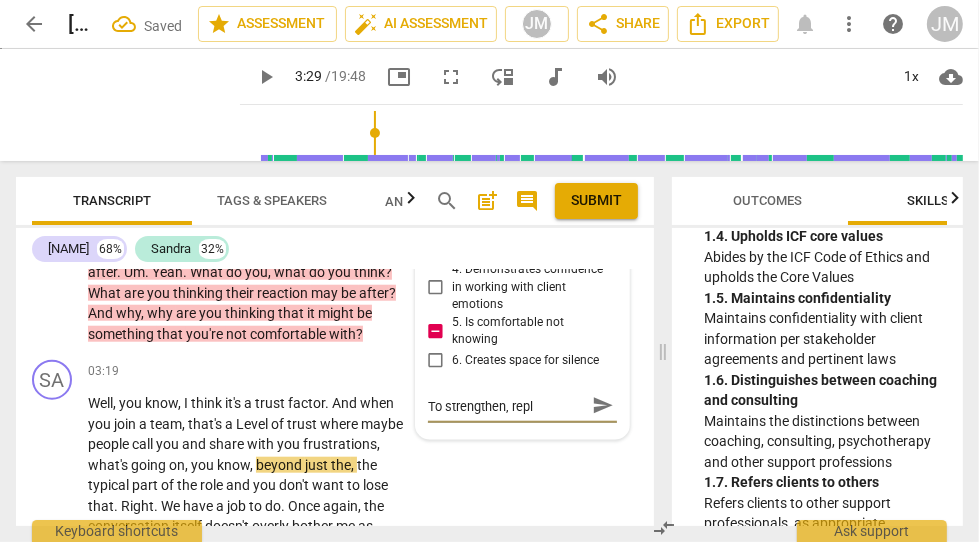 type on "To strengthen, repla" 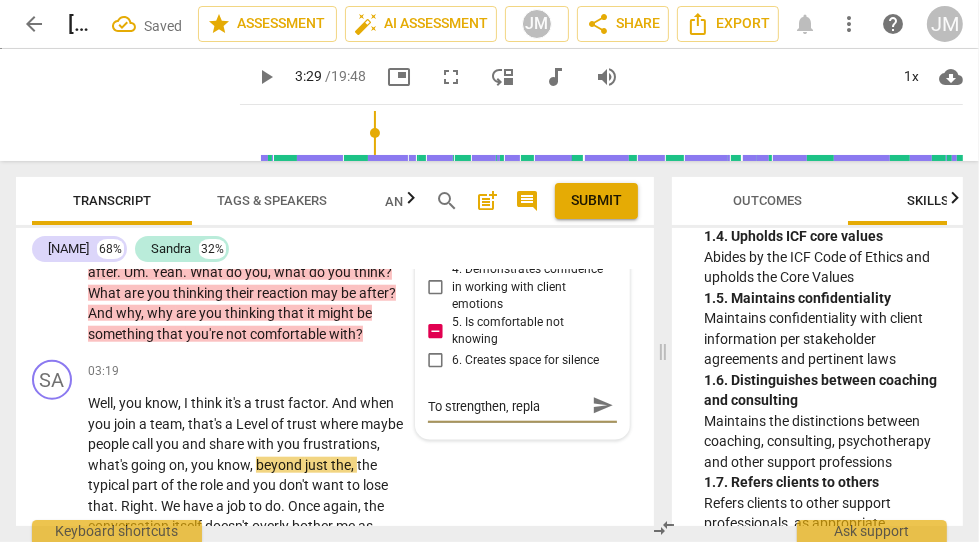 type on "To strengthen, replay" 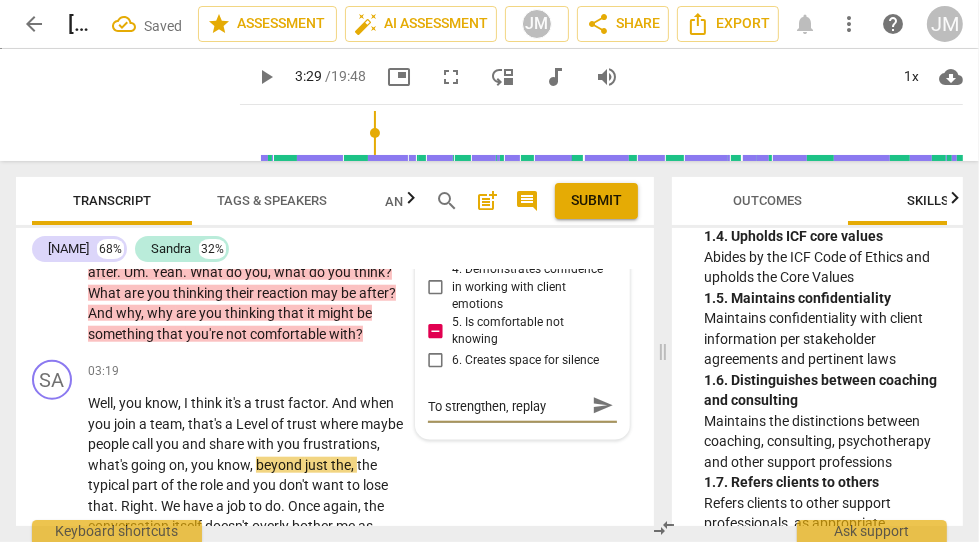 type on "To strengthen, replay" 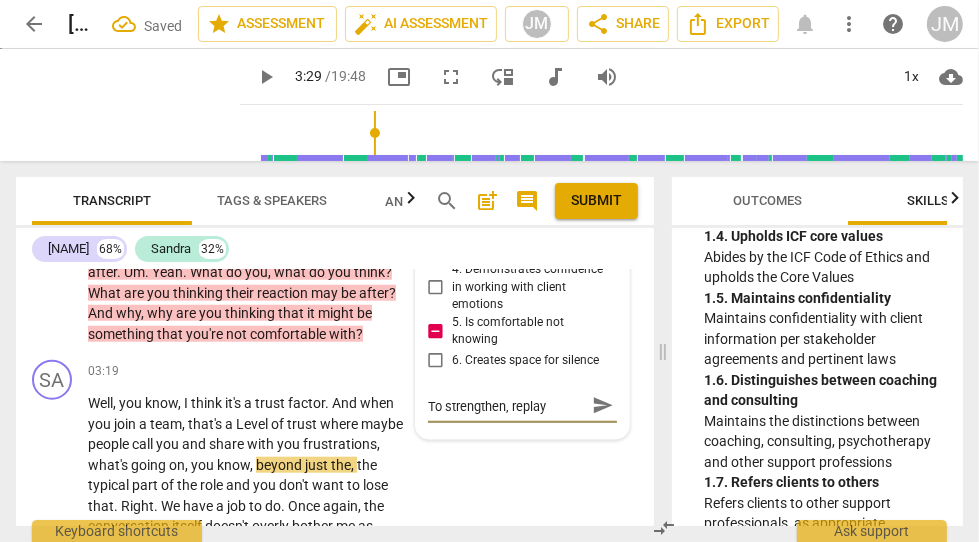 type on "To strengthen, replay" 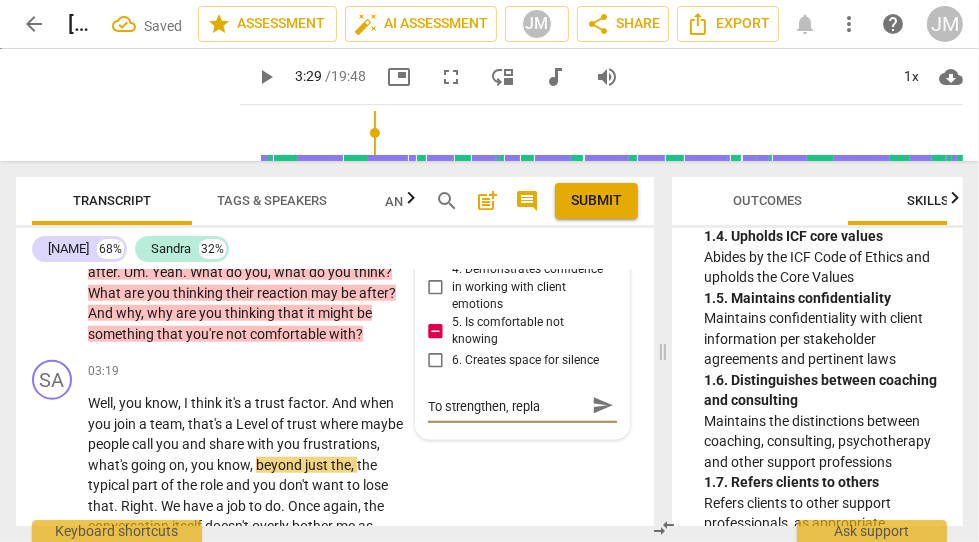 type on "To strengthen, replac" 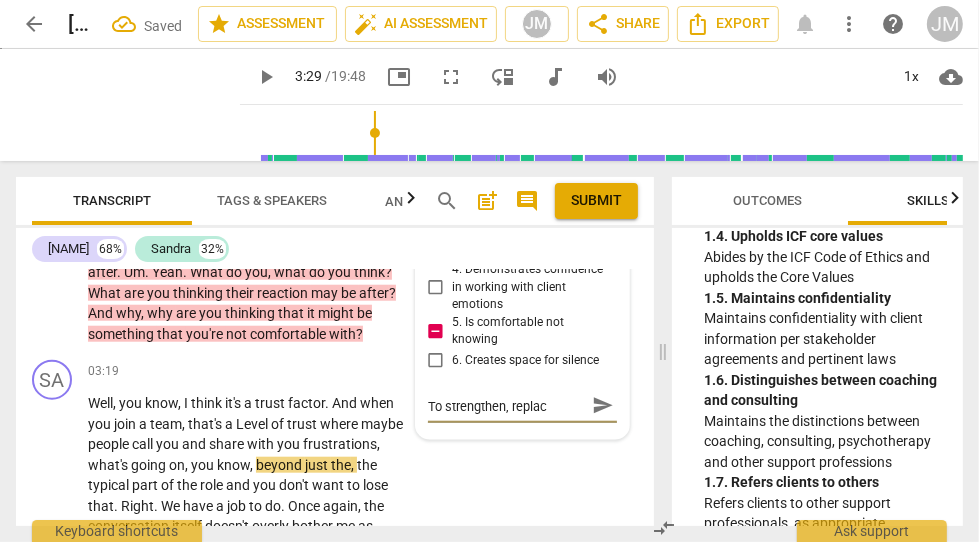 type on "To strengthen, replace" 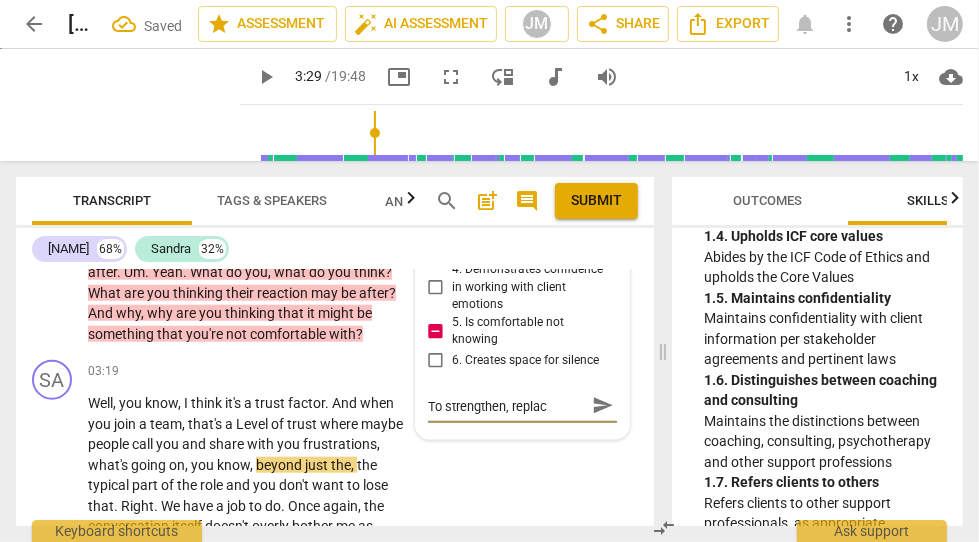 type on "To strengthen, replace" 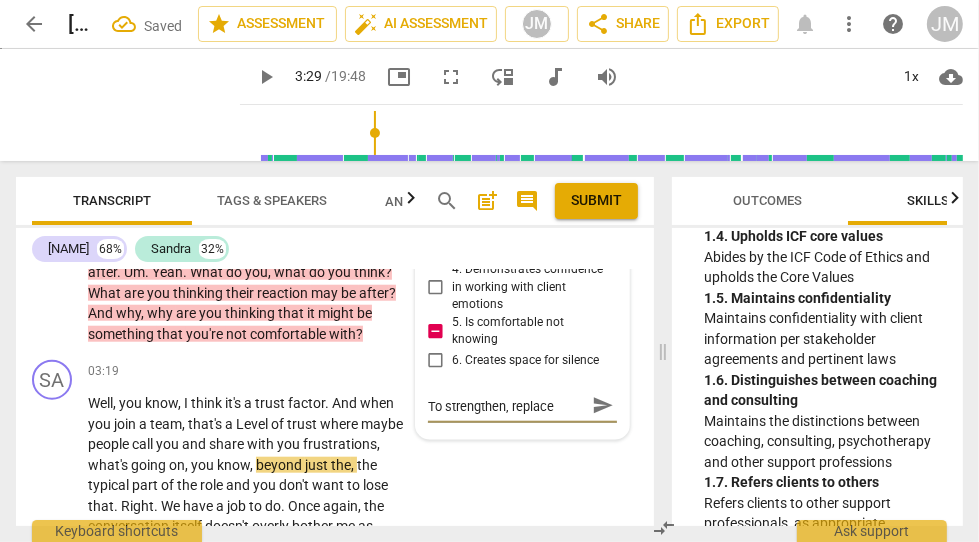 type on "To strengthen, replace" 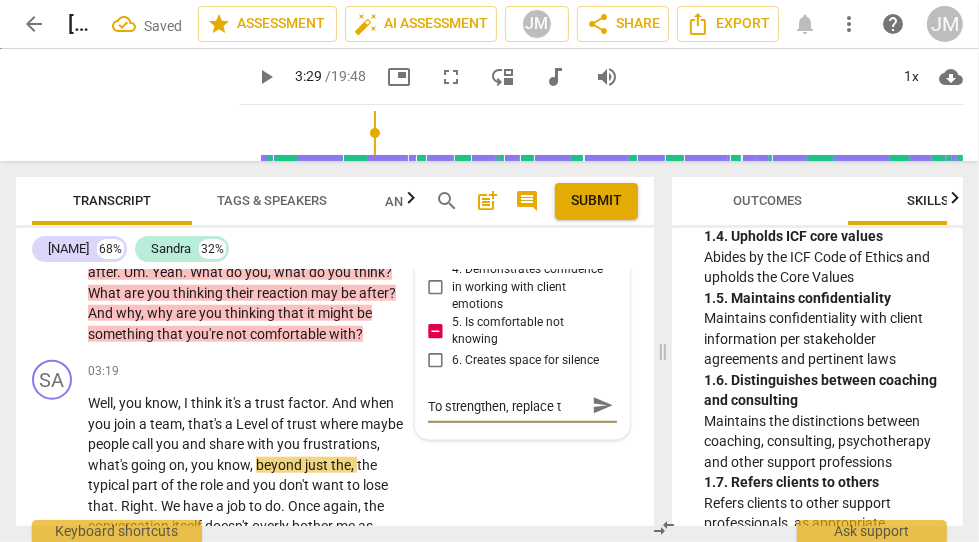 type on "To strengthen, replace th" 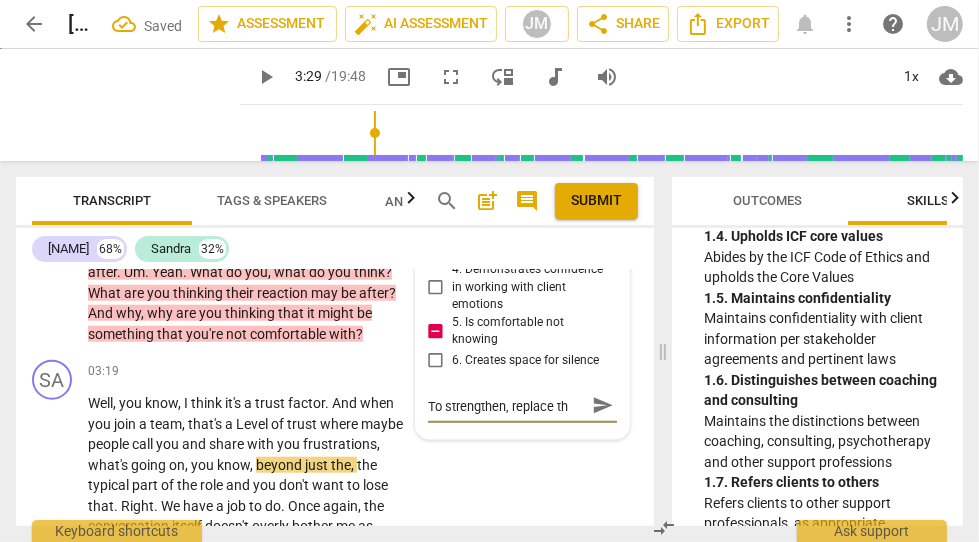 type on "To strengthen, replace the" 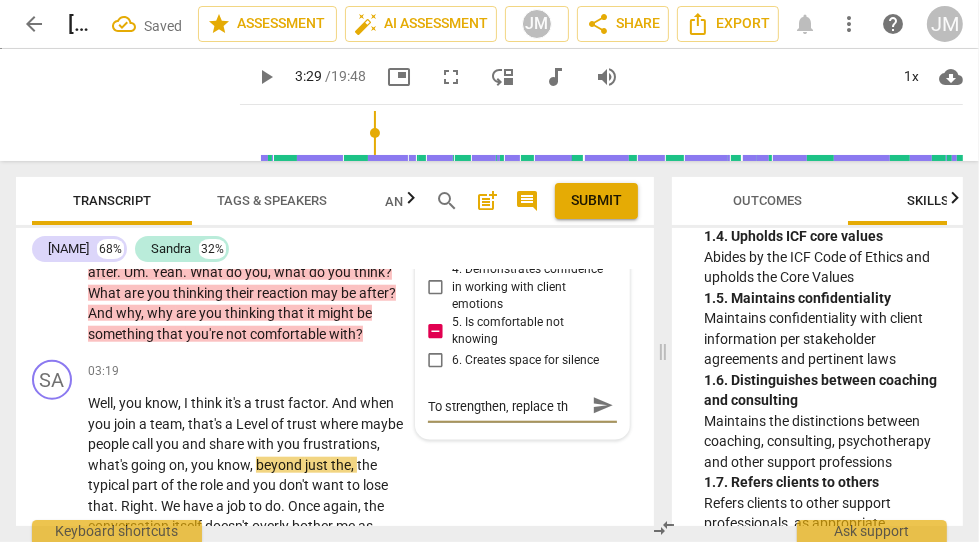 type on "To strengthen, replace the" 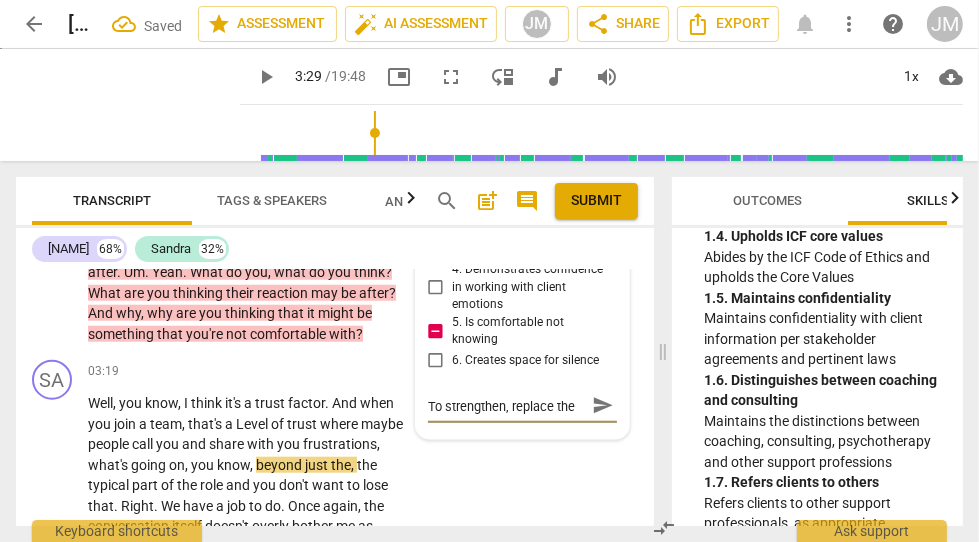 type on "To strengthen, replace the" 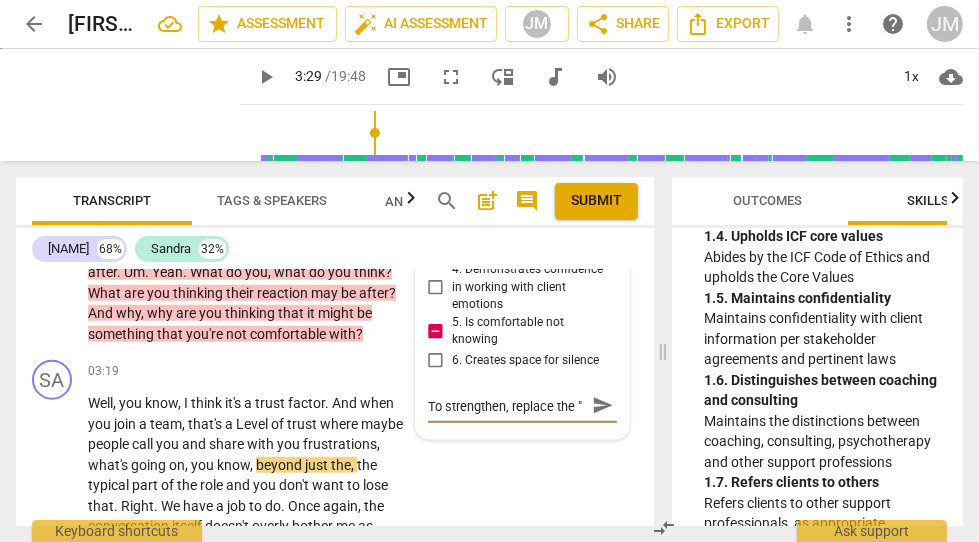 type on "To strengthen, replace the "w" 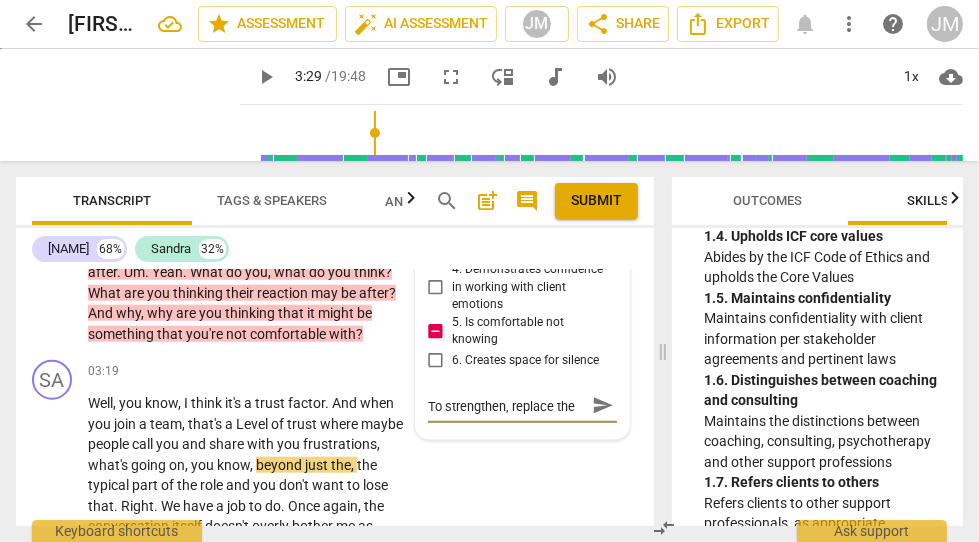 scroll, scrollTop: 16, scrollLeft: 0, axis: vertical 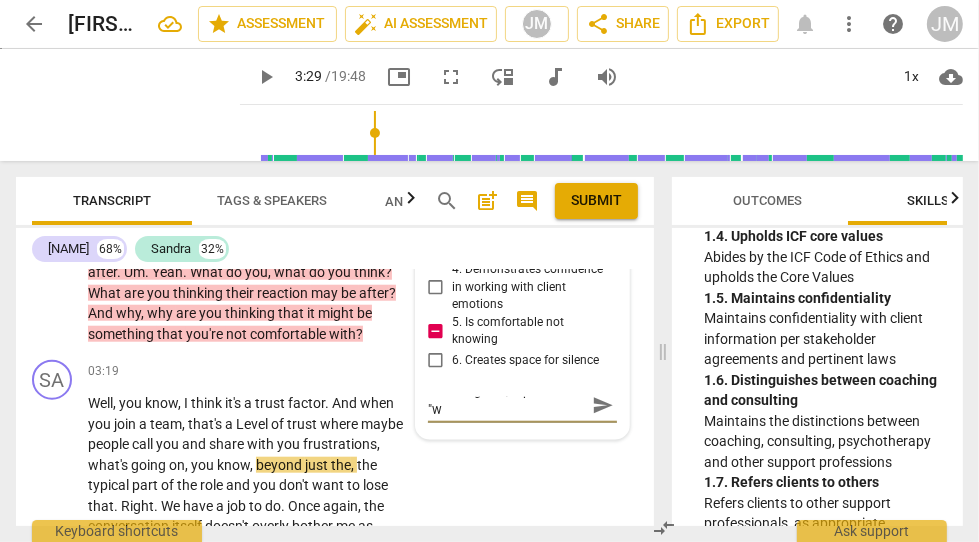 type on "To strengthen, replace the "wh" 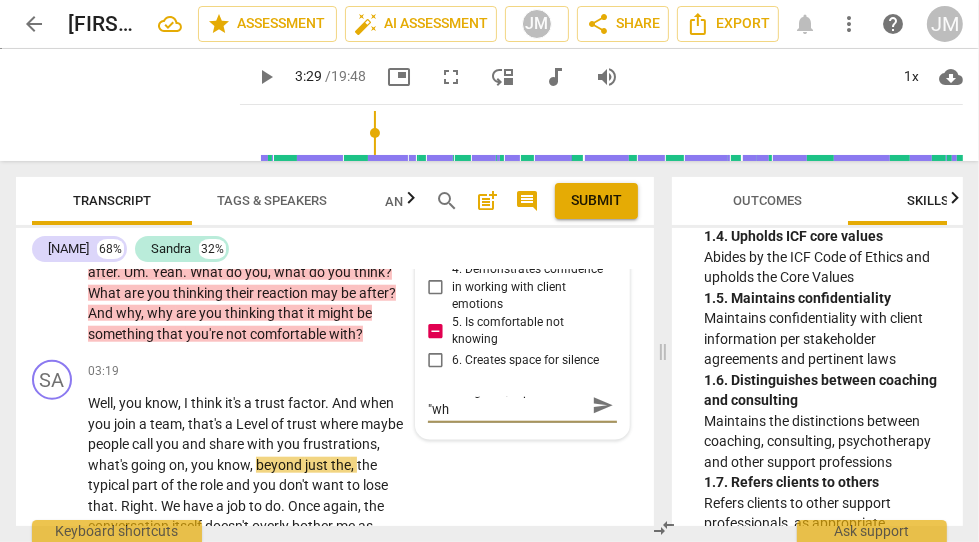 type on "To strengthen, replace the "why"" 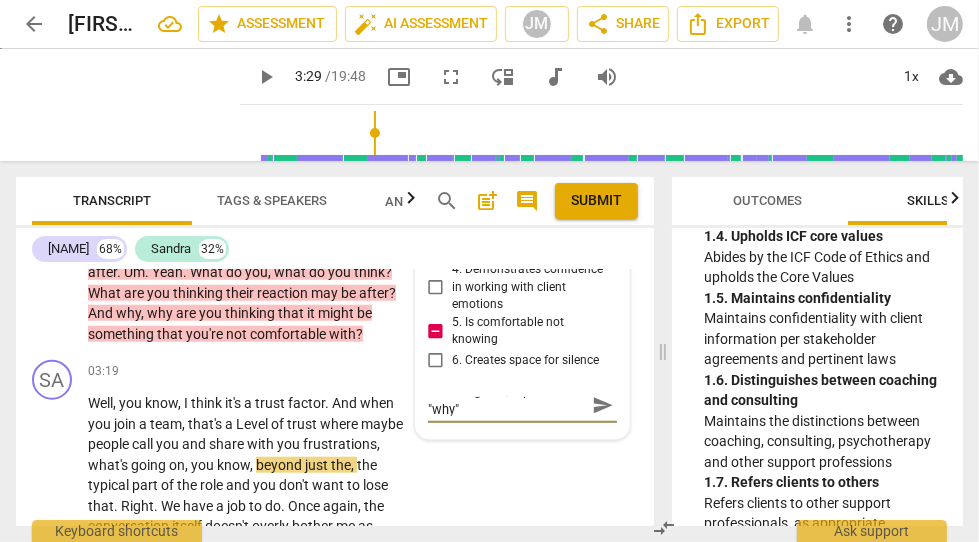 type on "To strengthen, replace the "why"" 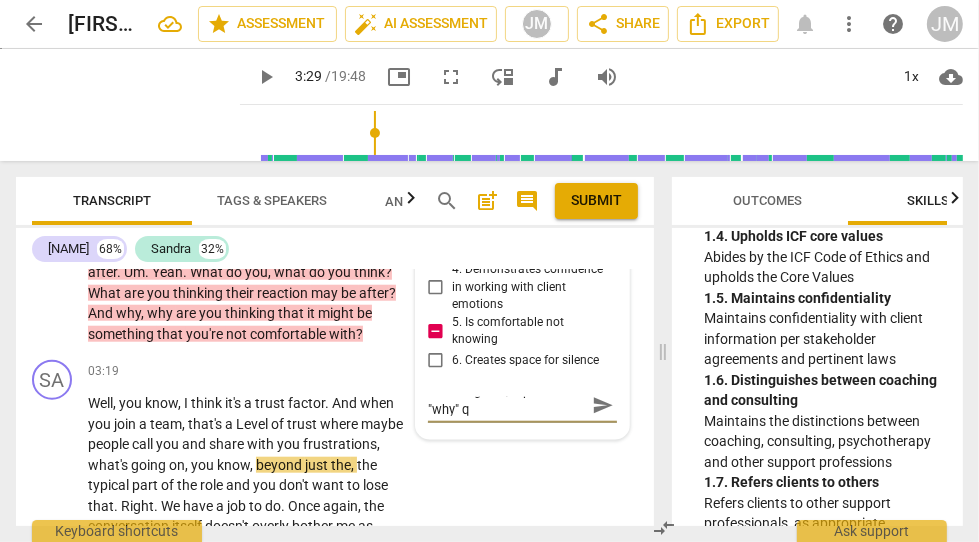 type on "To strengthen, replace the "why" qu" 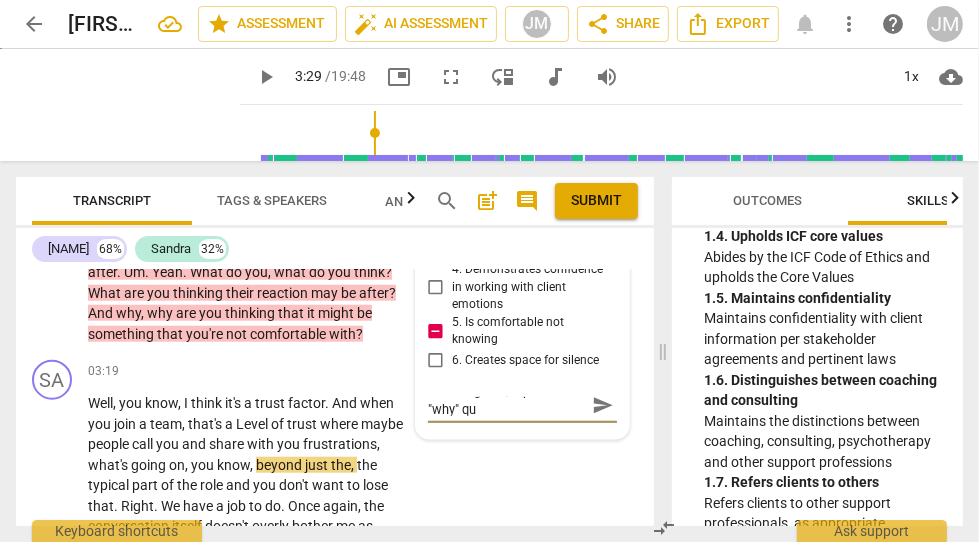 scroll, scrollTop: 0, scrollLeft: 0, axis: both 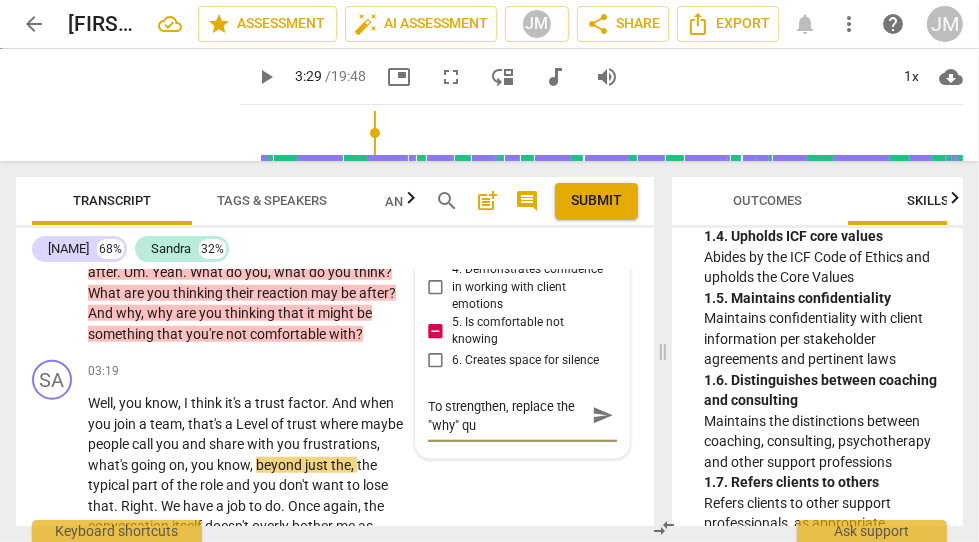 type on "To strengthen, replace the "why" que" 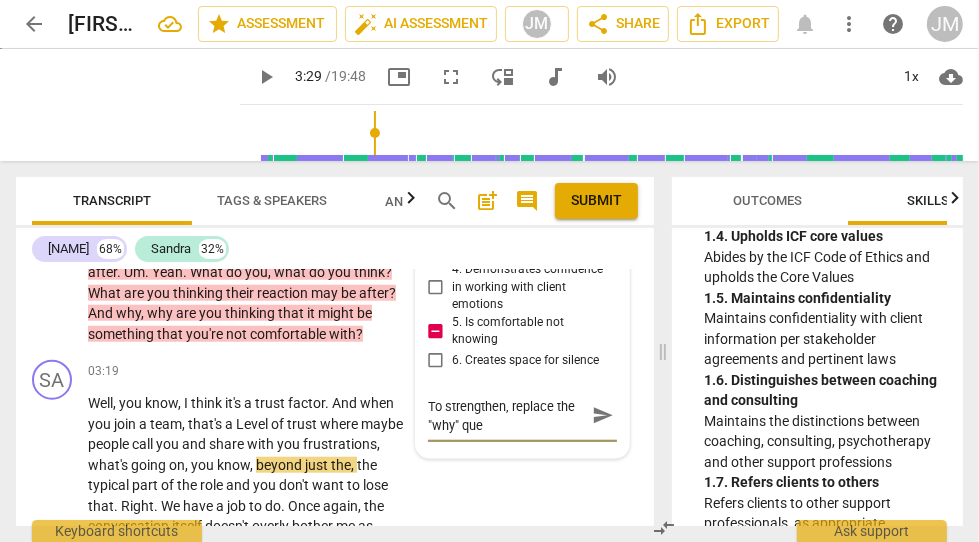type on "To strengthen, replace the "why" ques" 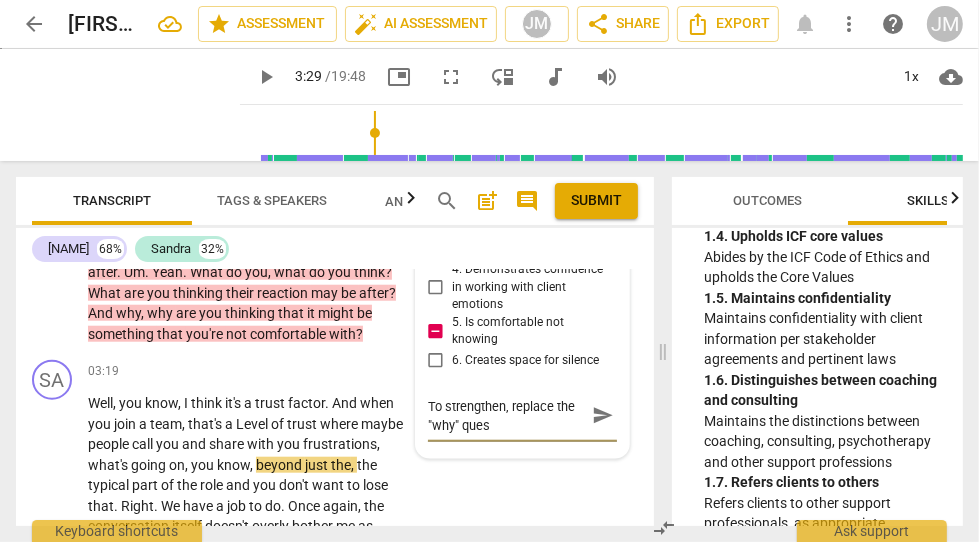 type on "To strengthen, replace the "why" quest" 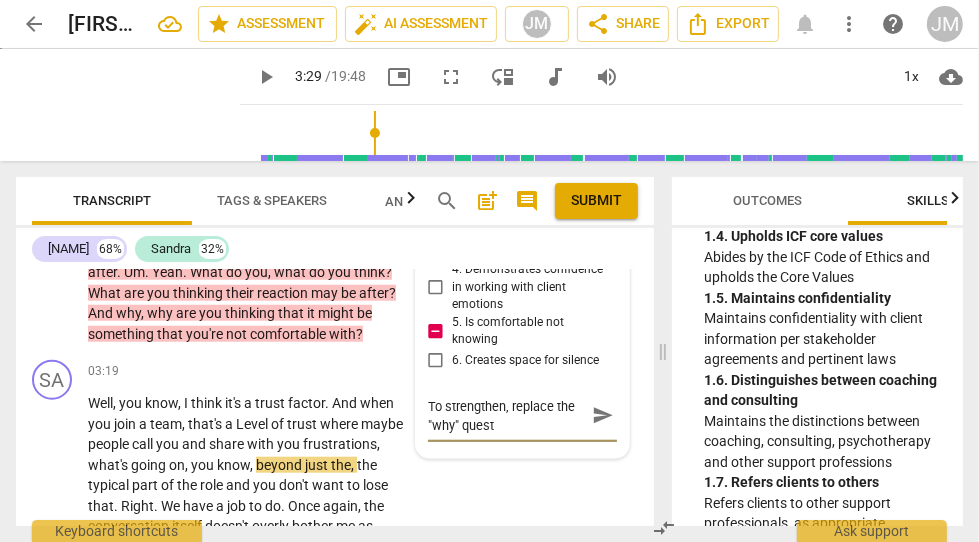 type on "To strengthen, replace the "why" questi" 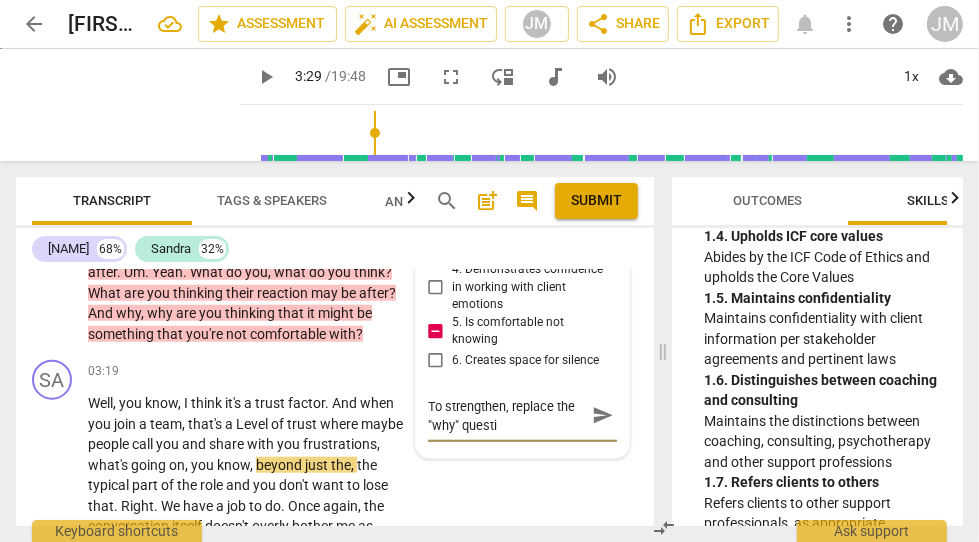 type on "To strengthen, replace the "why" questio" 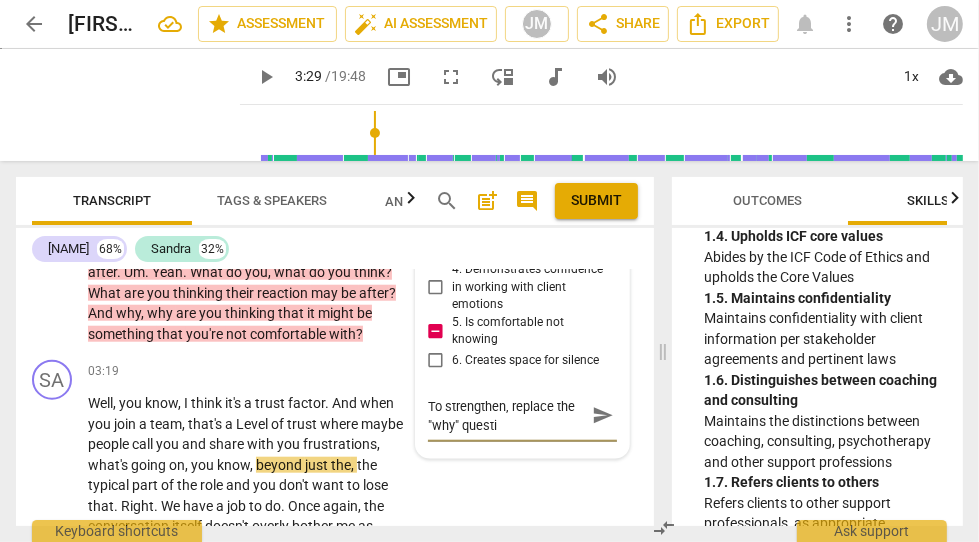 type on "To strengthen, replace the "why" questio" 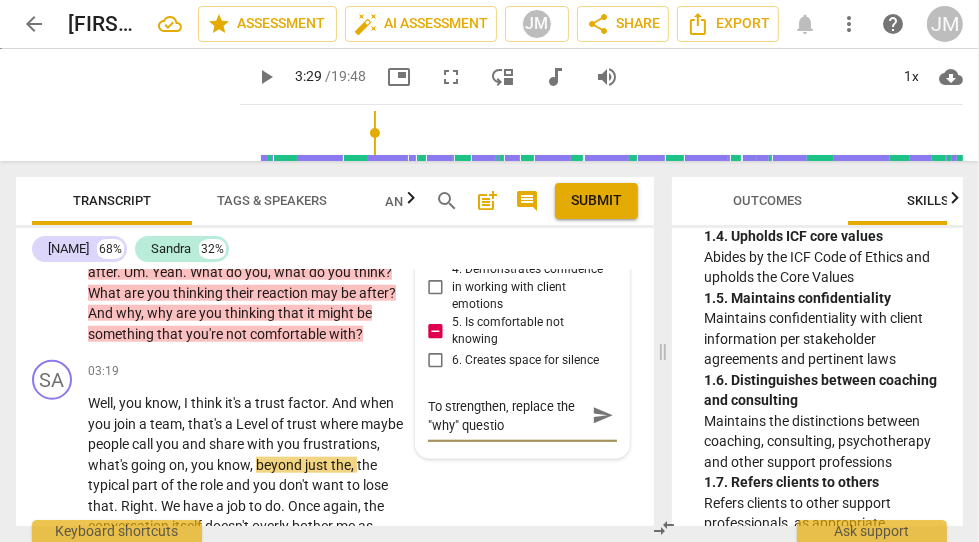 type on "To strengthen, replace the "why" question" 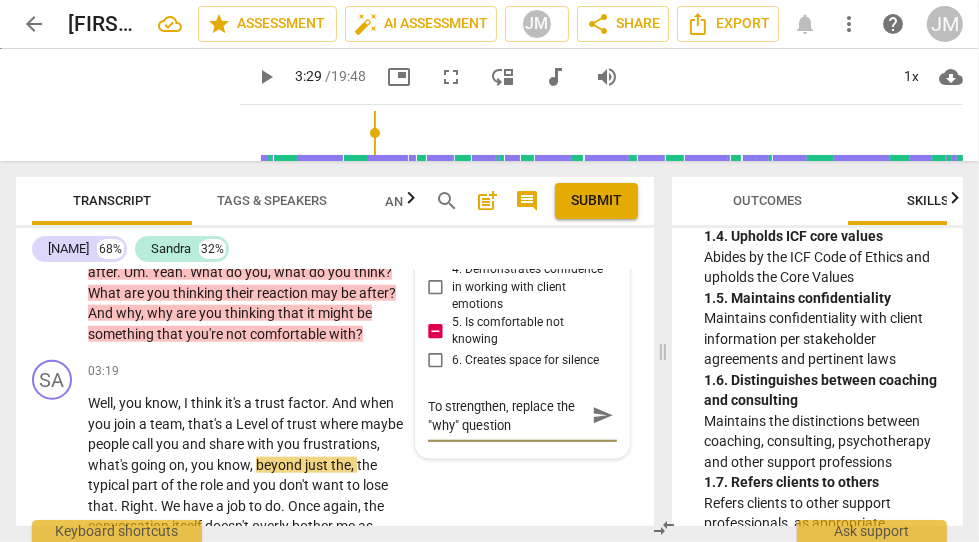 type on "To strengthen, replace the "why" question" 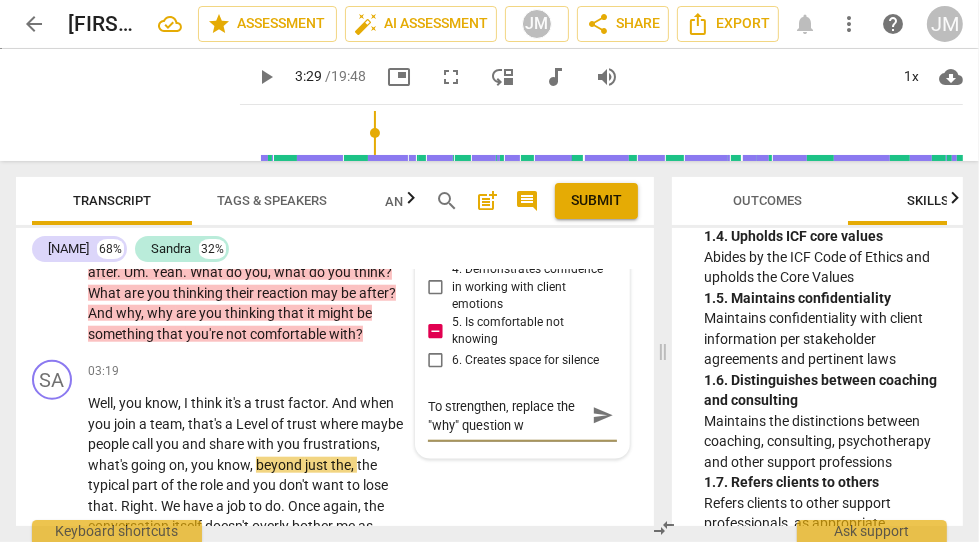 type on "To strengthen, replace the "why" question wi" 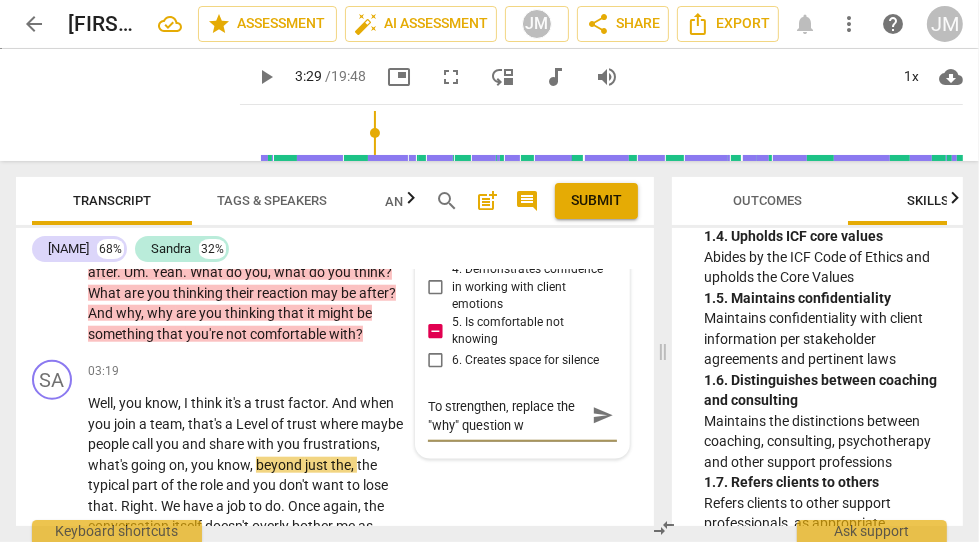 type on "To strengthen, replace the "why" question wi" 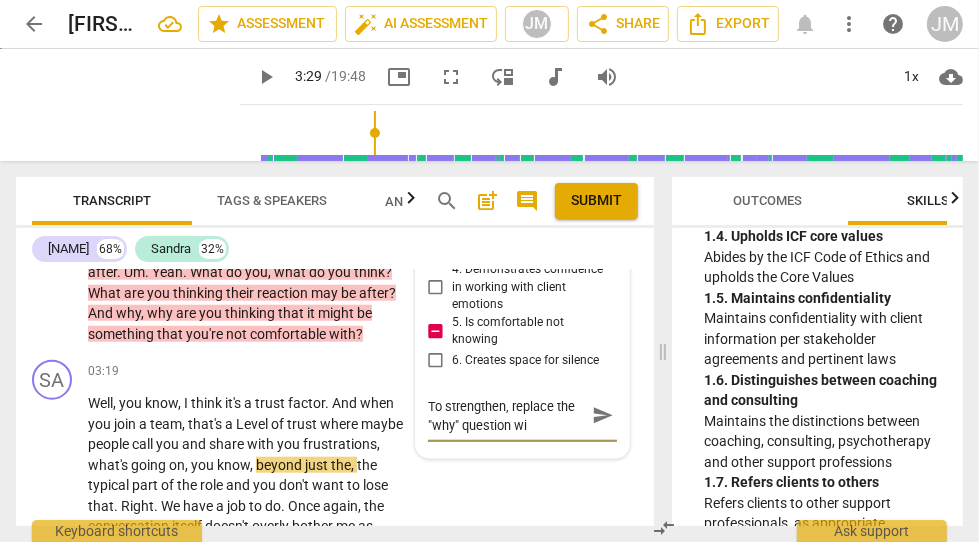 type on "To strengthen, replace the "why" question wit" 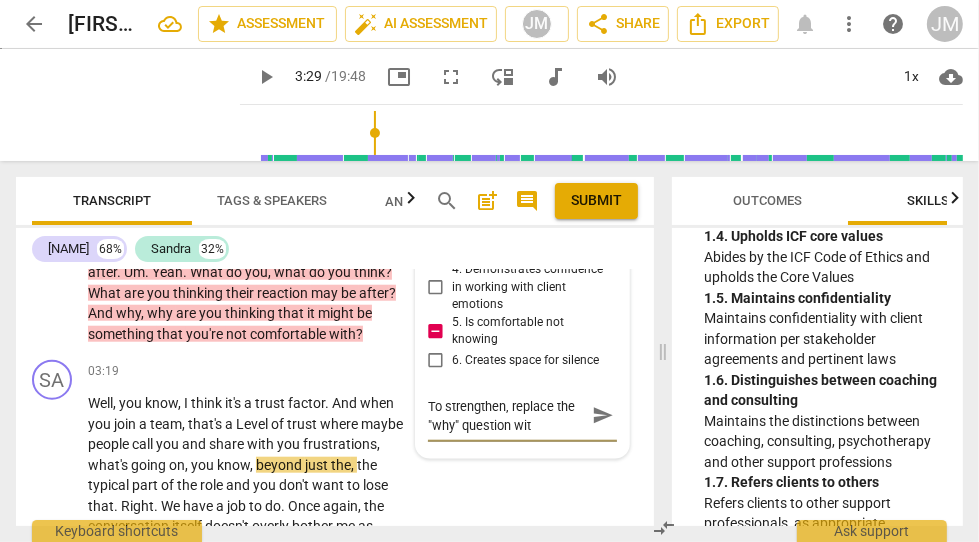 type on "To strengthen, replace the "why" question with" 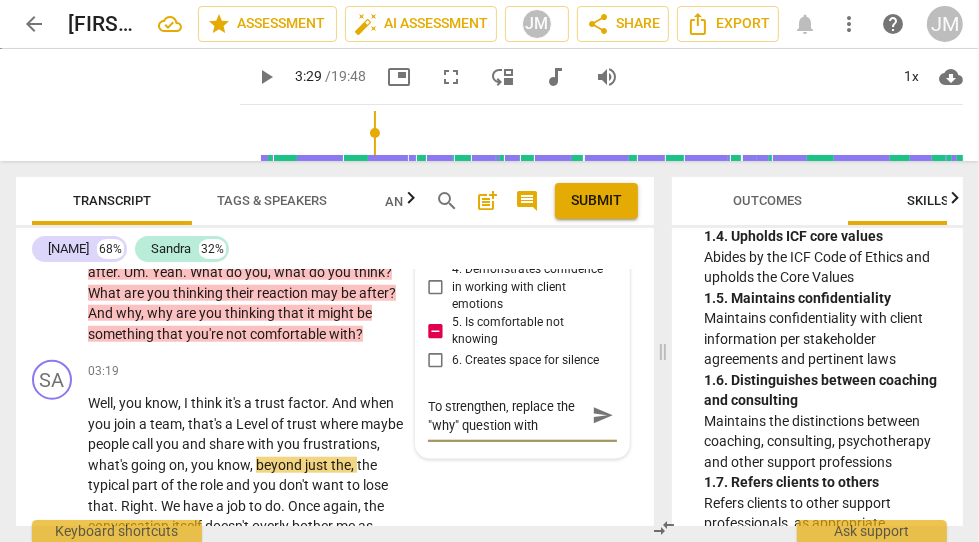 type on "To strengthen, replace the "why" question with" 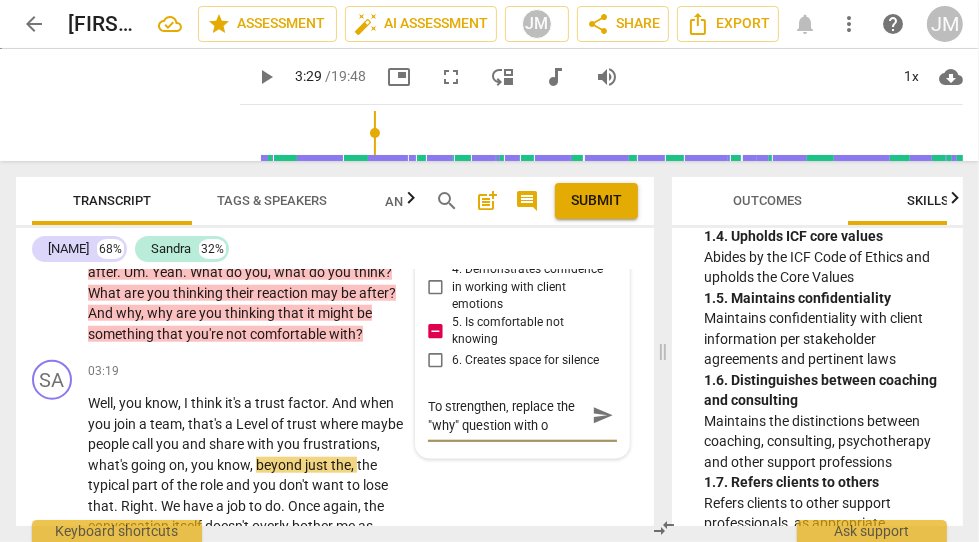type on "To strengthen, replace the "why" question with on" 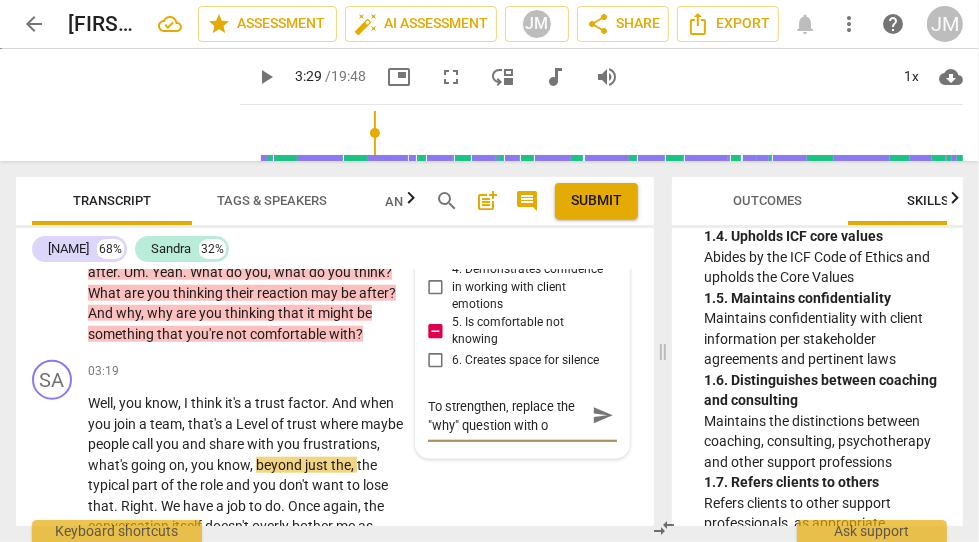 type on "To strengthen, replace the "why" question with on" 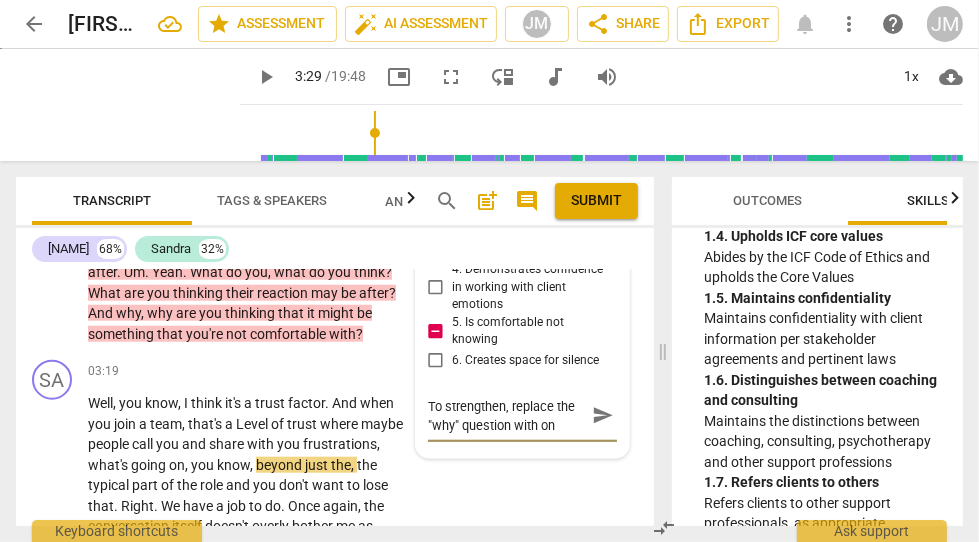 type on "To strengthen, replace the "why" question with one" 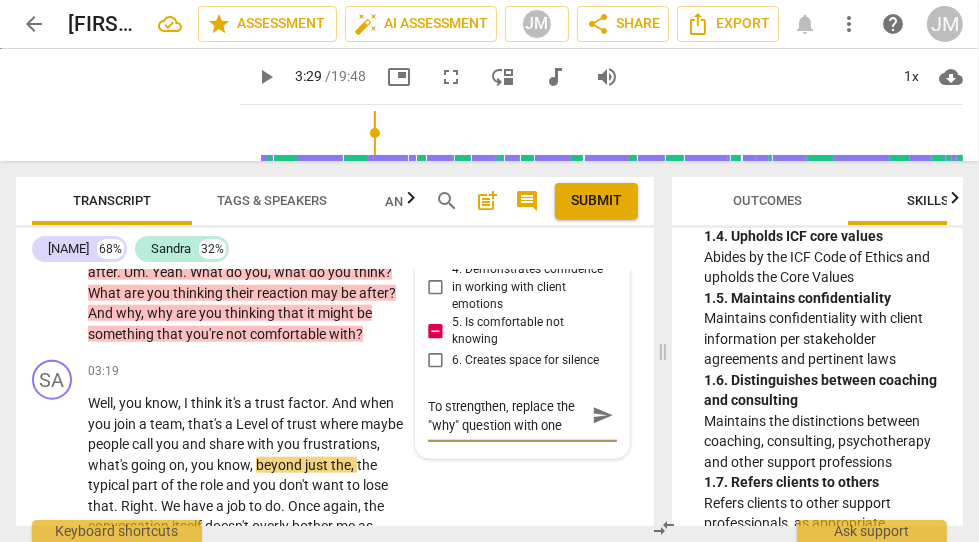 type on "To strengthen, replace the "why" question with one" 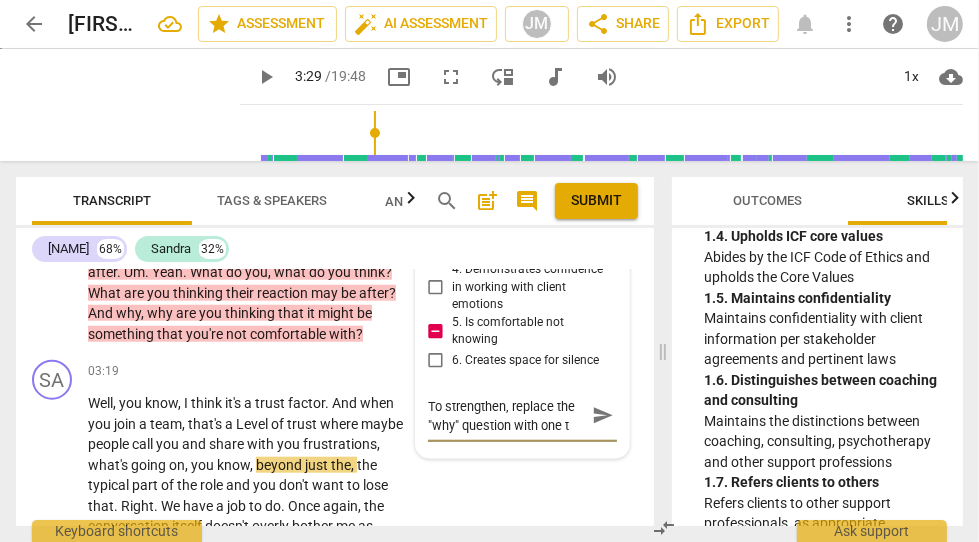 type on "To strengthen, replace the "why" question with one th" 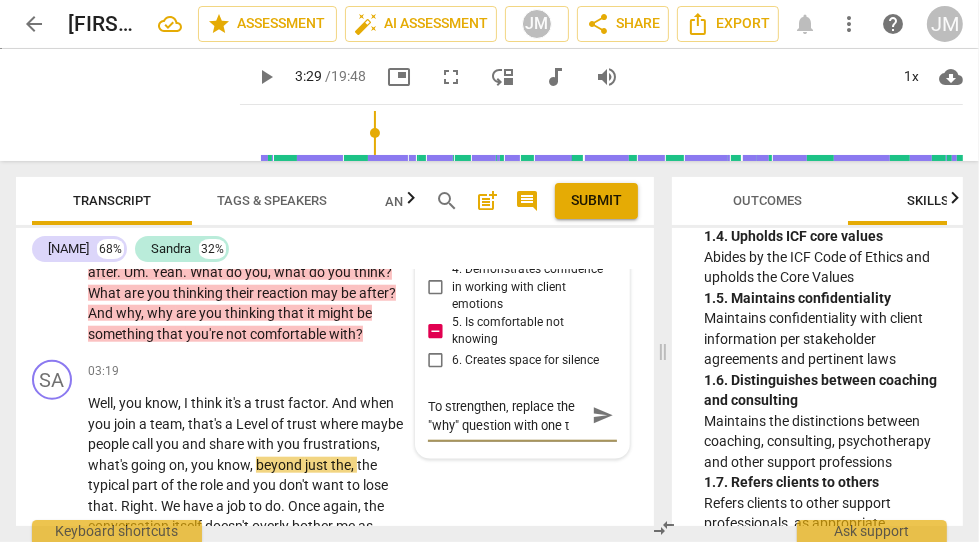 type on "To strengthen, replace the "why" question with one th" 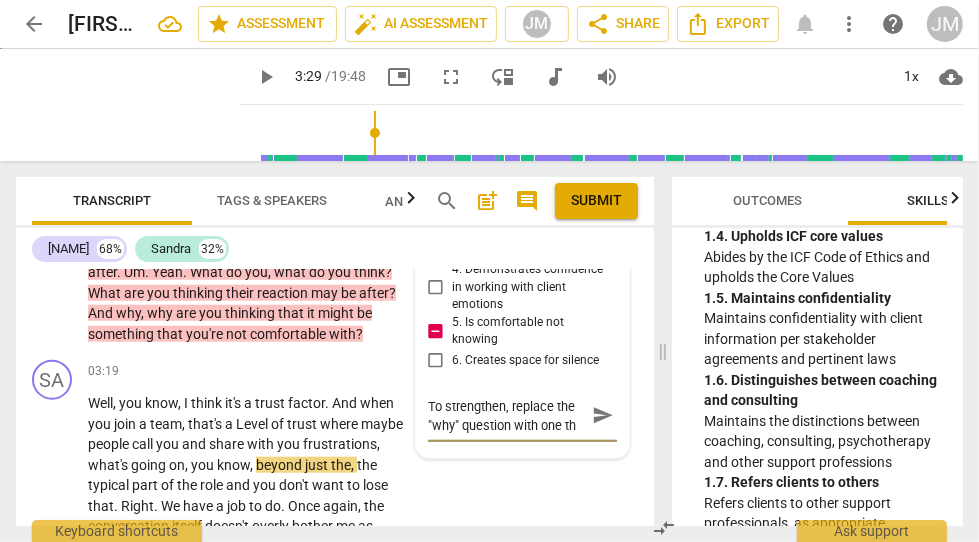 type on "To strengthen, replace the "why" question with one tha" 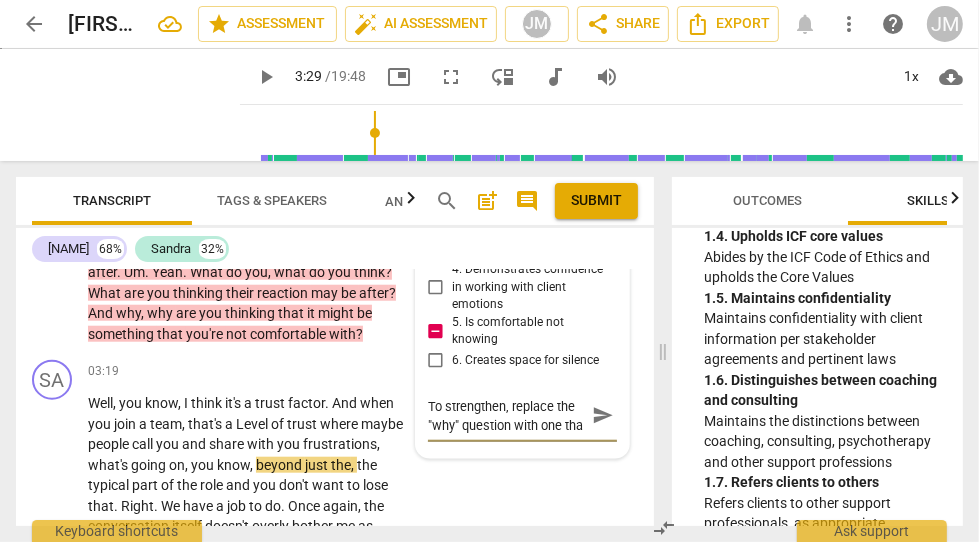 type on "To strengthen, replace the "why" question with one that" 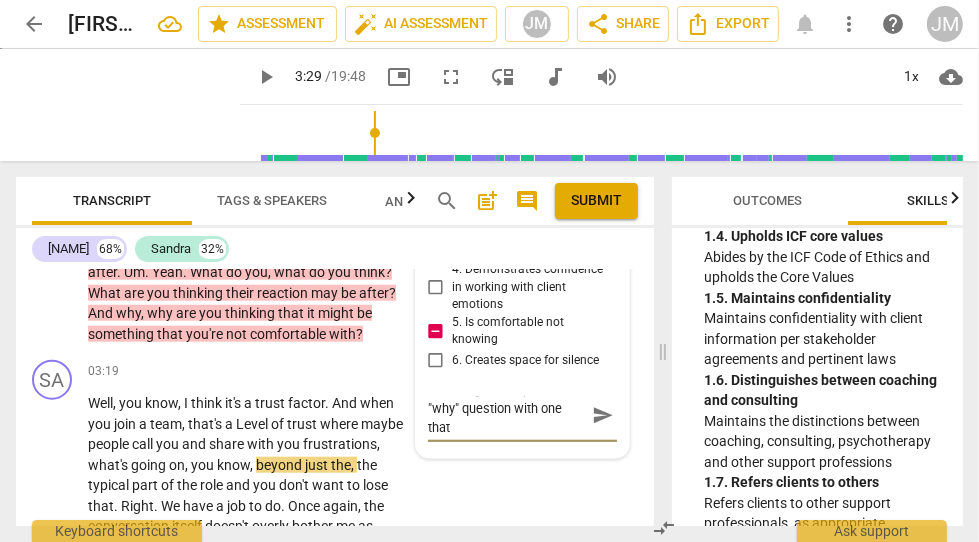 type on "To strengthen, replace the "why" question with one that" 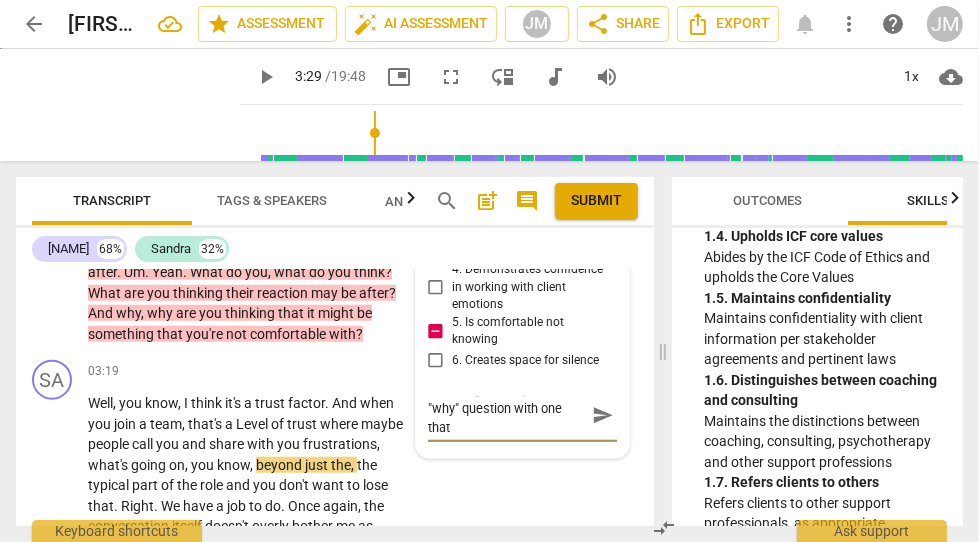 type on "To strengthen, replace the "why" question with one that i" 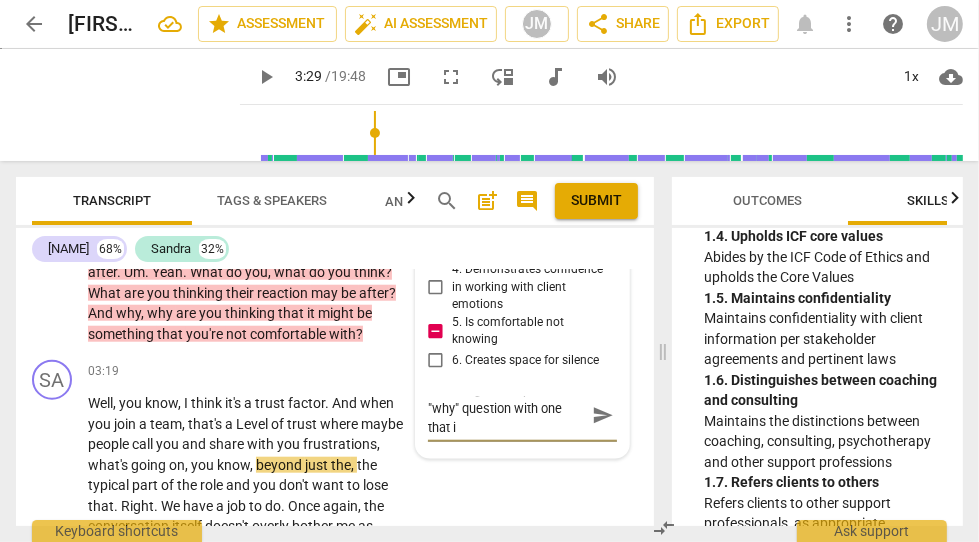 type on "To strengthen, replace the "why" question with one that in" 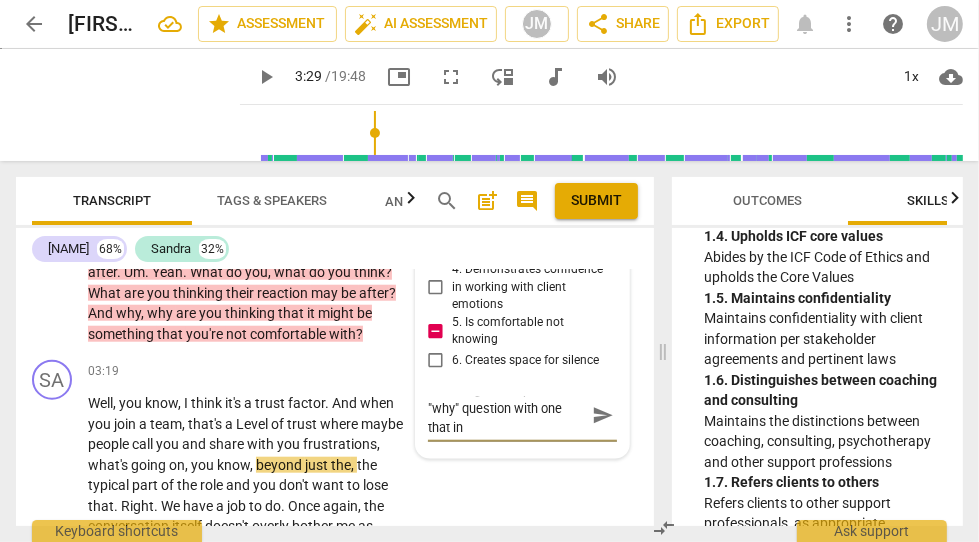 type on "To strengthen, replace the "why" question with one that inv" 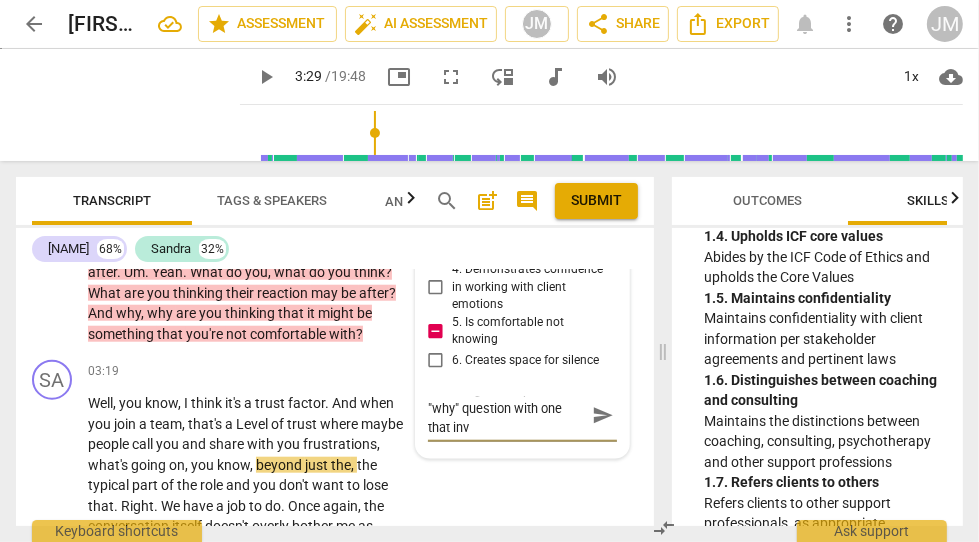 type on "To strengthen, replace the "why" question with one that invi" 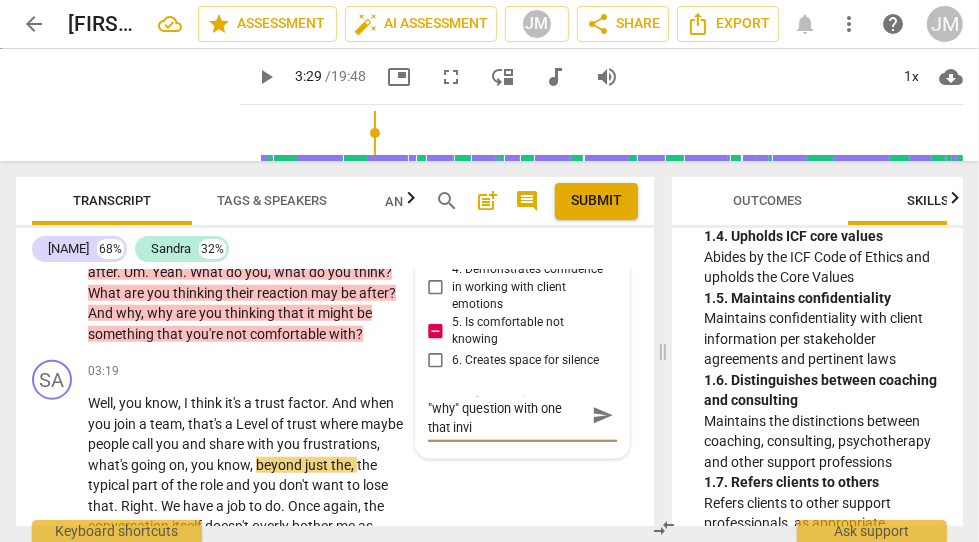 type on "To strengthen, replace the "why" question with one that invit" 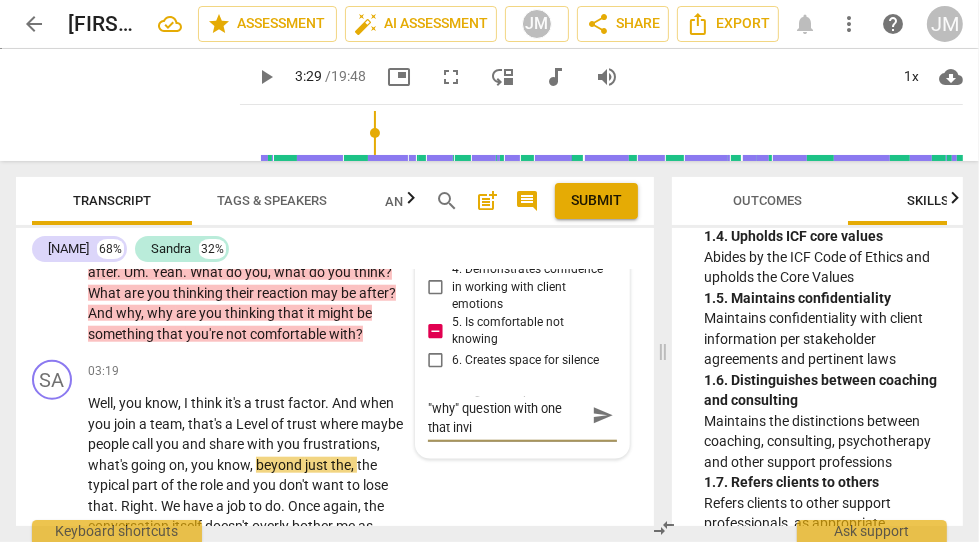 type on "To strengthen, replace the "why" question with one that invit" 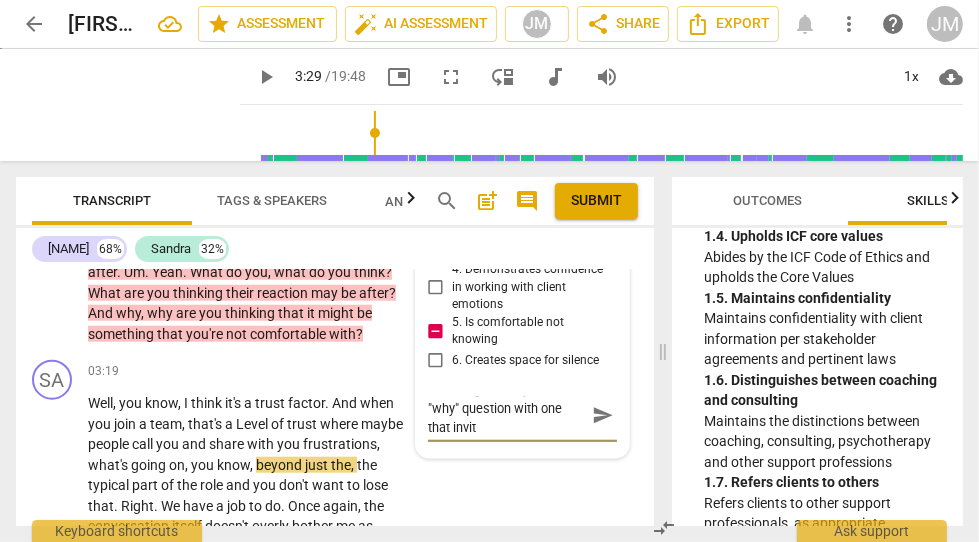 type on "To strengthen, replace the "why" question with one that invite" 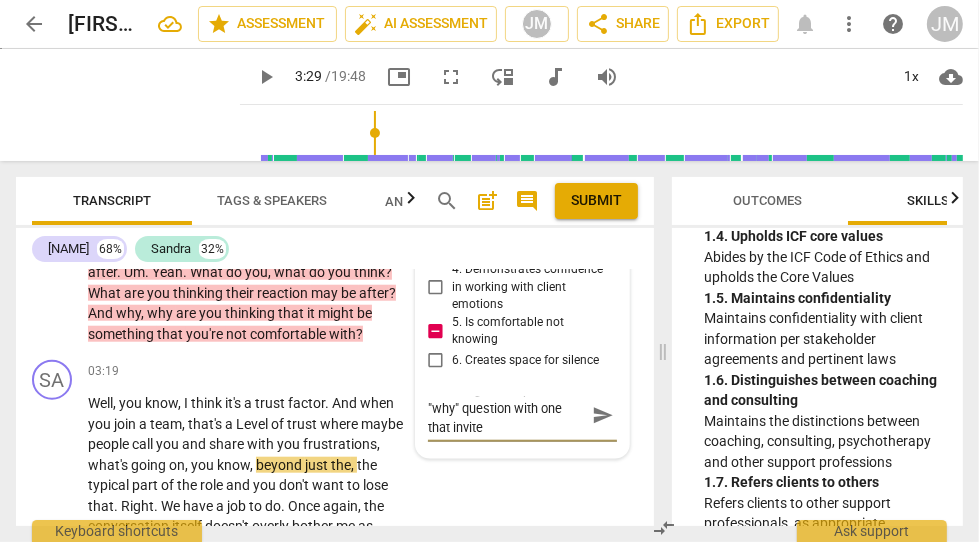 type on "To strengthen, replace the "why" question with one that invites" 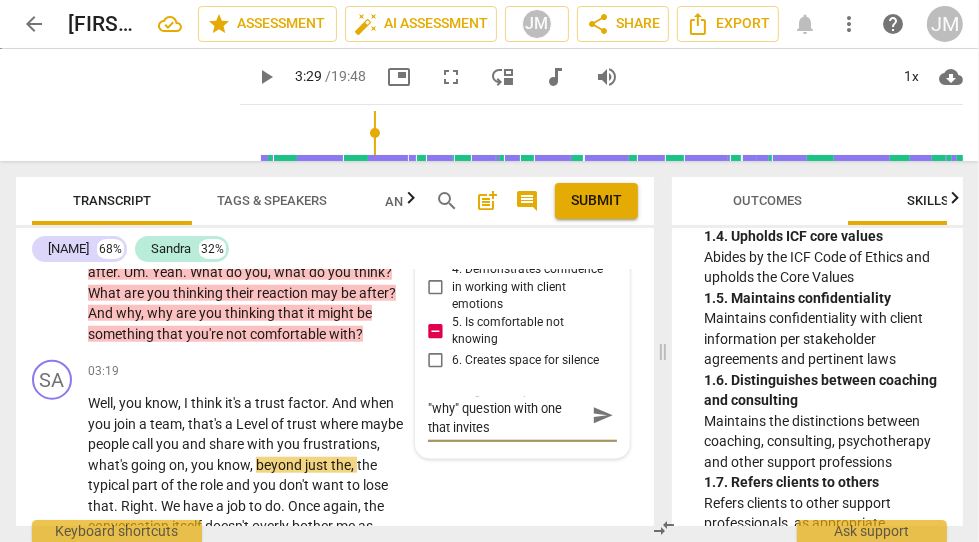 type on "To strengthen, replace the "why" question with one that invites" 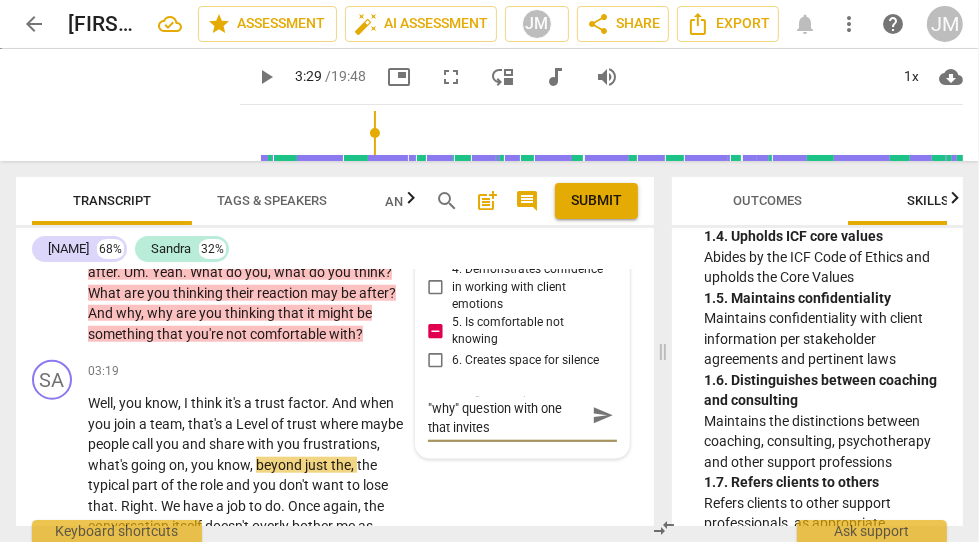 type on "To strengthen, replace the "why" question with one that invites y" 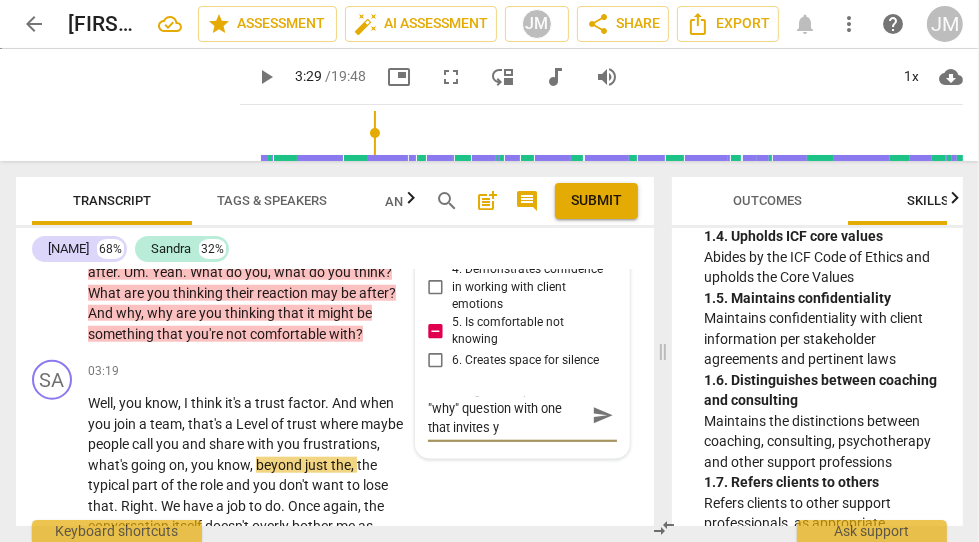 type on "To strengthen, replace the "why" question with one that invites yt" 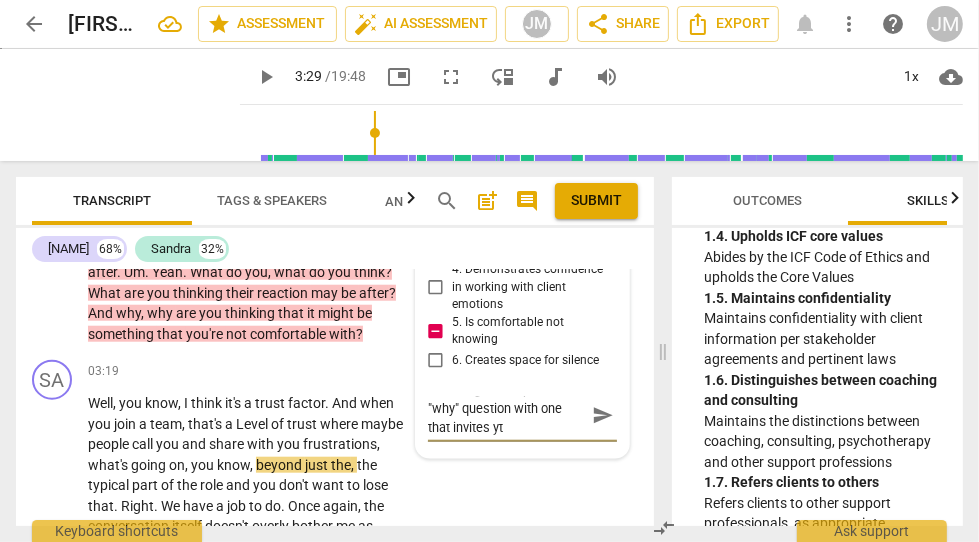 type on "To strengthen, replace the "why" question with one that invites y" 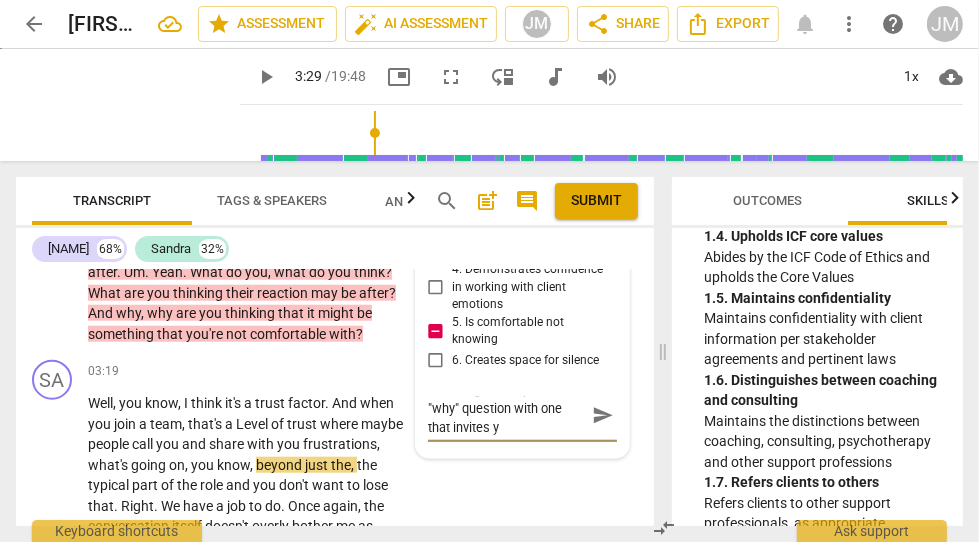 type on "To strengthen, replace the "why" question with one that invites" 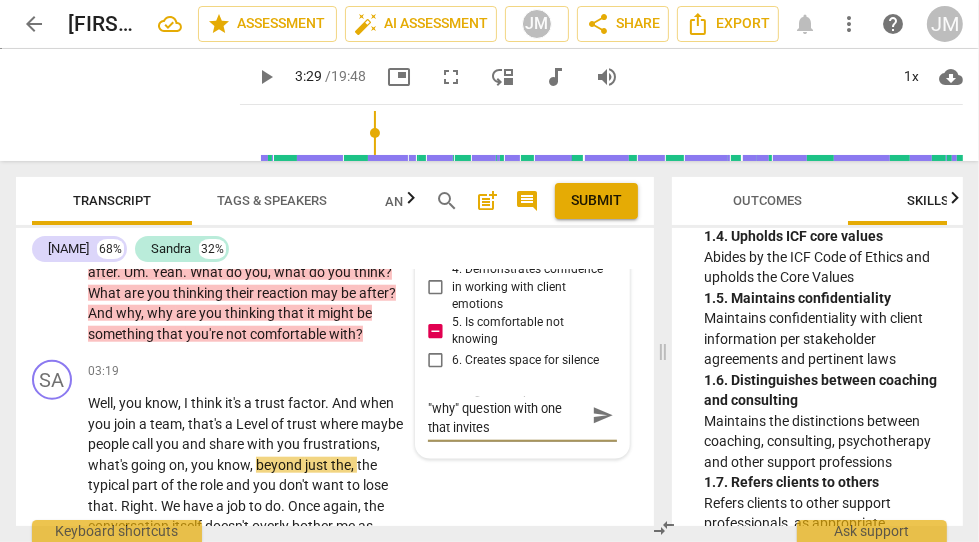 type on "To strengthen, replace the "why" question with one that invites t" 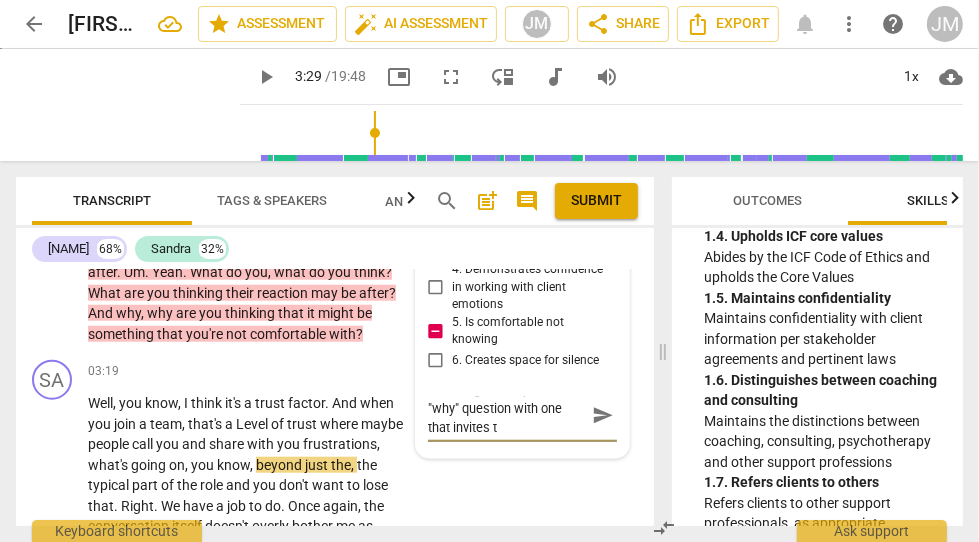 type on "To strengthen, replace the "why" question with one that invites th" 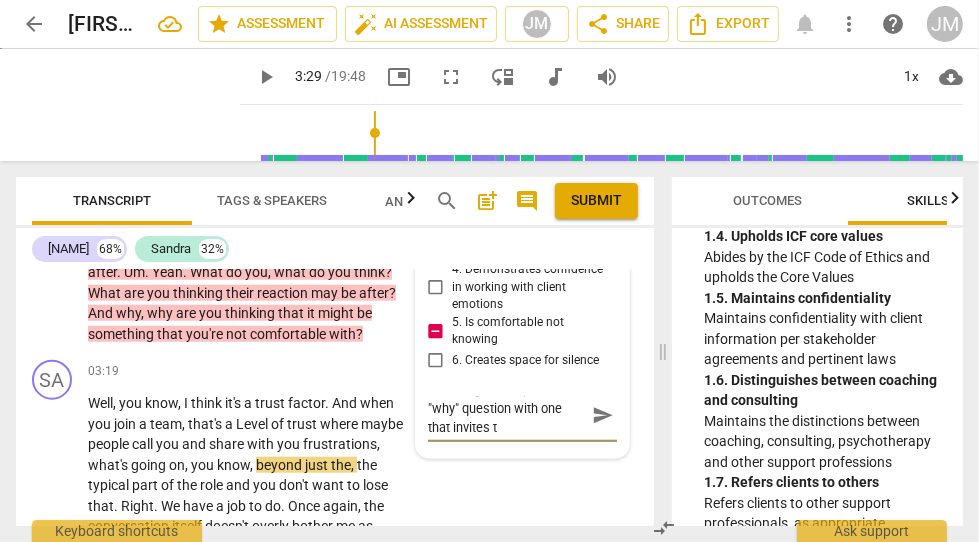 type on "To strengthen, replace the "why" question with one that invites th" 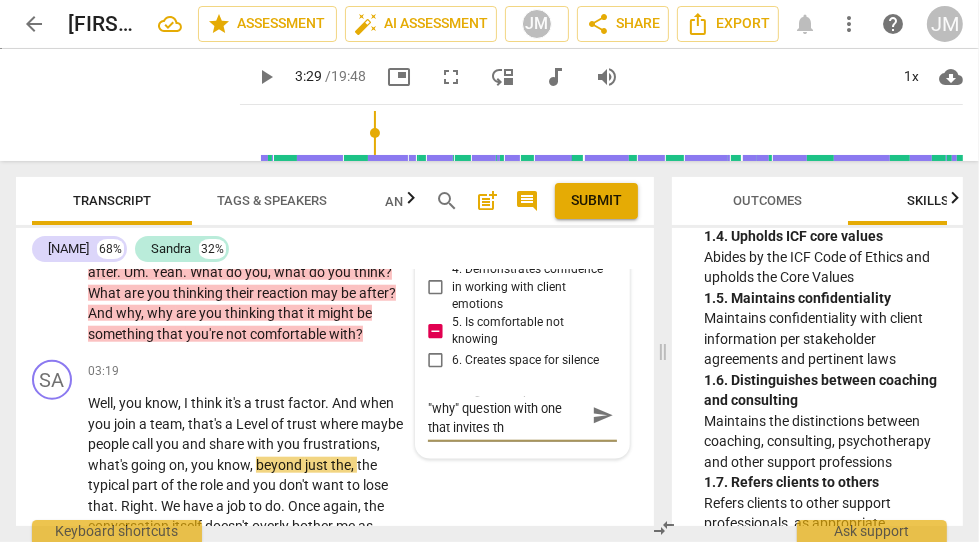 type on "To strengthen, replace the "why" question with one that invites the" 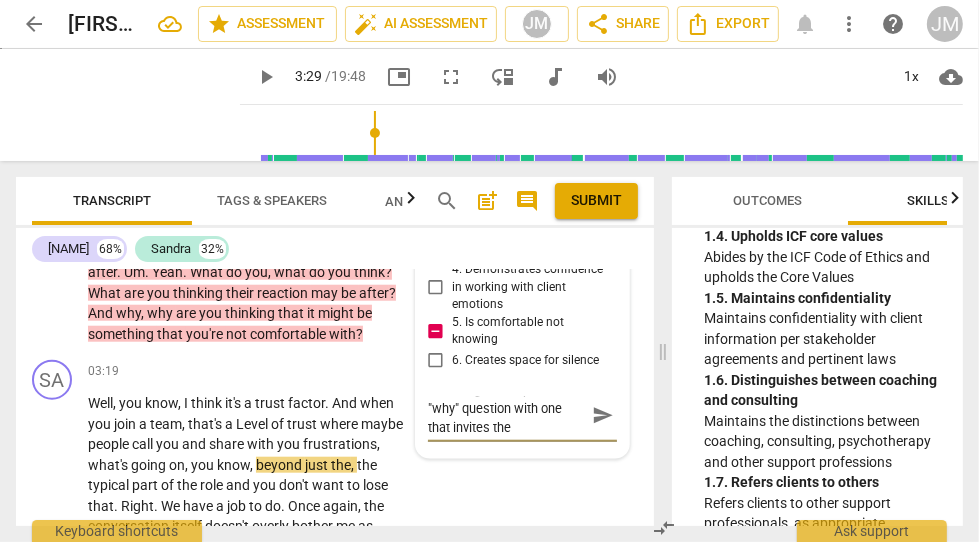 type on "To strengthen, replace the "why" question with one that invites the" 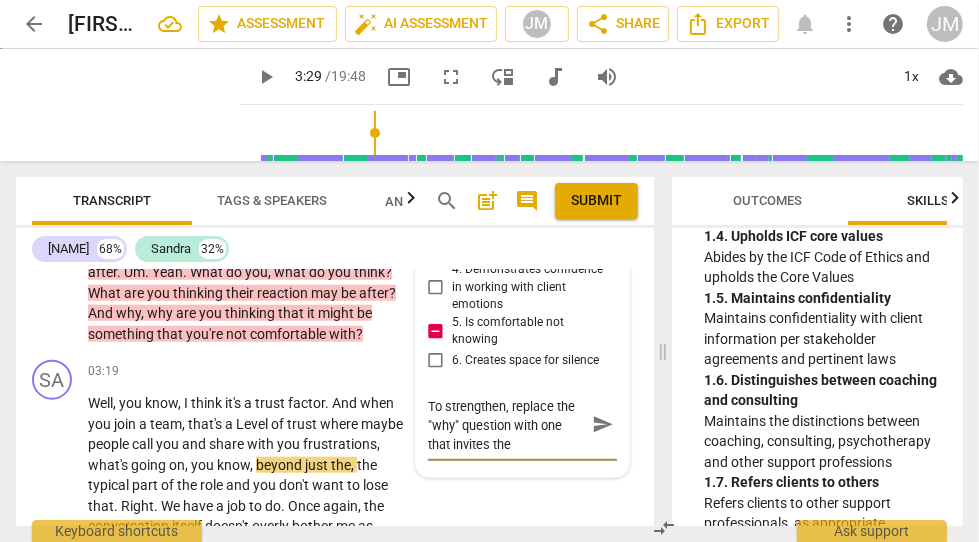 type on "To strengthen, replace the "why" question with one that invites the c" 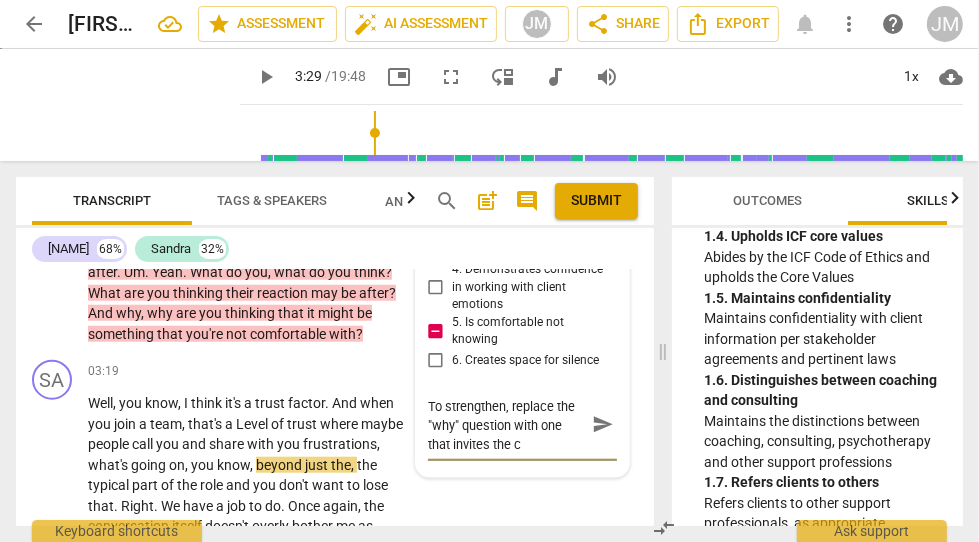 type on "To strengthen, replace the "why" question with one that invites the client to share" 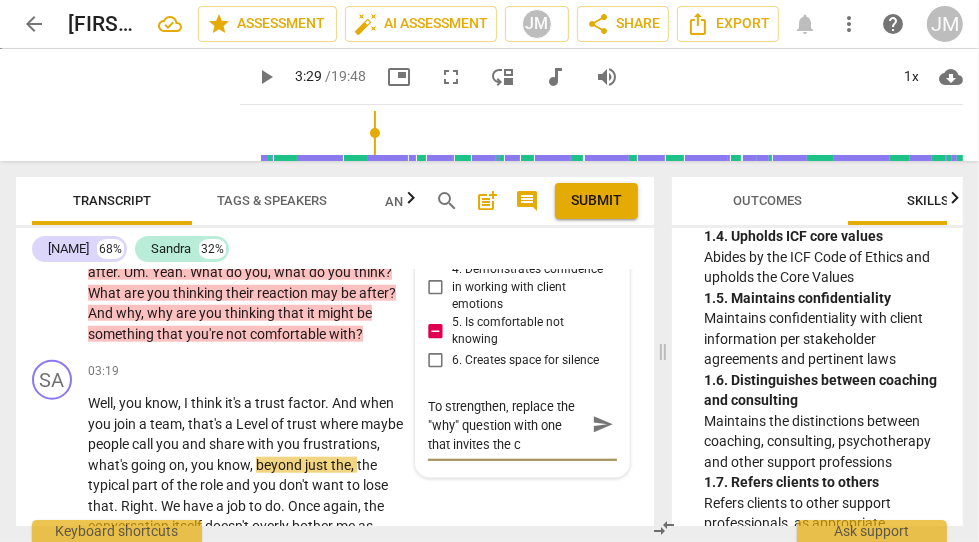 type on "To strengthen, replace the "why" question with one that invites the client to share" 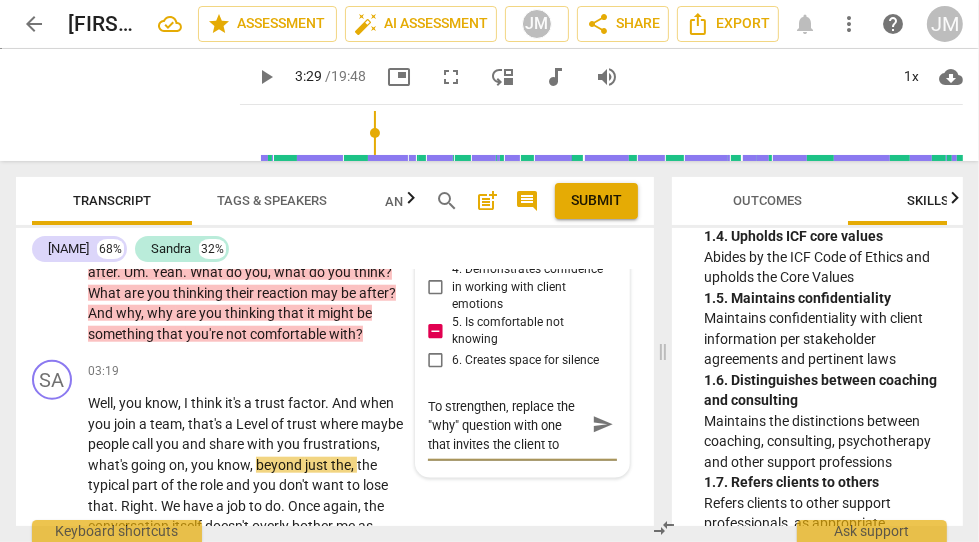 type on "To strengthen, replace the "why" question with one that invites the cli" 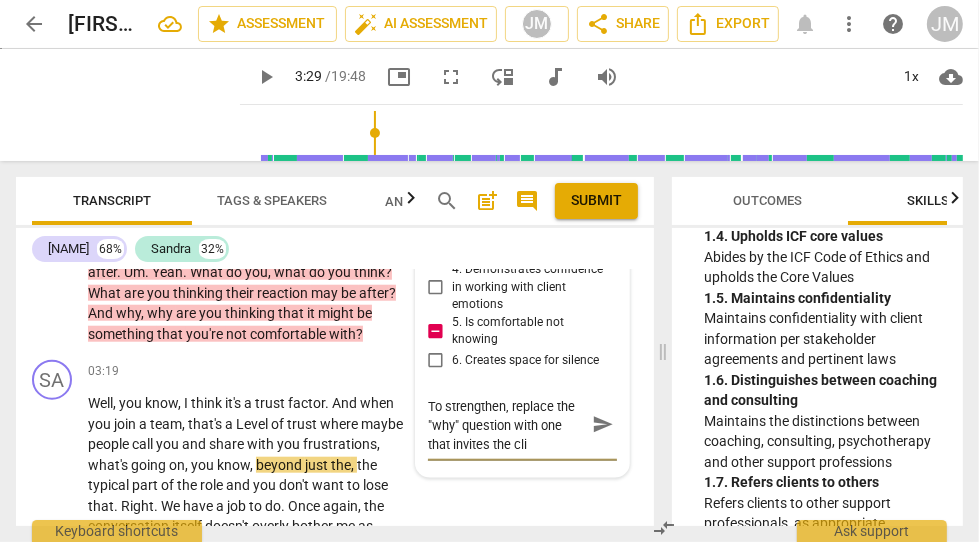 type on "To strengthen, replace the "why" question with one that invites the clie" 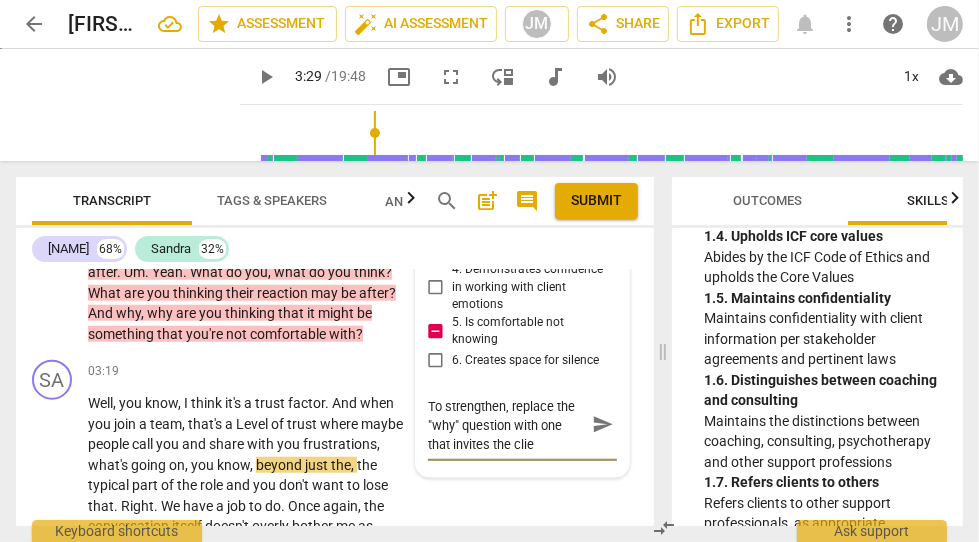 type on "To strengthen, replace the "why" question with one that invites the clien" 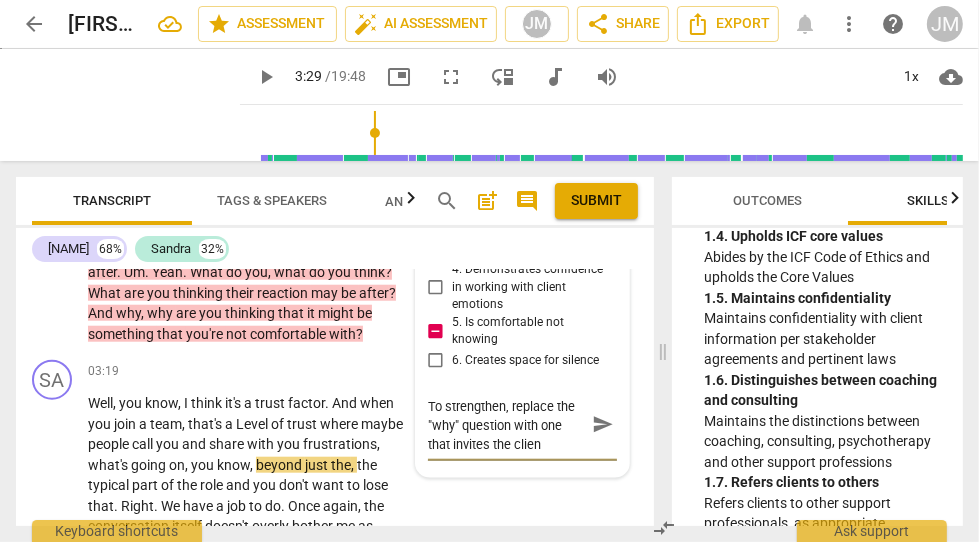 type on "To strengthen, replace the "why" question with one that invites the client" 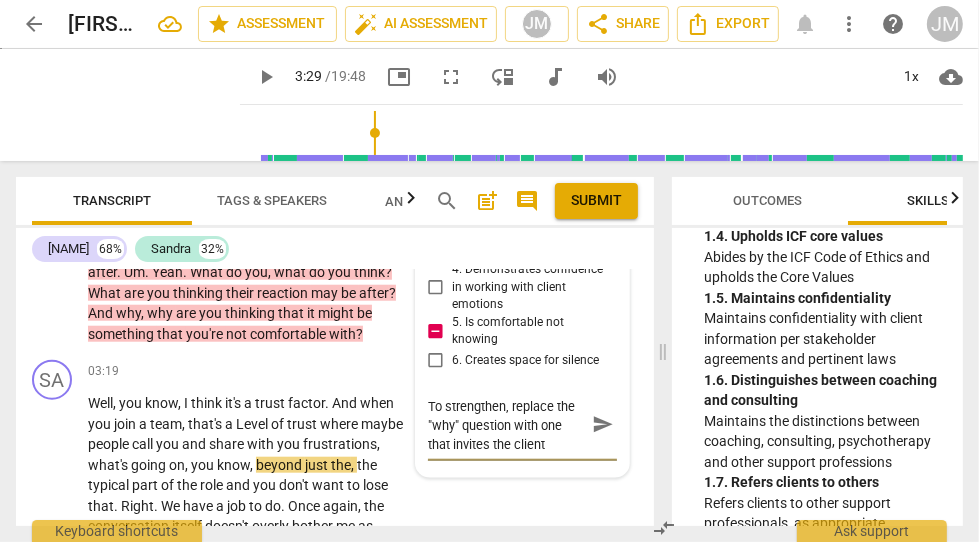 type on "To strengthen, replace the "why" question with one that invites the client" 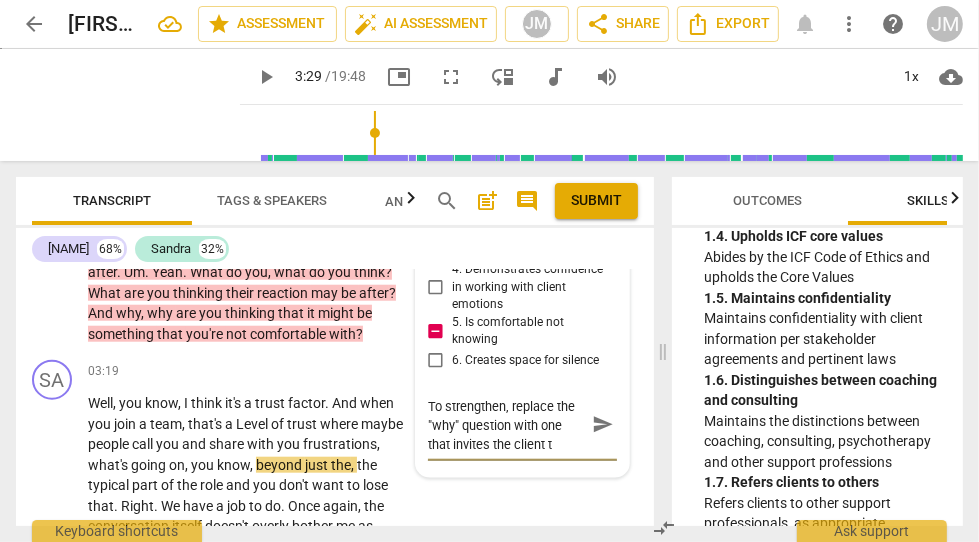 type on "To strengthen, replace the "why" question with one that invites the client to" 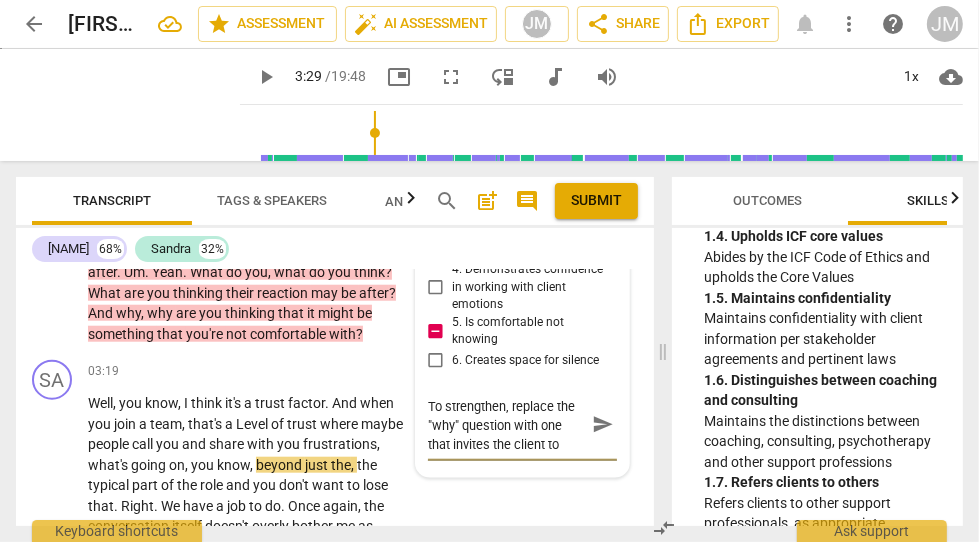 type on "To strengthen, replace the "why" question with one that invites the client to" 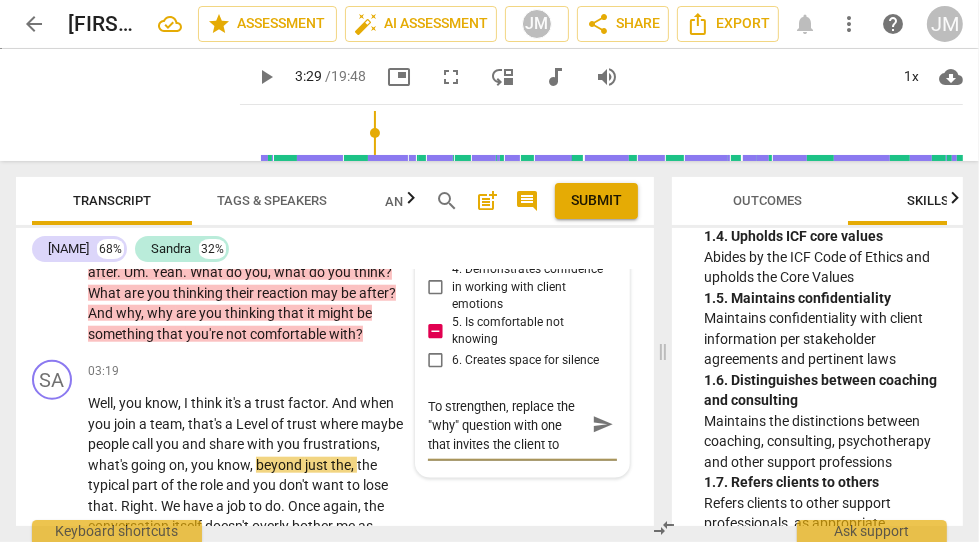 type on "To strengthen, replace the "why" question with one that invites the client to" 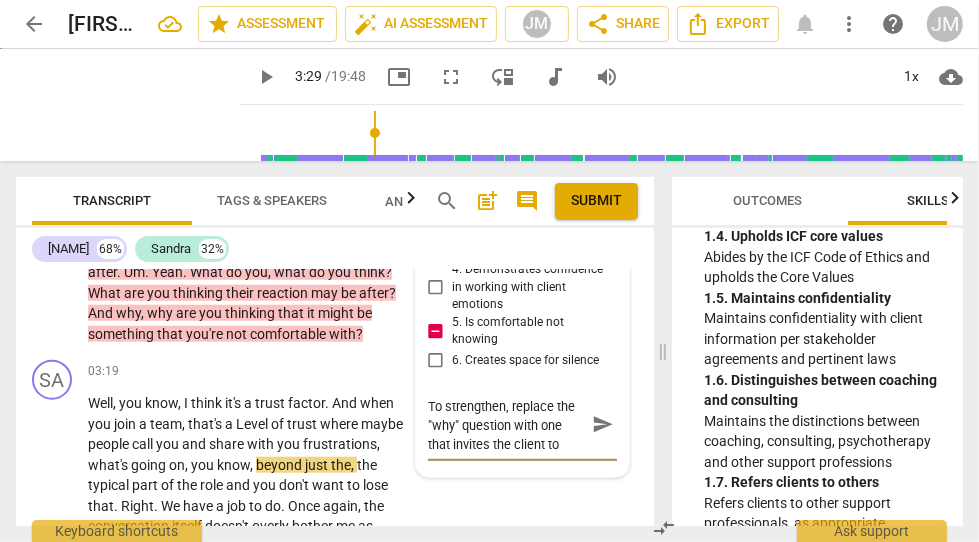 type on "To strengthen, replace the "why" question with one that invites the client to s" 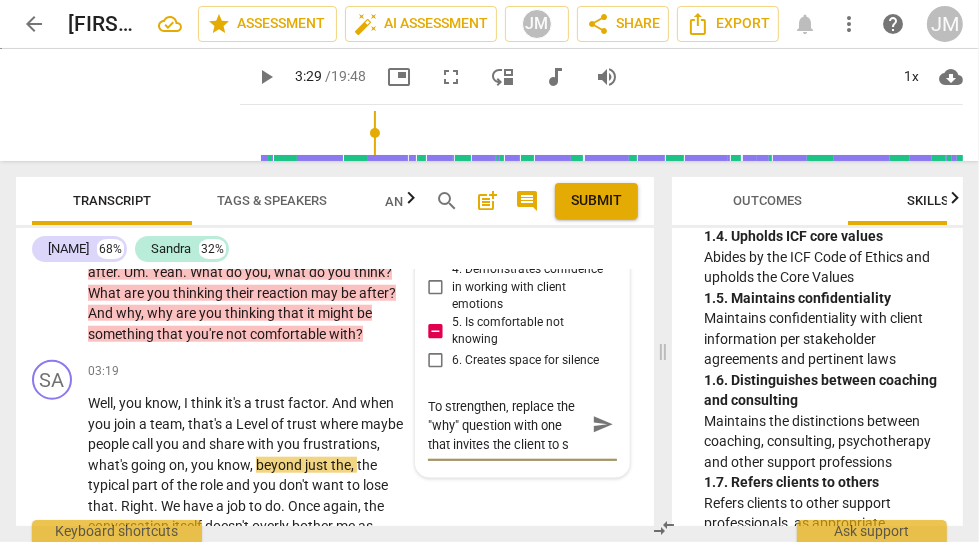 type on "To strengthen, replace the "why" question with one that invites the client to sh" 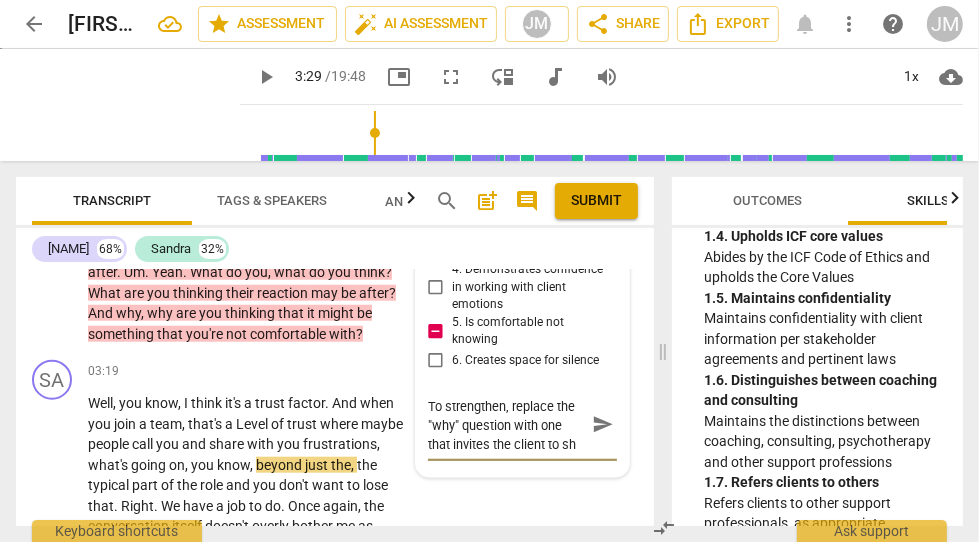 type 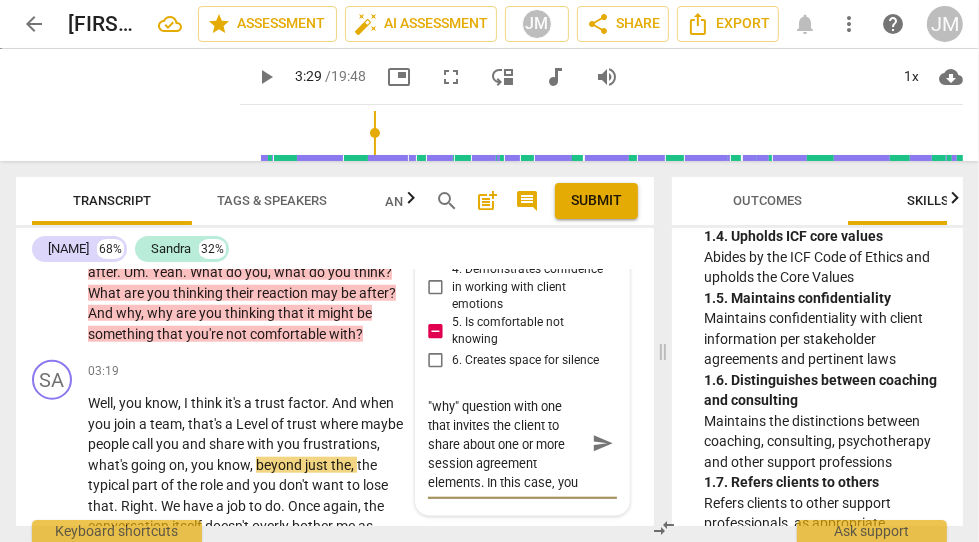 scroll, scrollTop: 36, scrollLeft: 0, axis: vertical 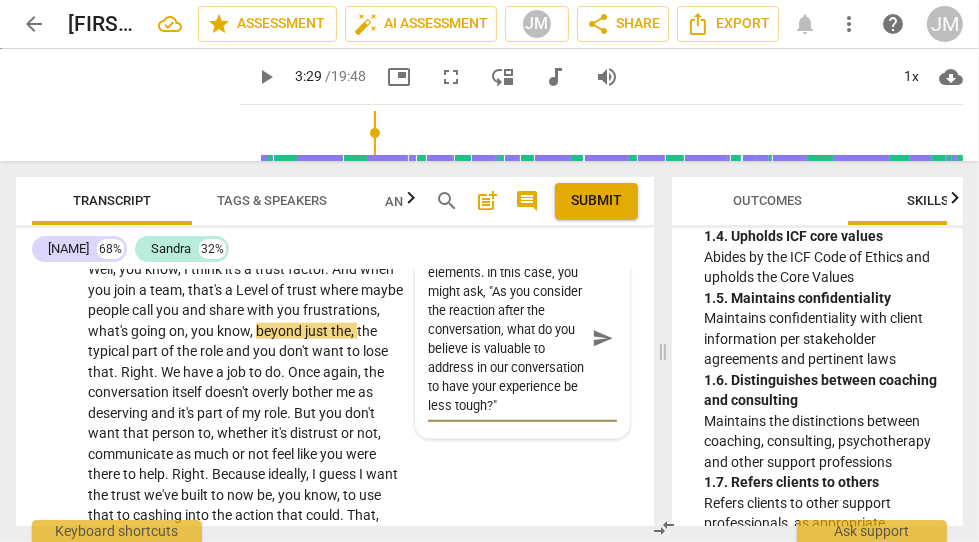 click on "send" at bounding box center (603, 339) 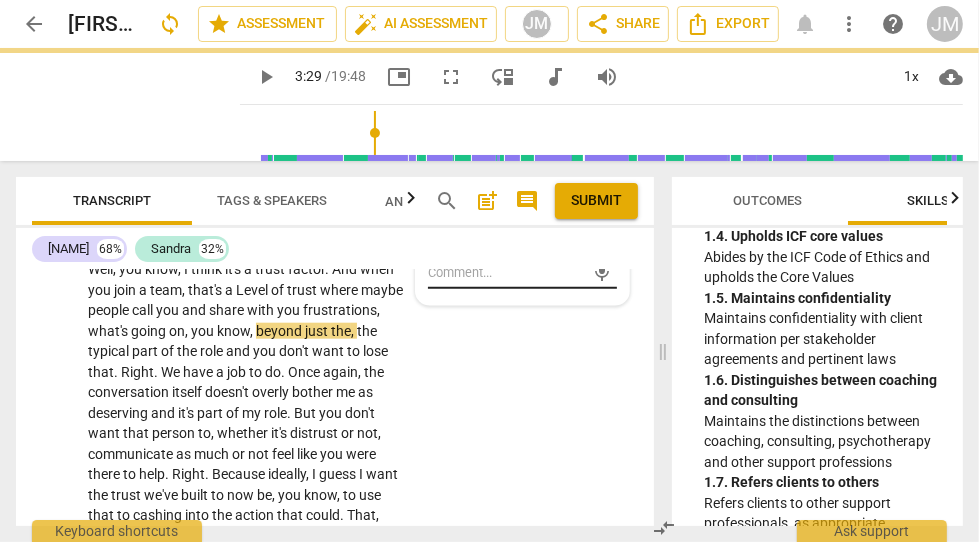 scroll, scrollTop: 0, scrollLeft: 0, axis: both 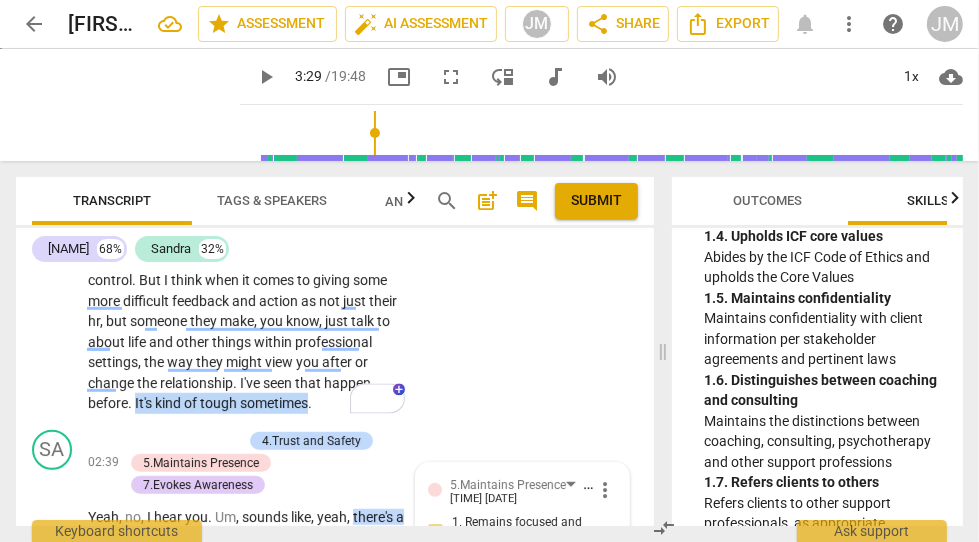 drag, startPoint x: 362, startPoint y: 424, endPoint x: 184, endPoint y: 420, distance: 178.04494 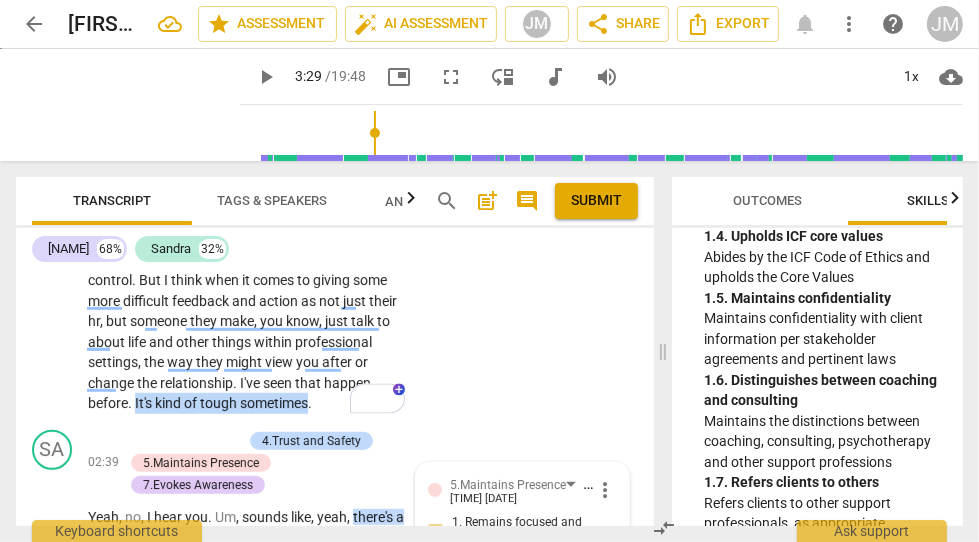 click on "Thank you for that . I have something that's , ah , that I'm going to do this week . I have to have some difficult conversations . And I'm not necessarily overly anxious about the difficult conversations . I think they'll work themselves out . But I think in your role sometimes , um , you gain not necessarily a friendship , but a likability with certain people and we have to sit in front of them and have a difficult conversation . Um , I know some people say the difficult conversation is tough , but I think what happens after , the way they view you , the way that you're my HR person but , you know , you're my buddy , you could have told me this or why didn't you warn me ? Or , um , you know , uh , how could this happen ? You know , And I think" at bounding box center [248, 137] 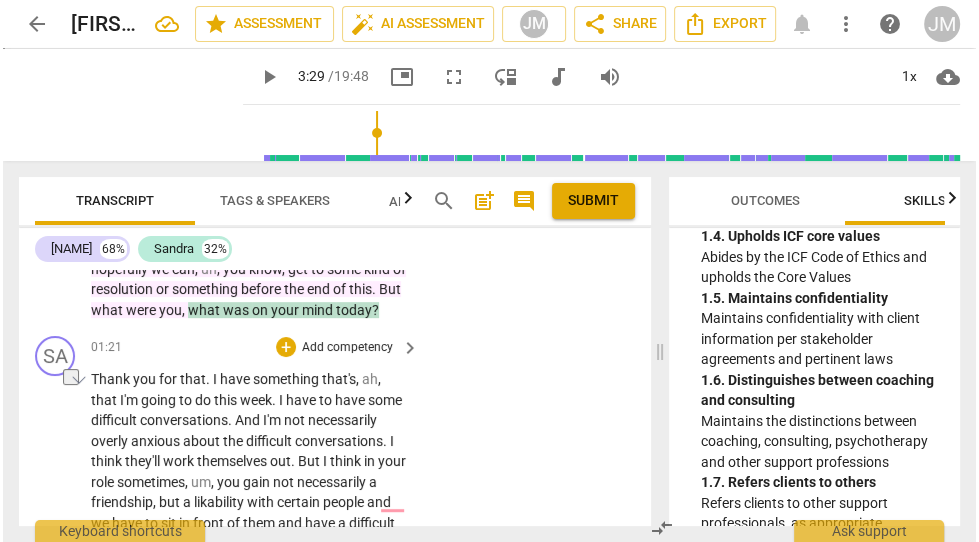 scroll, scrollTop: 409, scrollLeft: 0, axis: vertical 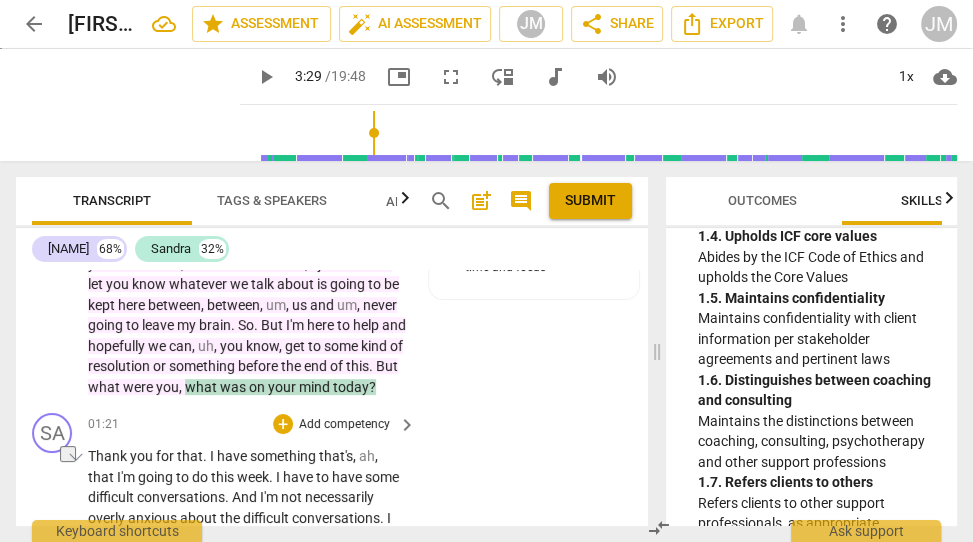 click on "Add competency" at bounding box center (344, 425) 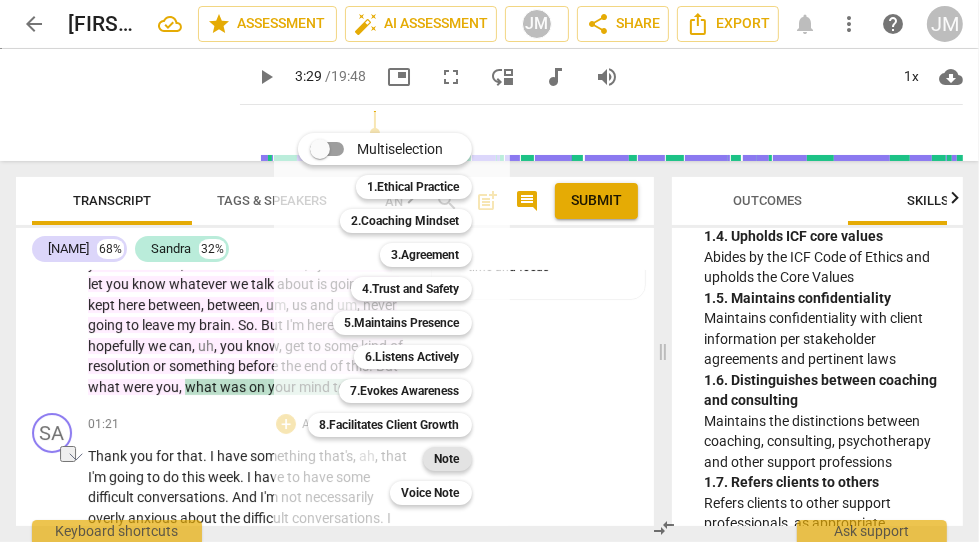 click on "Note" at bounding box center (447, 459) 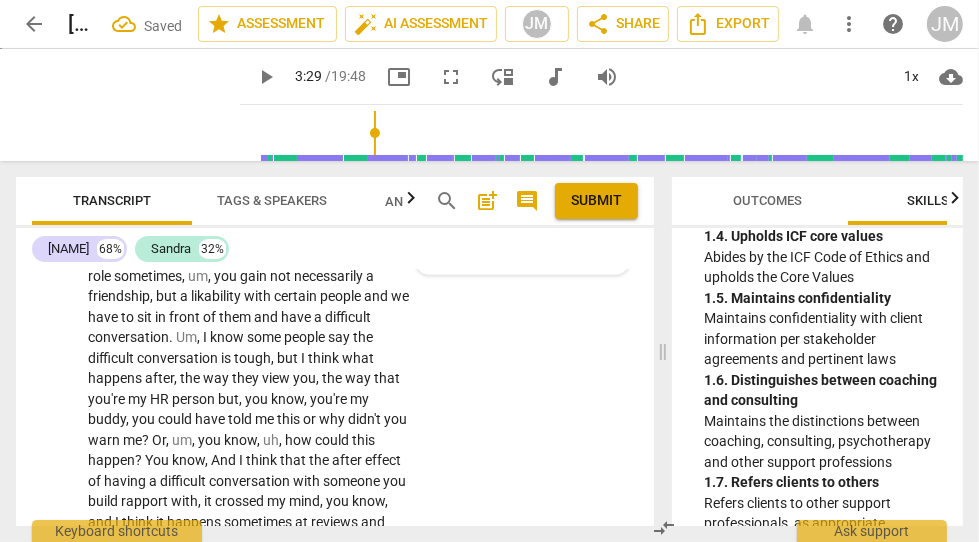 scroll, scrollTop: 555, scrollLeft: 0, axis: vertical 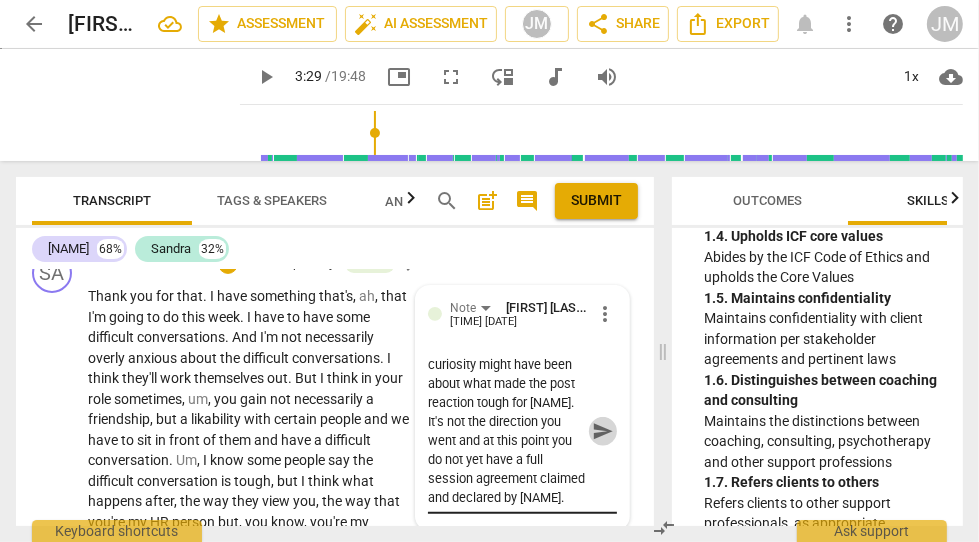click on "send" at bounding box center [603, 431] 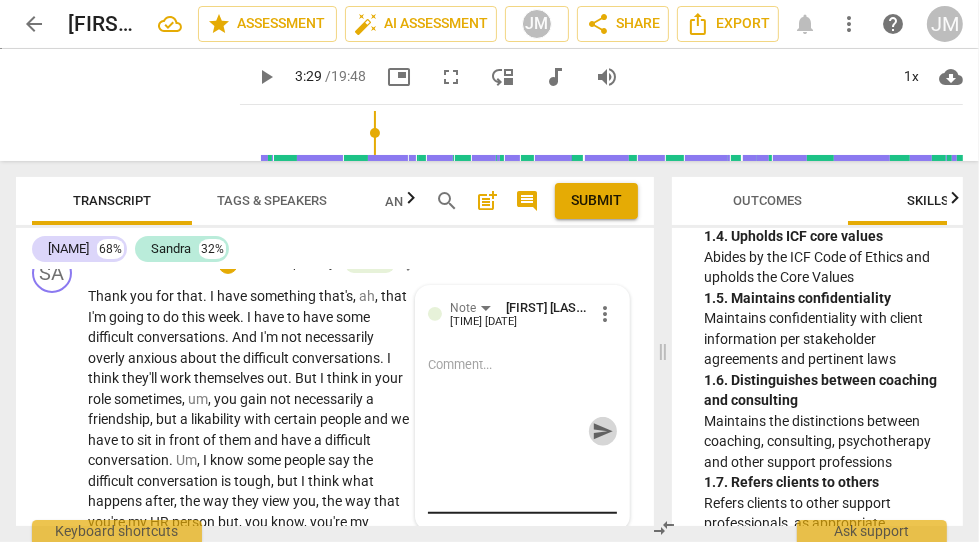 scroll, scrollTop: 0, scrollLeft: 0, axis: both 